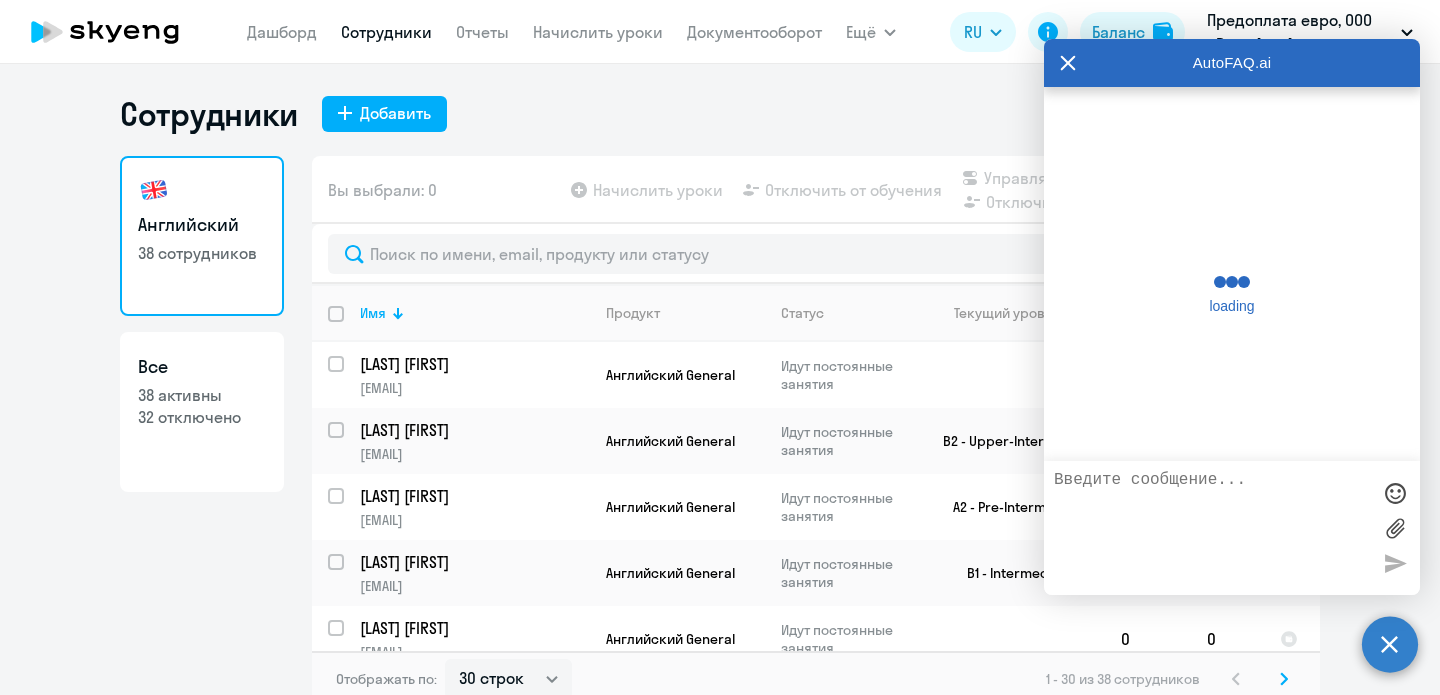 select on "30" 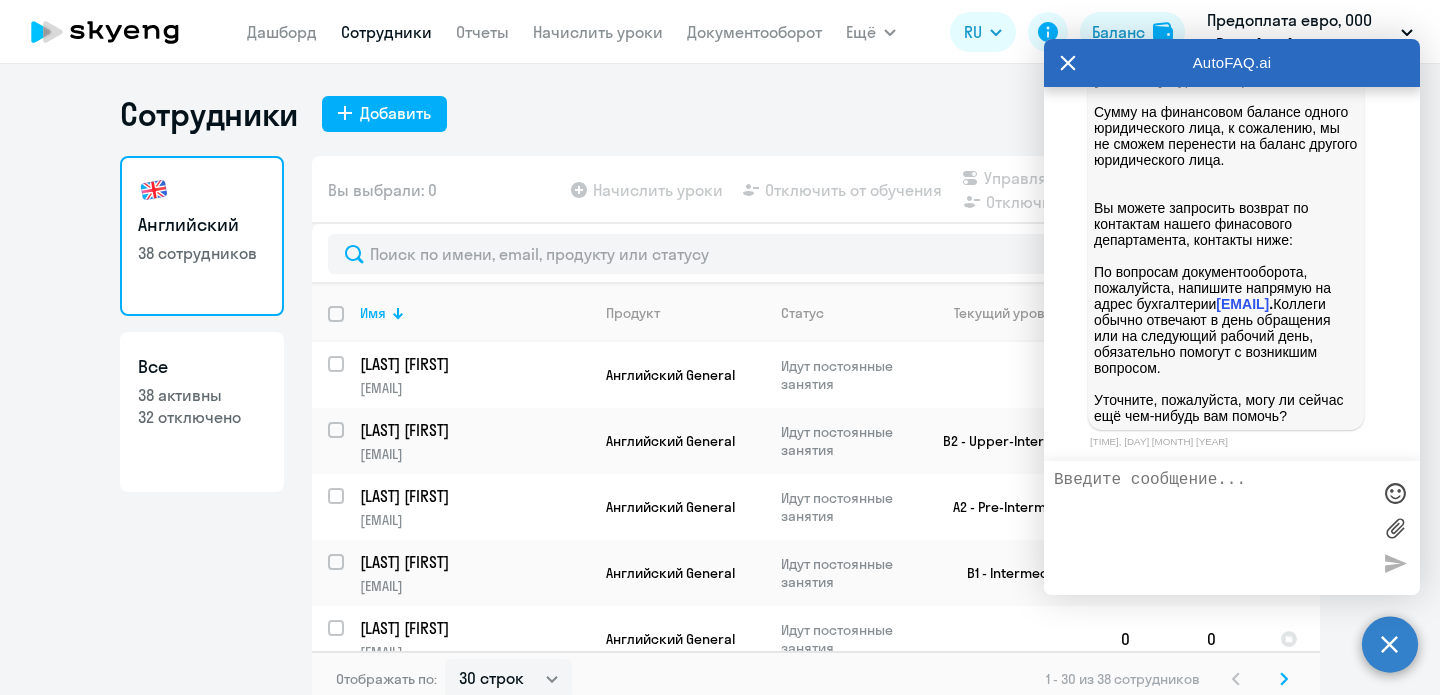 scroll, scrollTop: 15806, scrollLeft: 0, axis: vertical 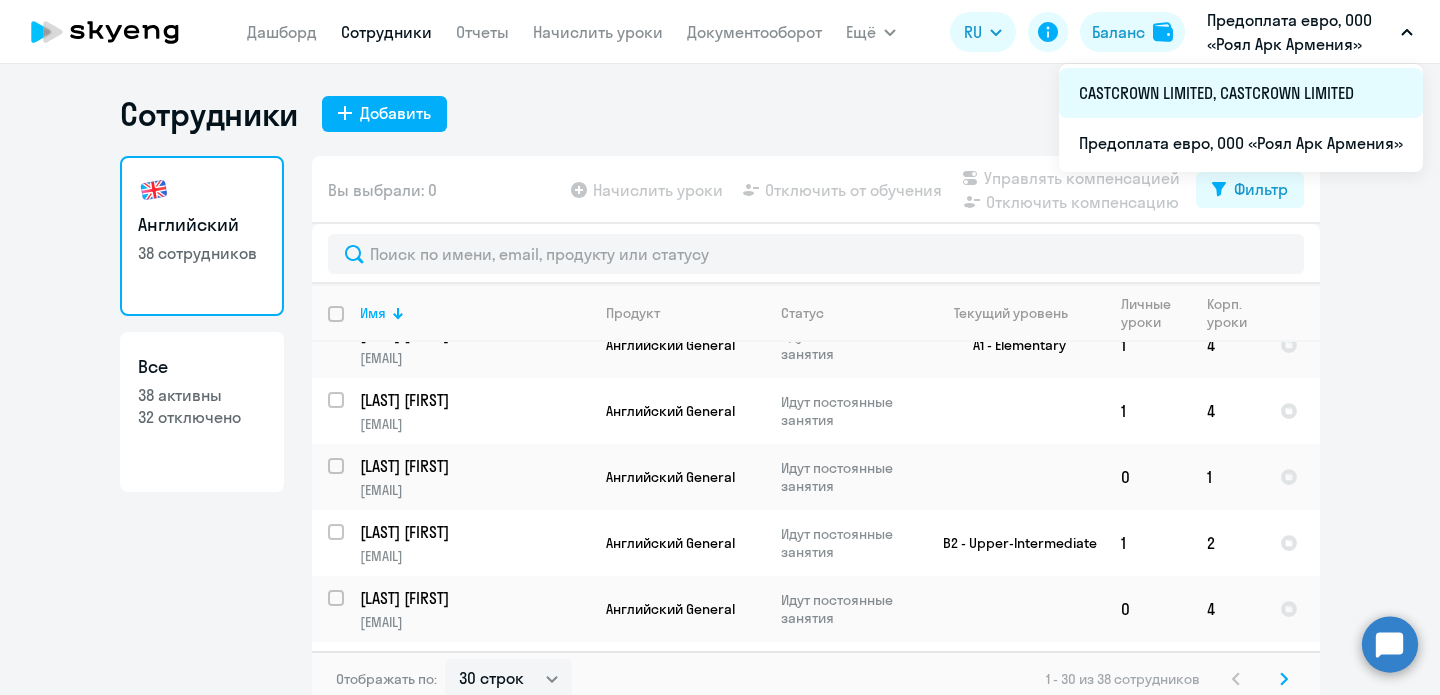 click on "CASTCROWN LIMITED, CASTCROWN LIMITED" at bounding box center [1241, 93] 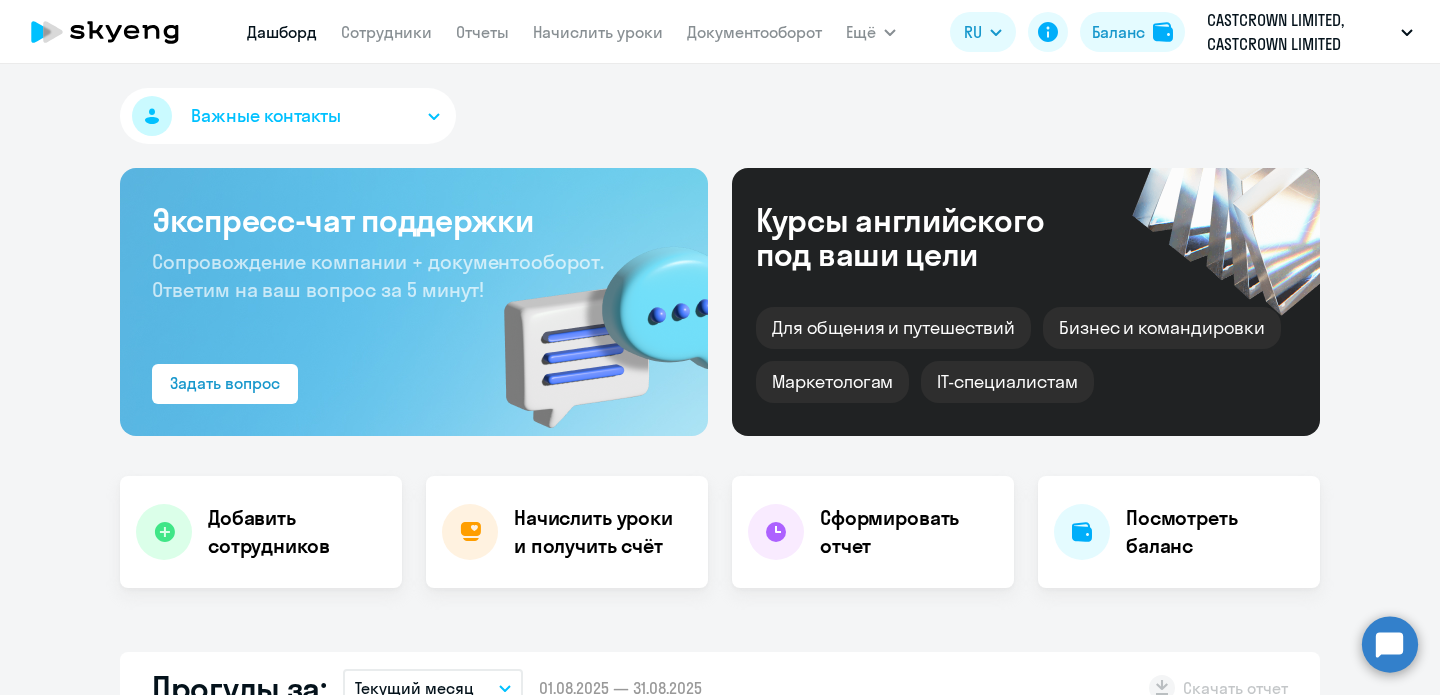select on "30" 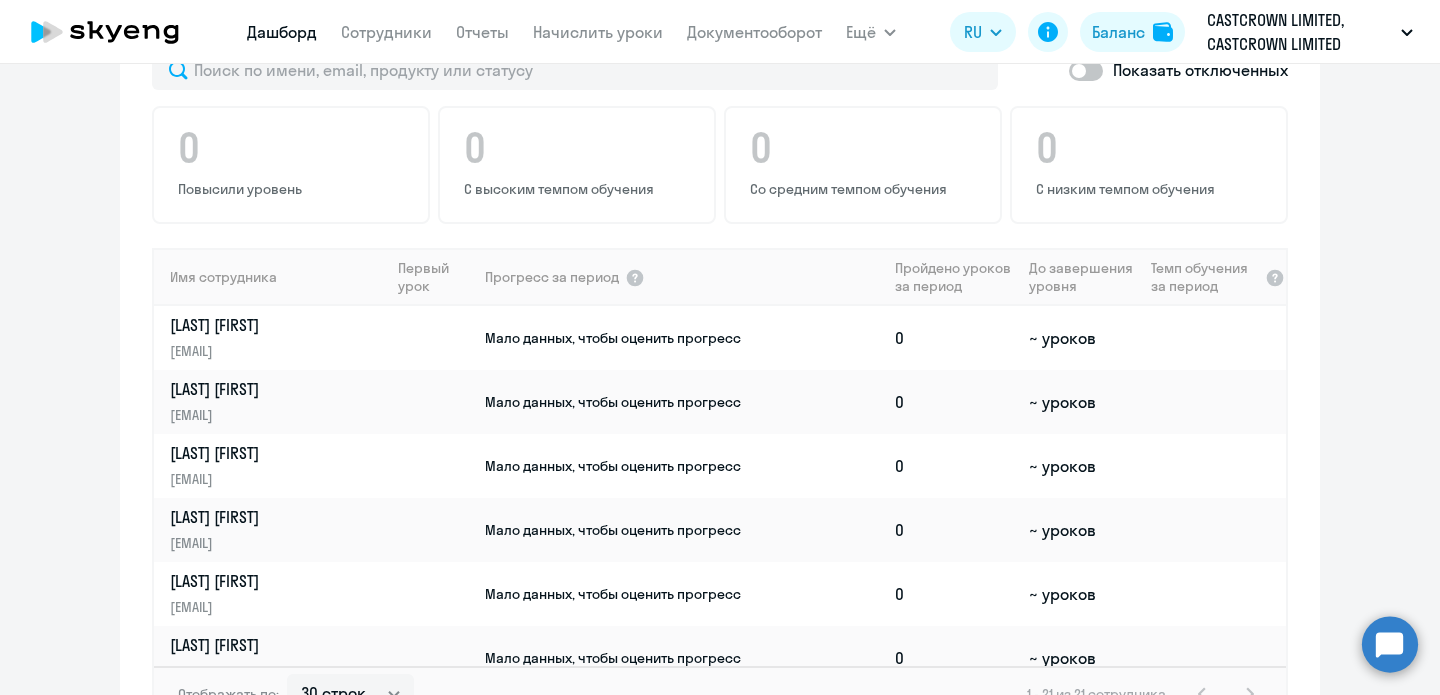 scroll, scrollTop: 1349, scrollLeft: 0, axis: vertical 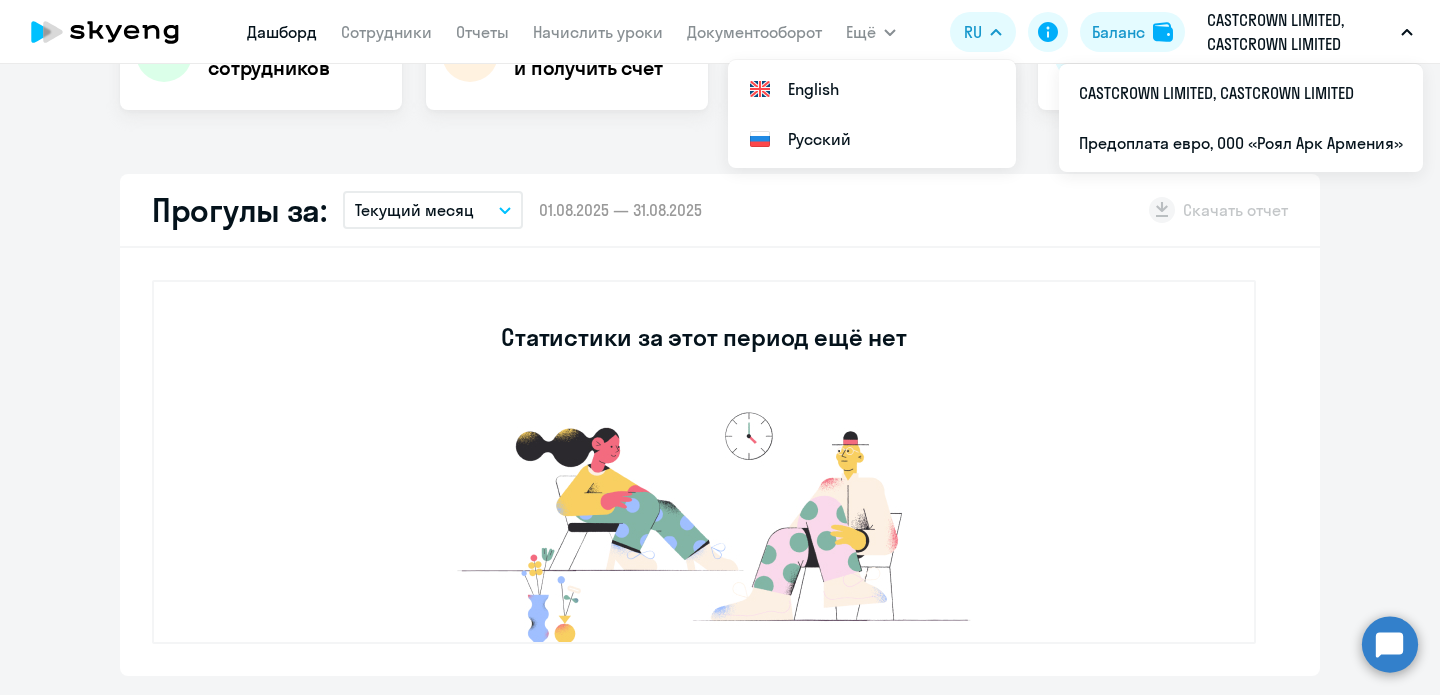 click on "CASTCROWN LIMITED, CASTCROWN LIMITED" at bounding box center [1300, 32] 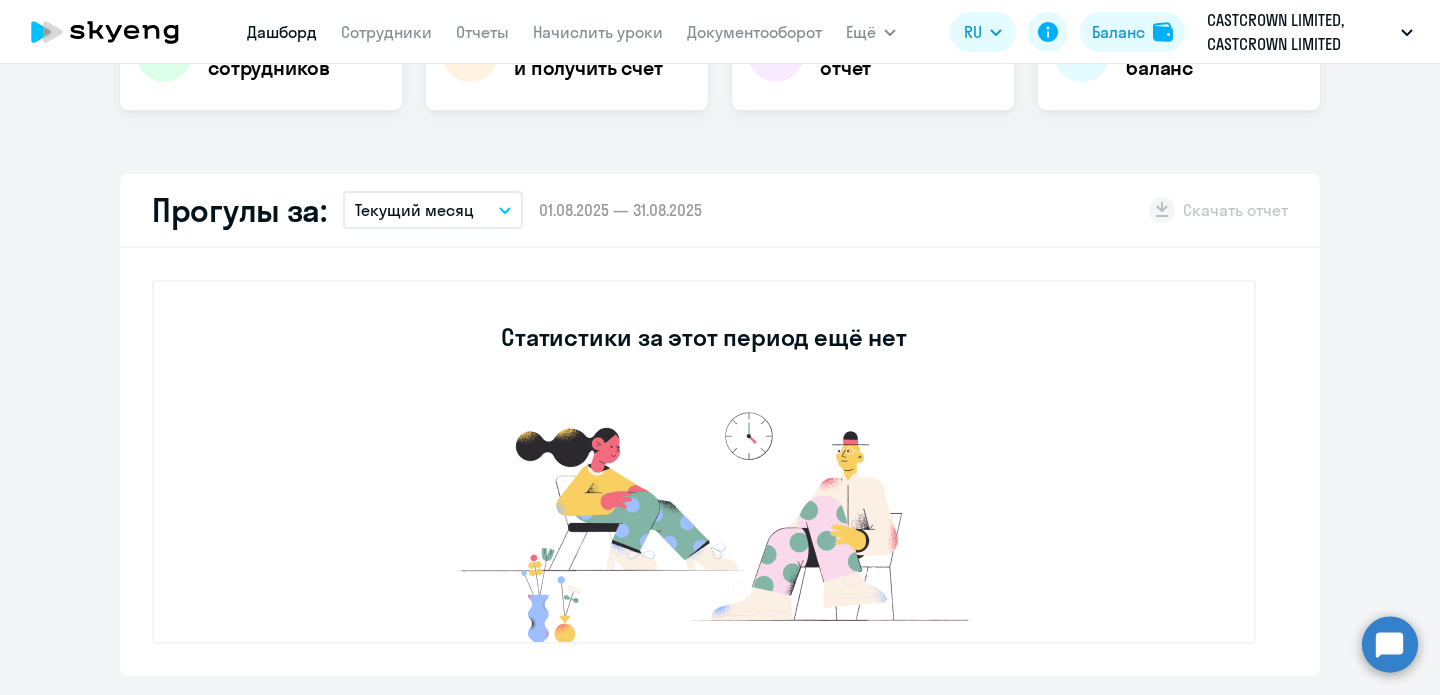 click on "CASTCROWN LIMITED, CASTCROWN LIMITED" at bounding box center (1300, 32) 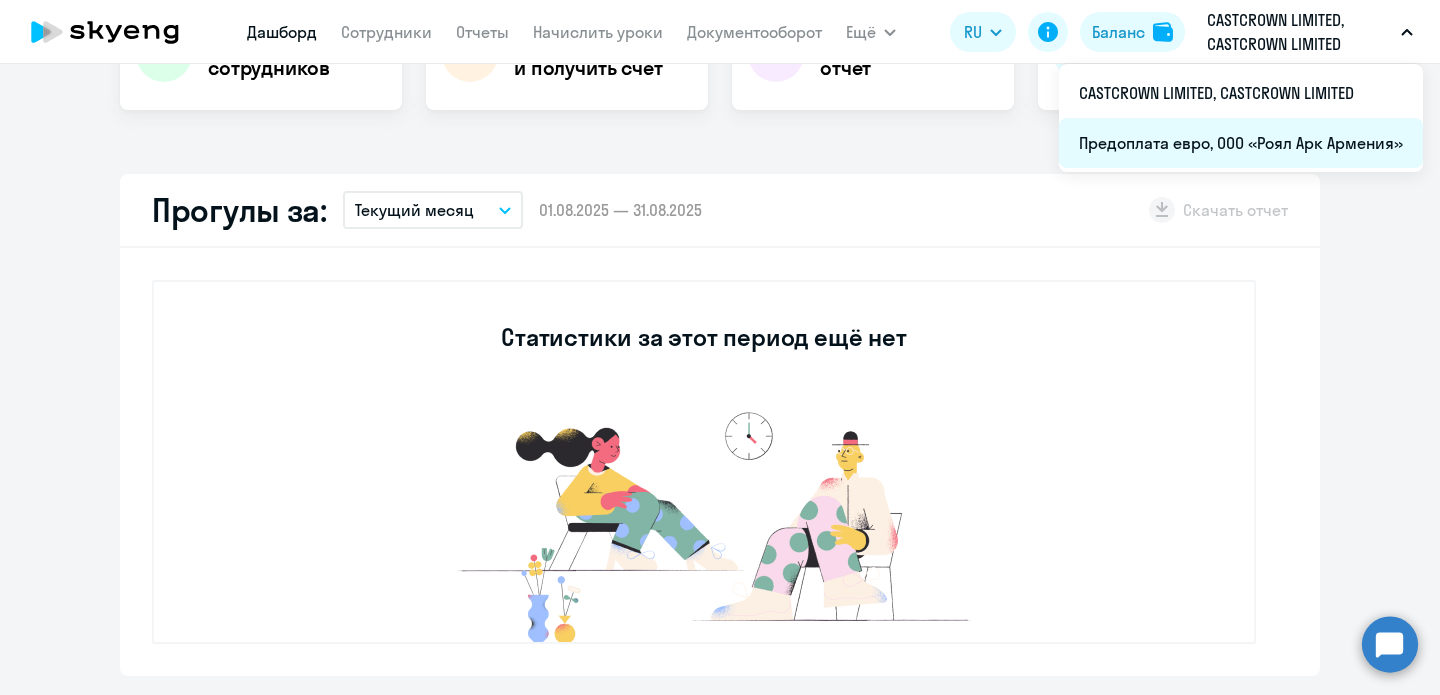 click on "Предоплата евро, ООО «[COMPANY_NAME]»" at bounding box center (1241, 143) 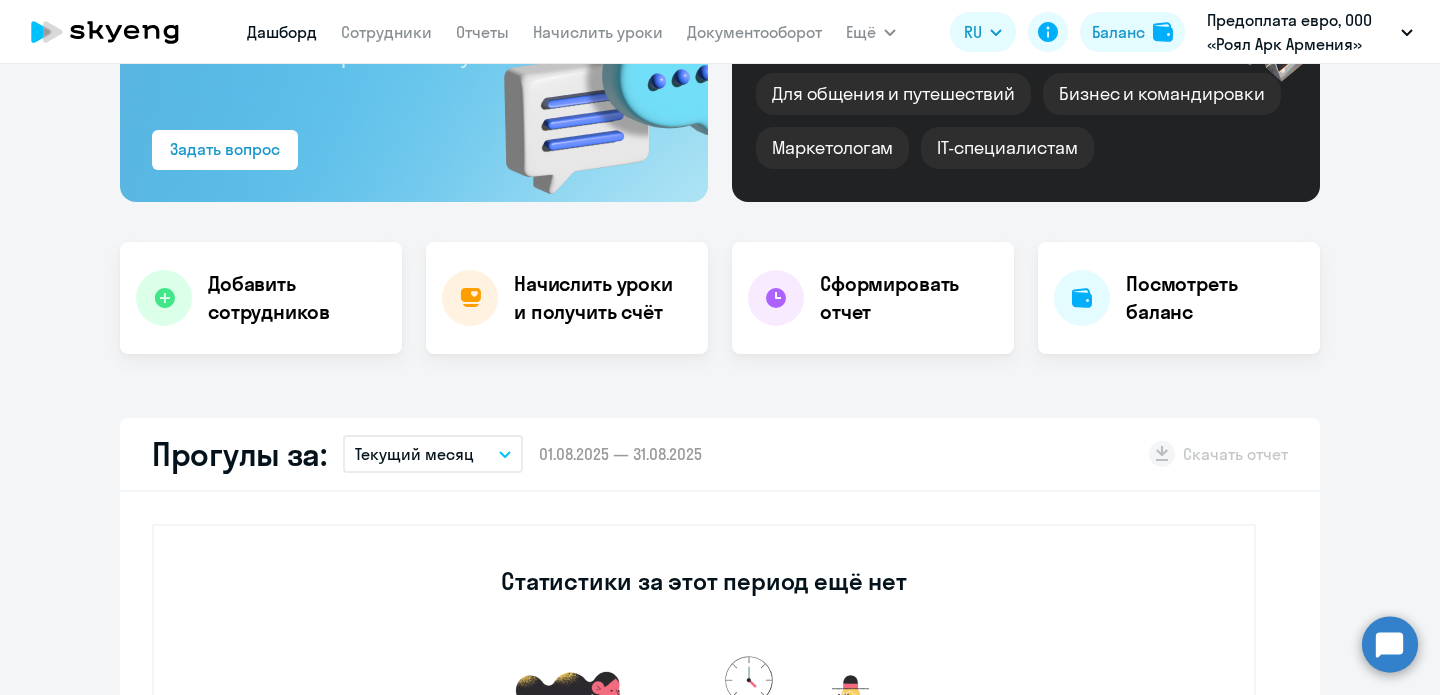 scroll, scrollTop: 0, scrollLeft: 0, axis: both 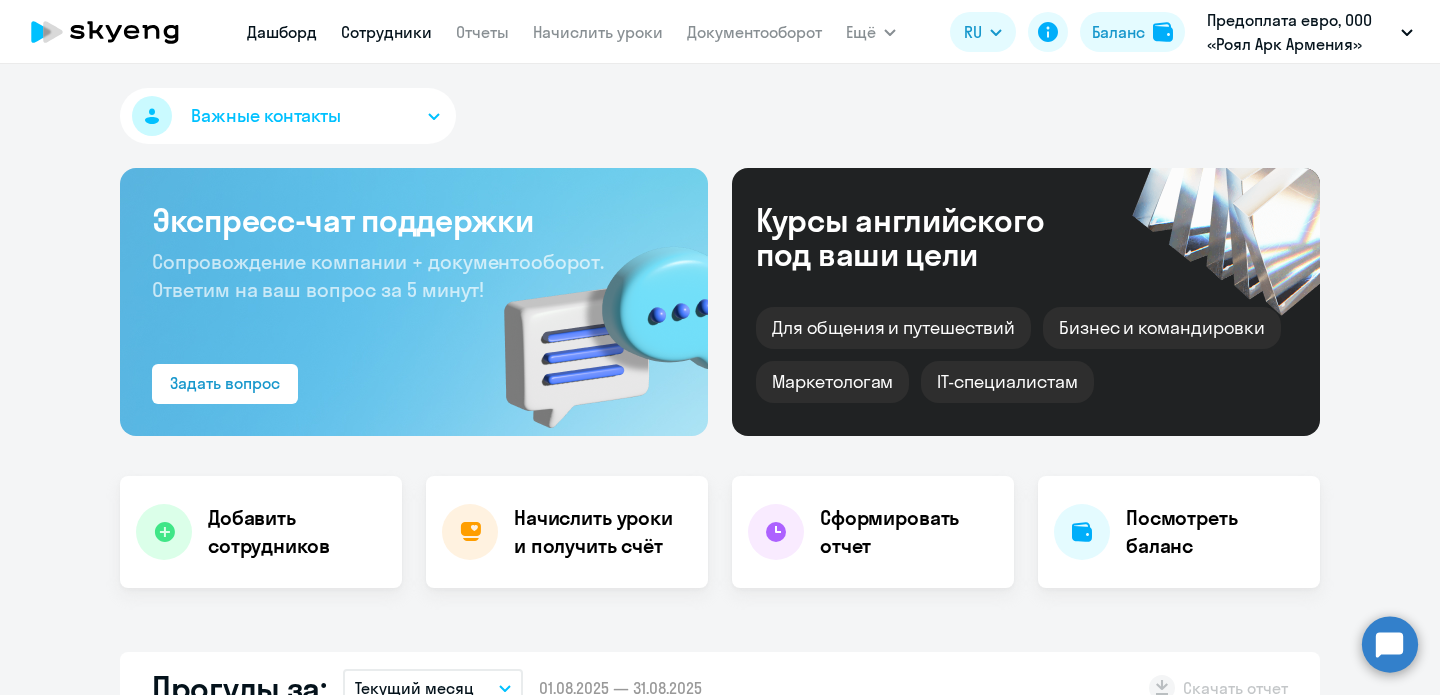 click on "Сотрудники" at bounding box center (386, 32) 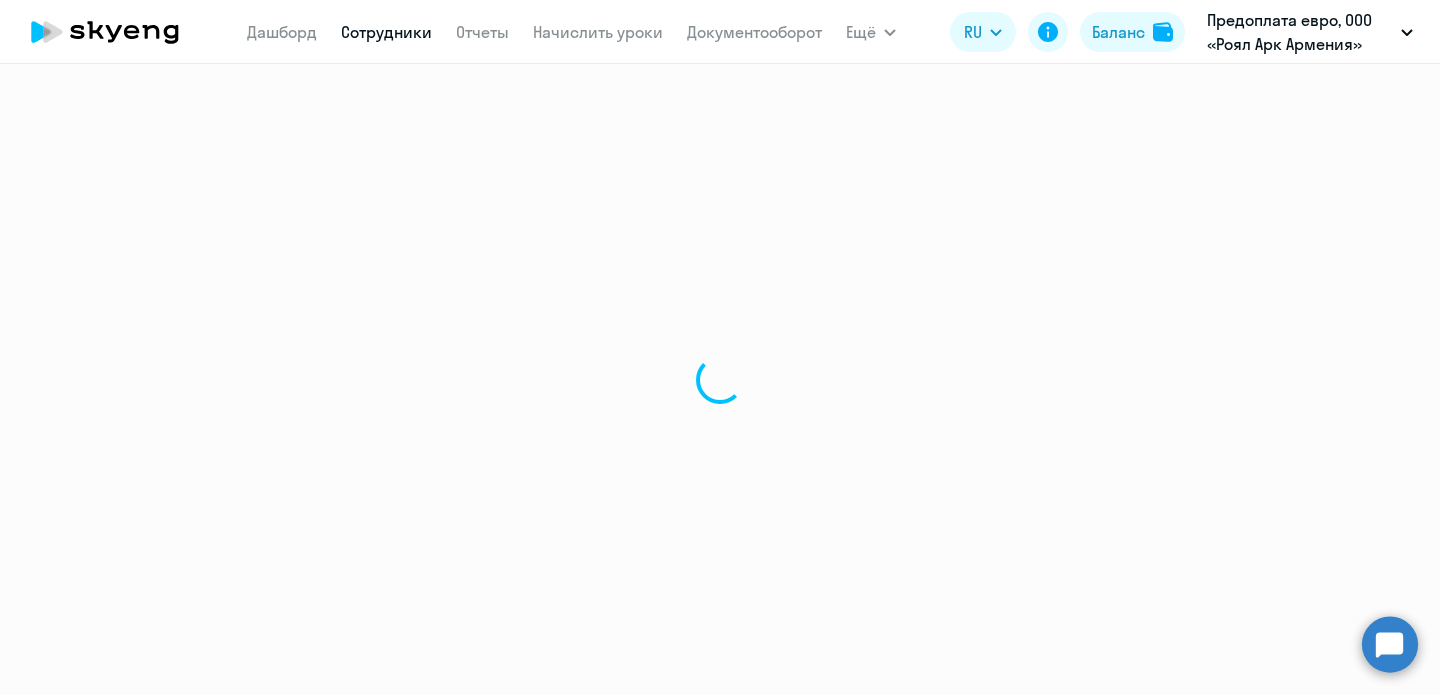 select on "30" 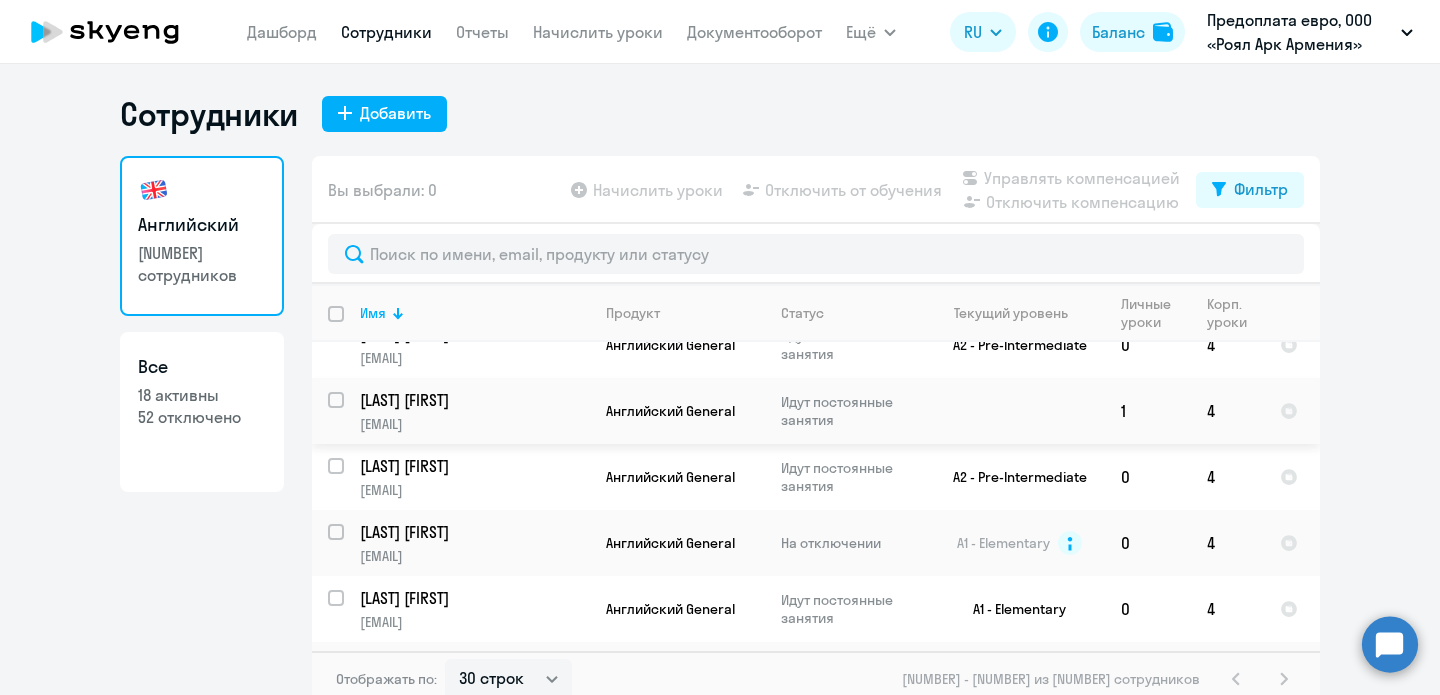 scroll, scrollTop: 870, scrollLeft: 0, axis: vertical 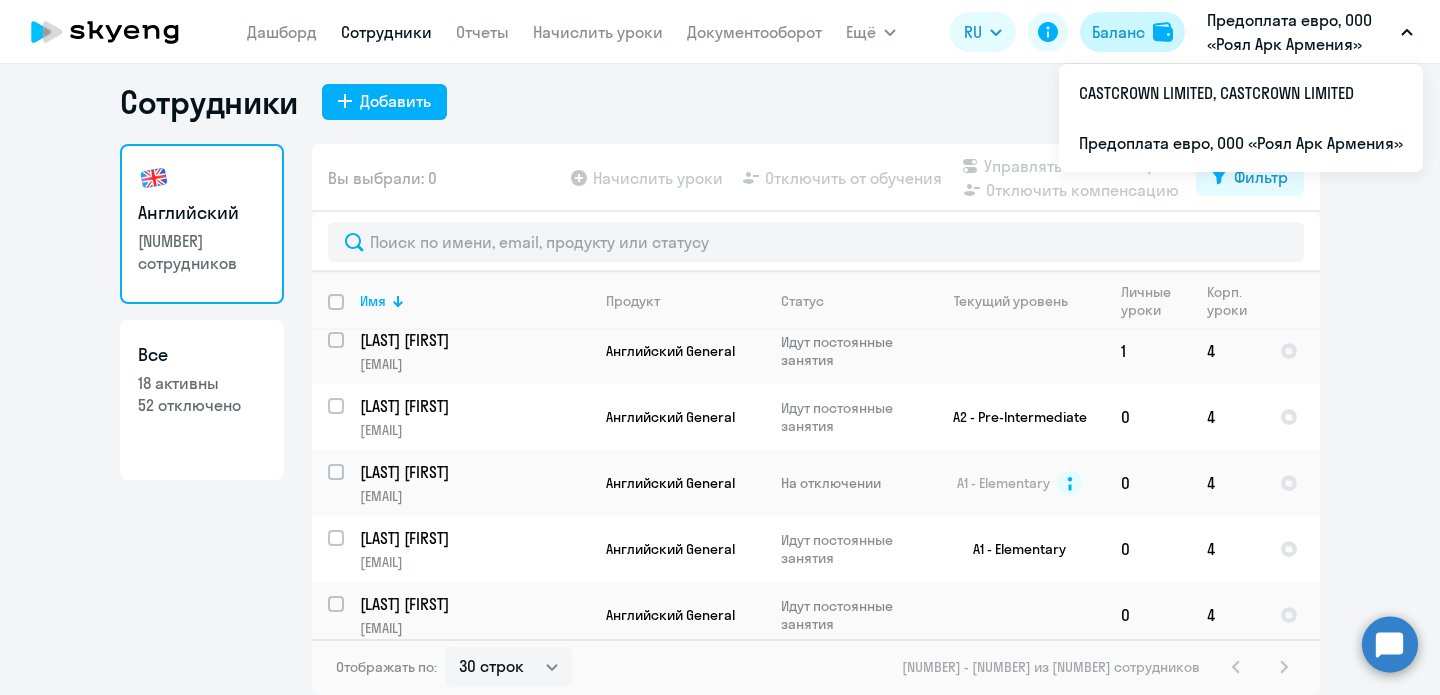 click on "Баланс" 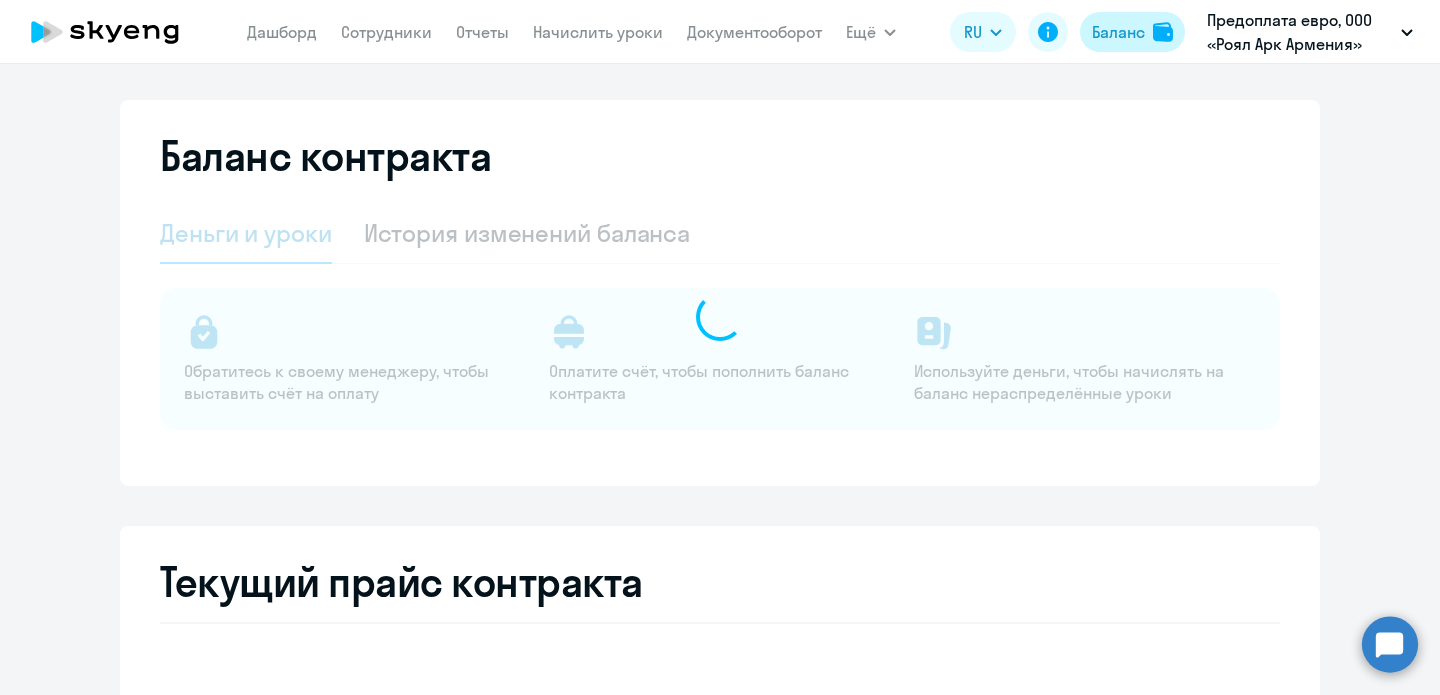 select on "english_adult_not_native_speaker" 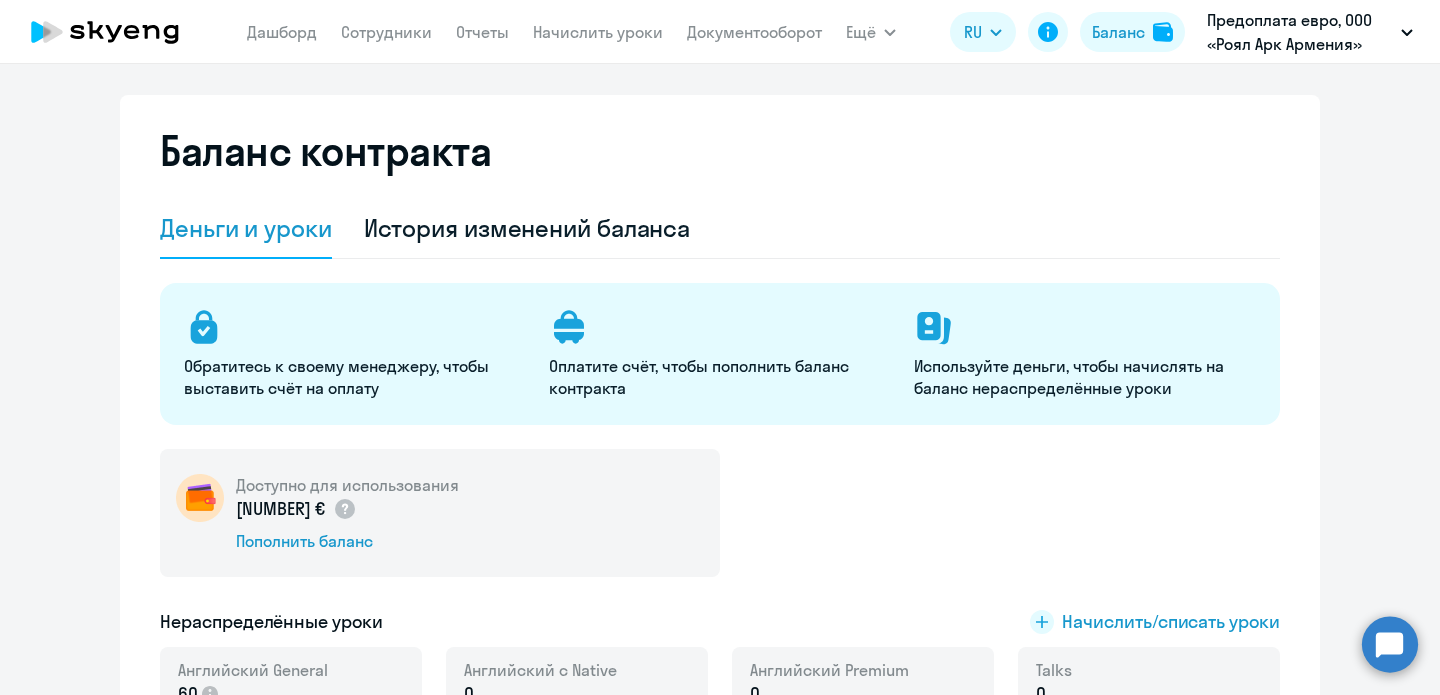 scroll, scrollTop: 0, scrollLeft: 0, axis: both 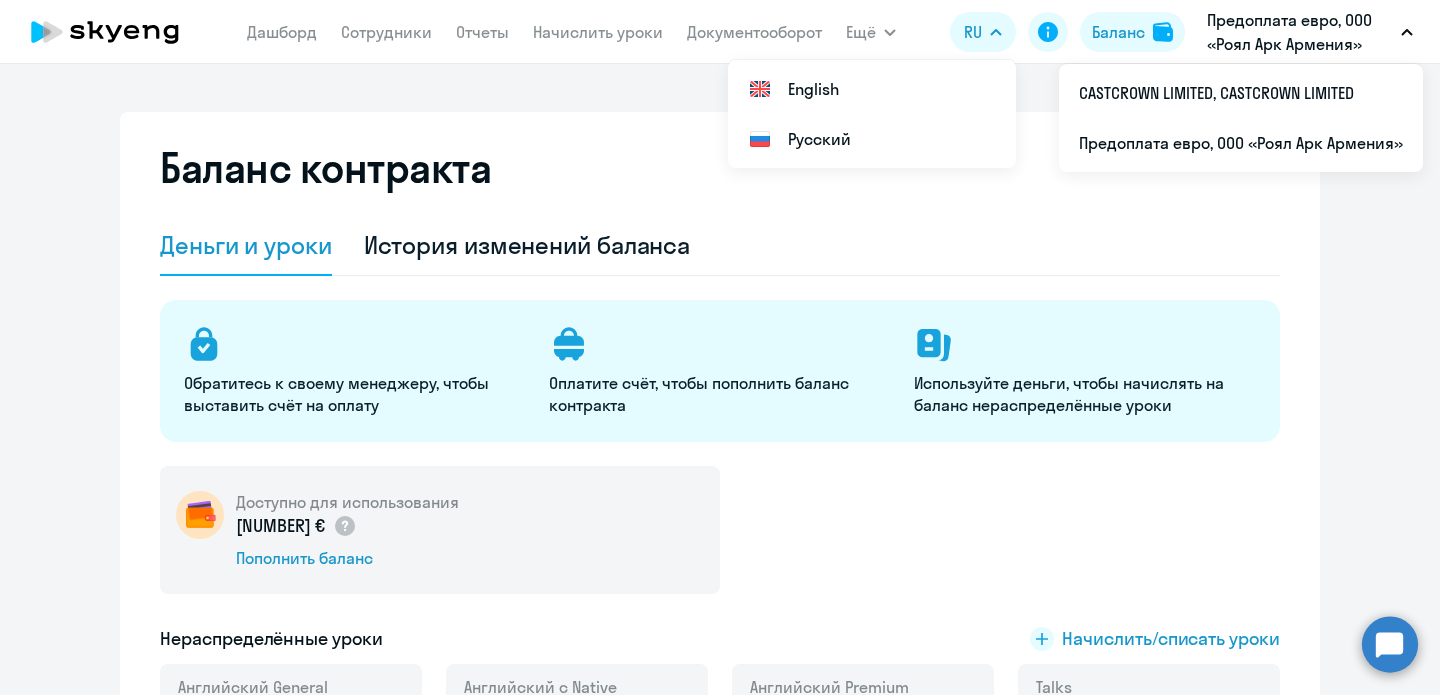click on "Предоплата евро, ООО «[COMPANY_NAME]»" at bounding box center (1300, 32) 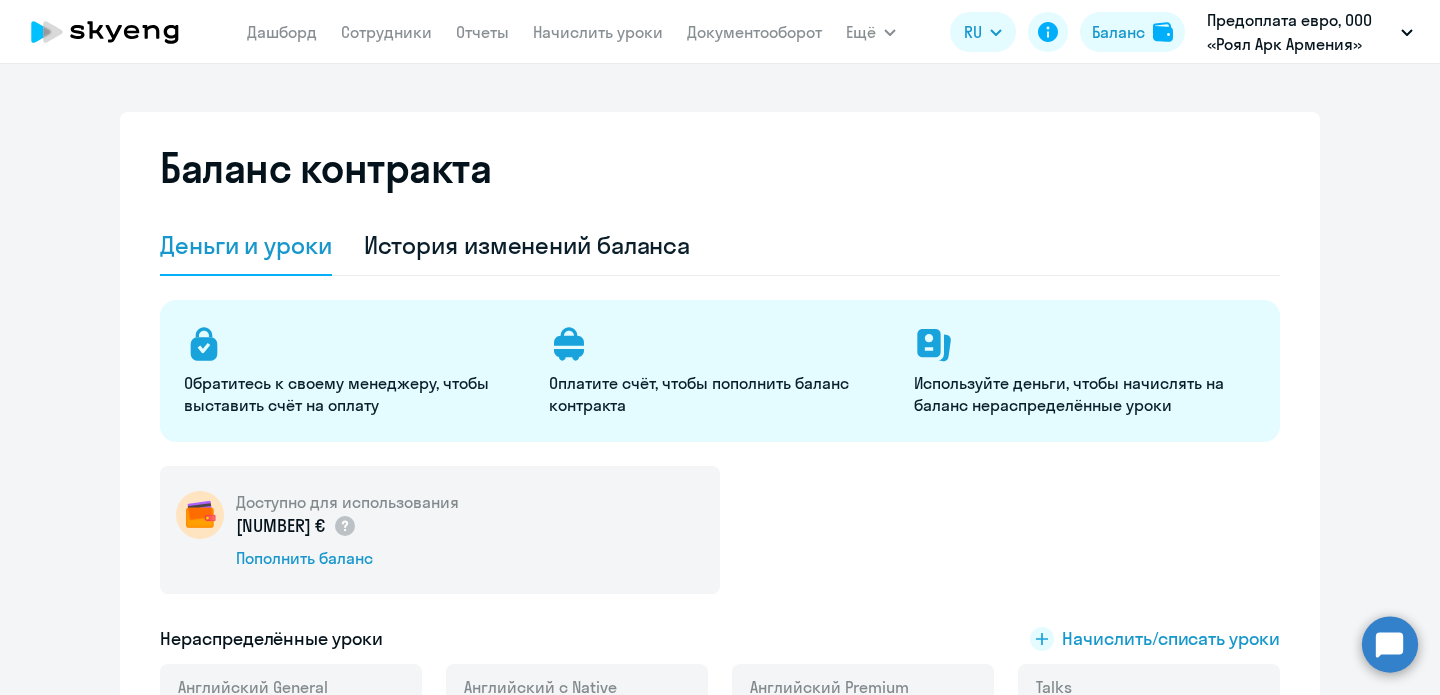 click on "Предоплата евро, ООО «[COMPANY_NAME]»" at bounding box center (1300, 32) 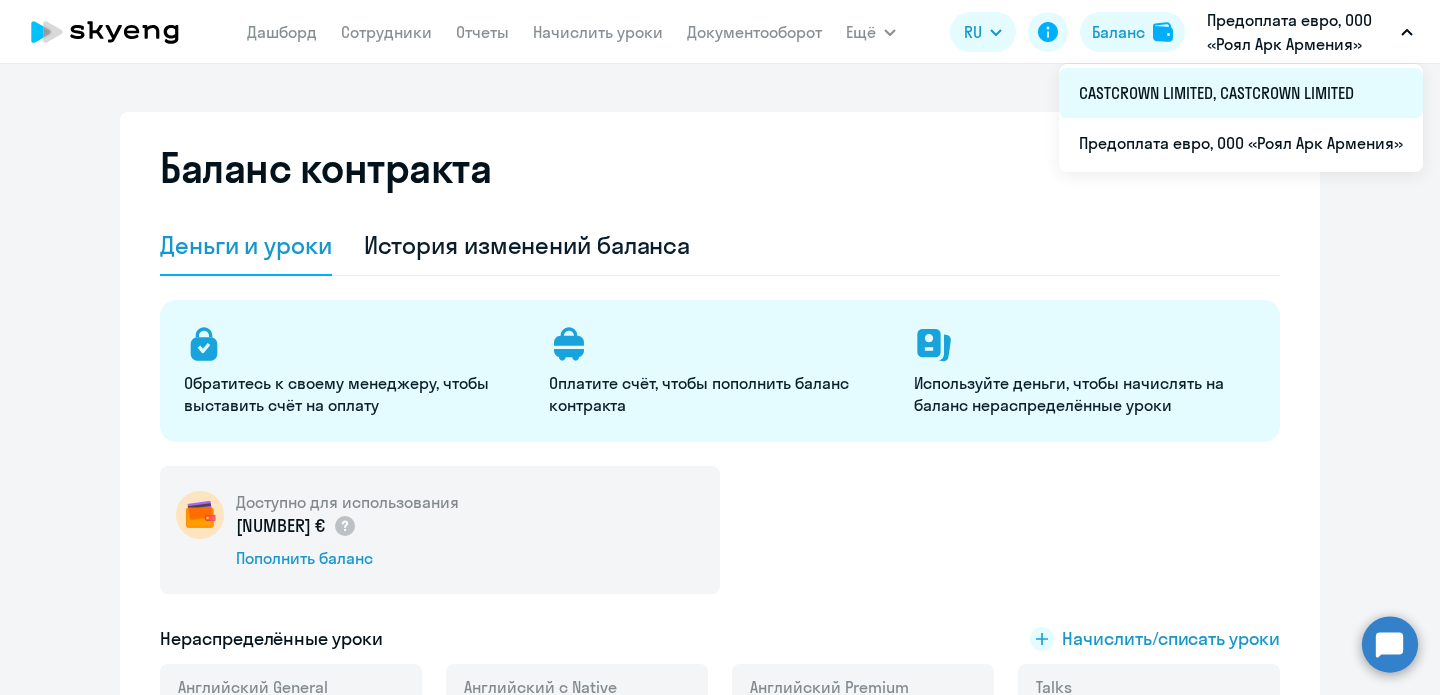 click on "CASTCROWN LIMITED, CASTCROWN LIMITED" at bounding box center (1241, 93) 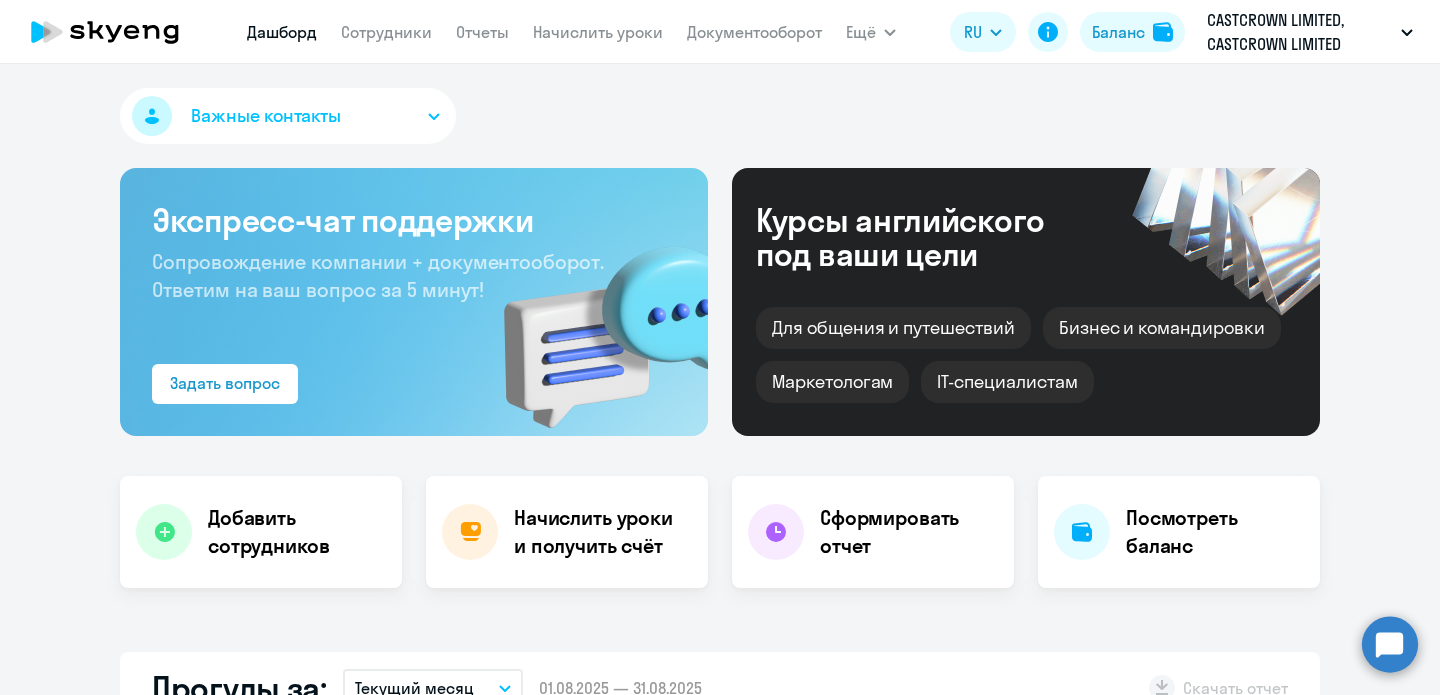 select on "30" 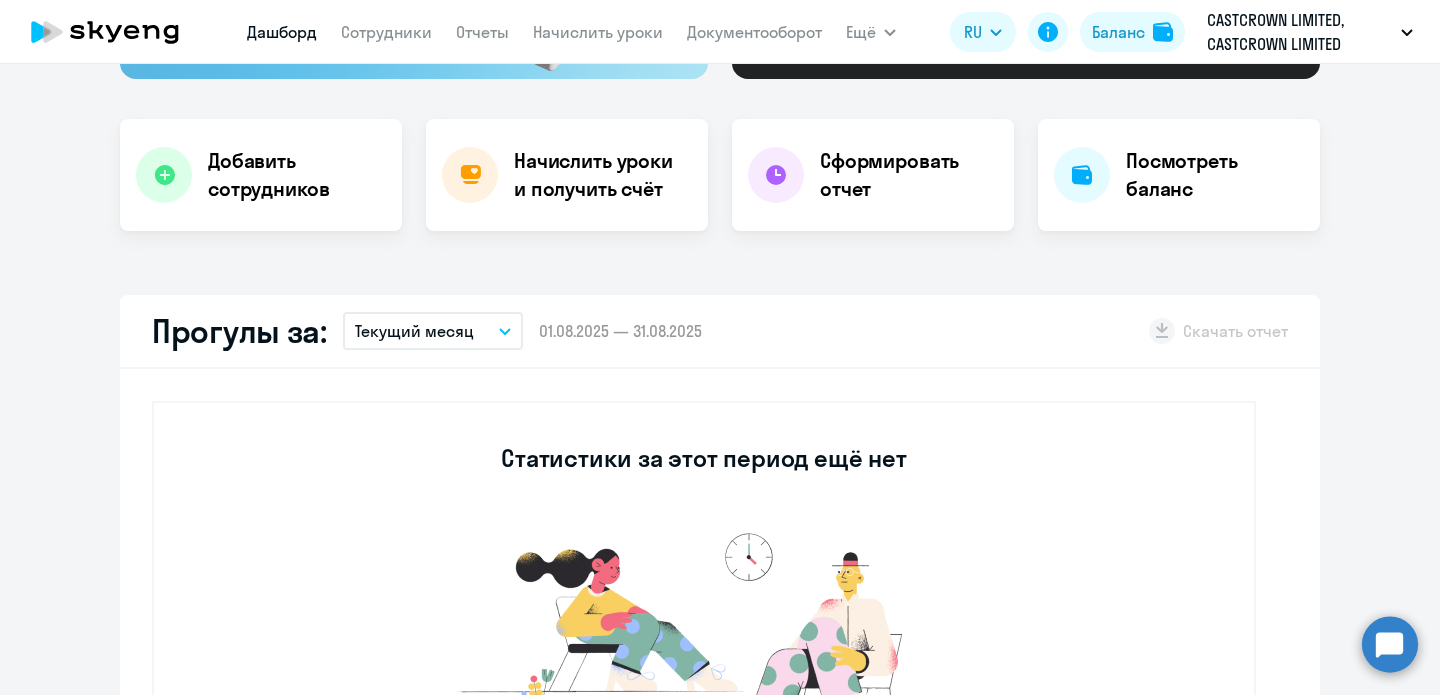 scroll, scrollTop: 0, scrollLeft: 0, axis: both 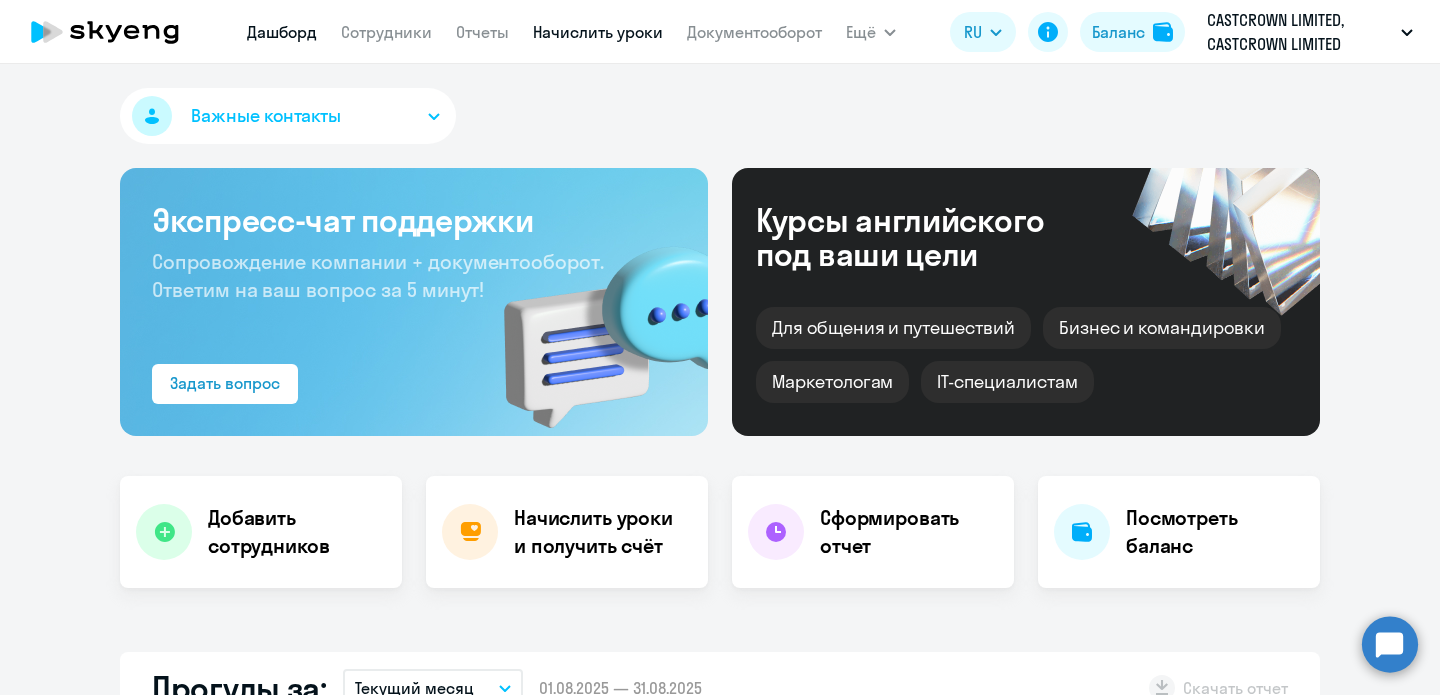 click on "Начислить уроки" at bounding box center [598, 32] 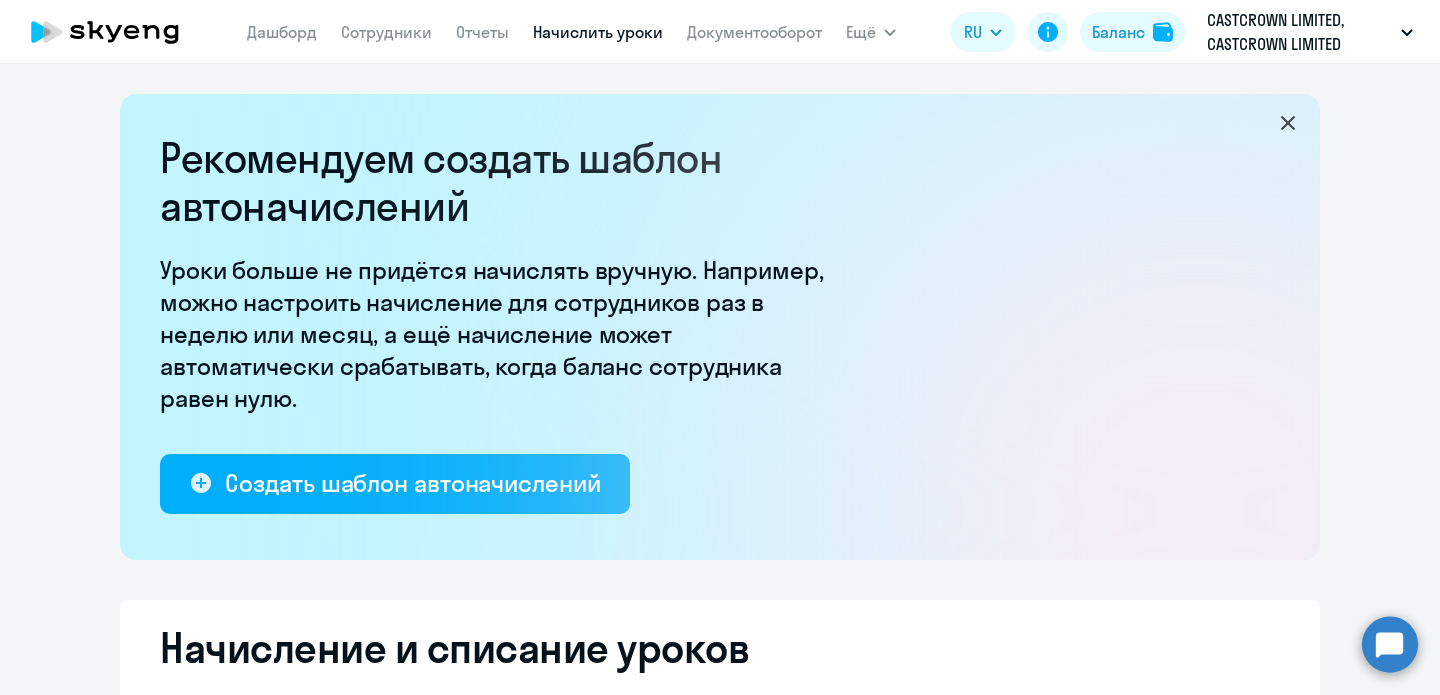 select on "10" 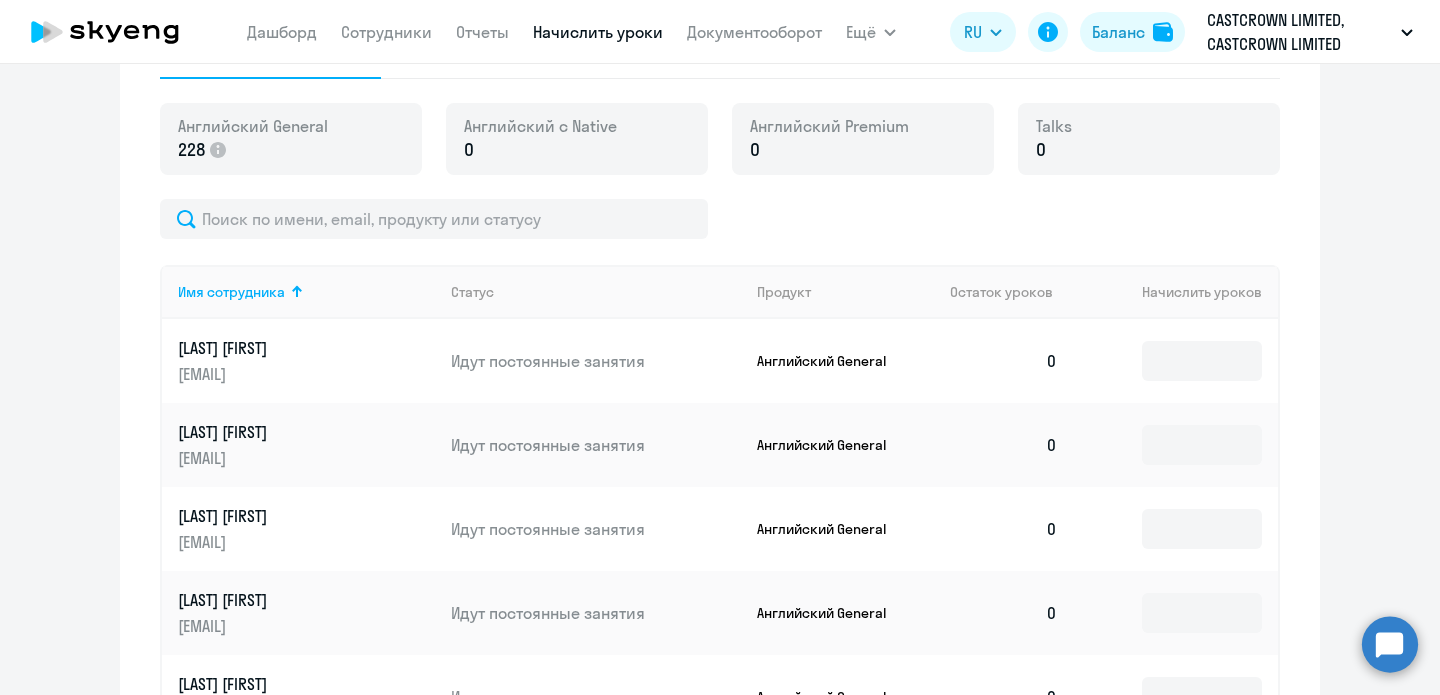 scroll, scrollTop: 727, scrollLeft: 0, axis: vertical 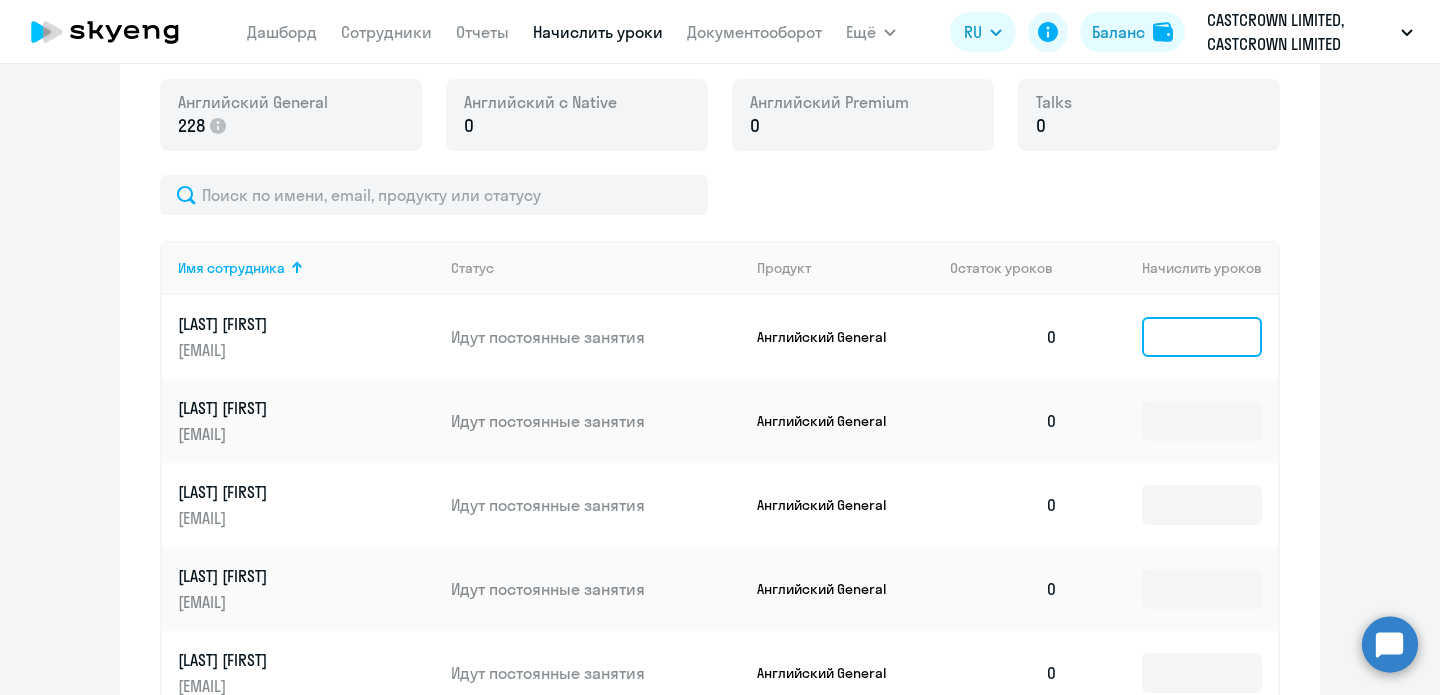 click 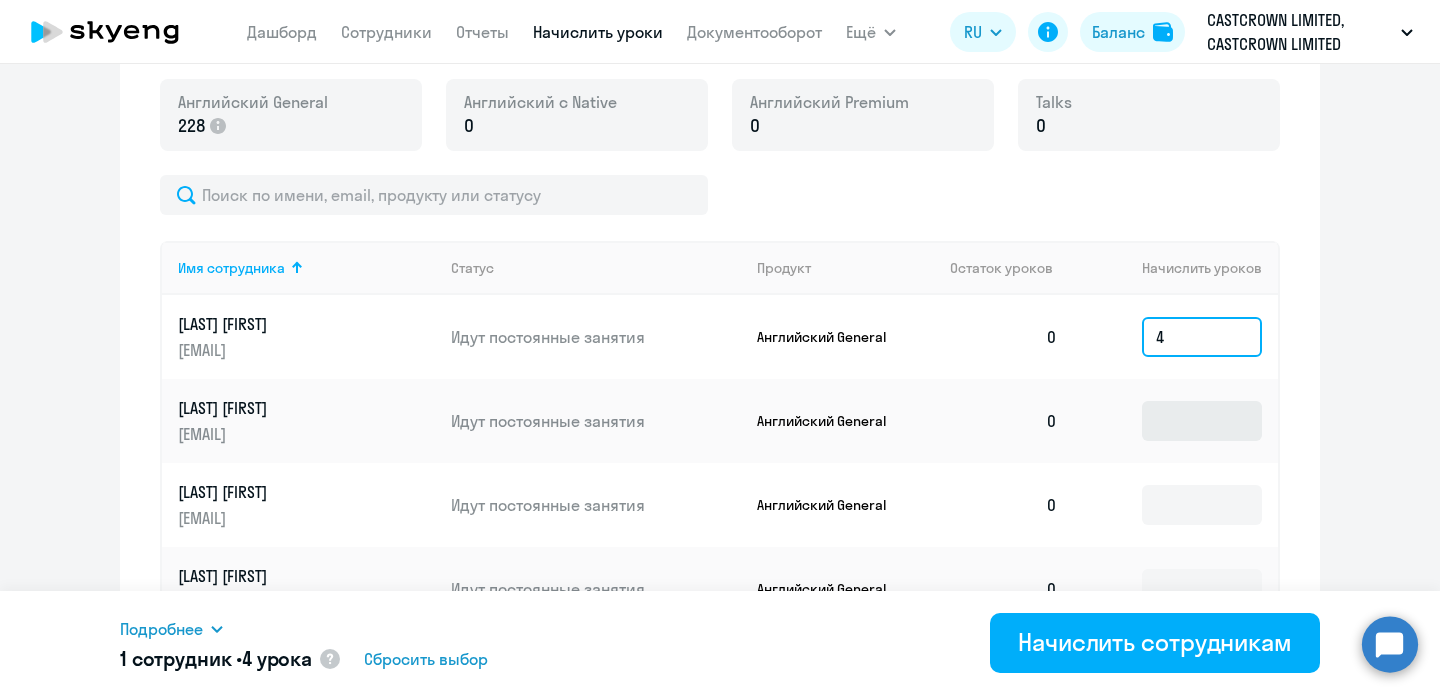 type on "4" 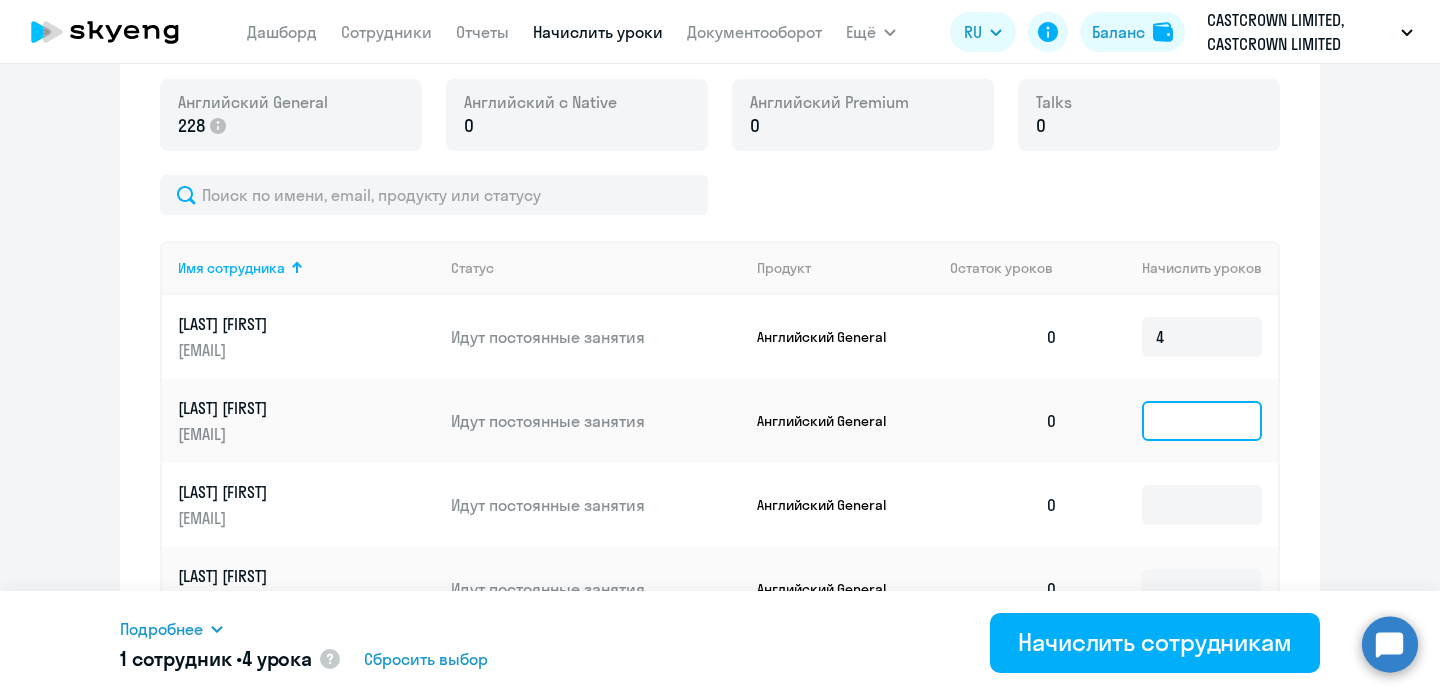 click 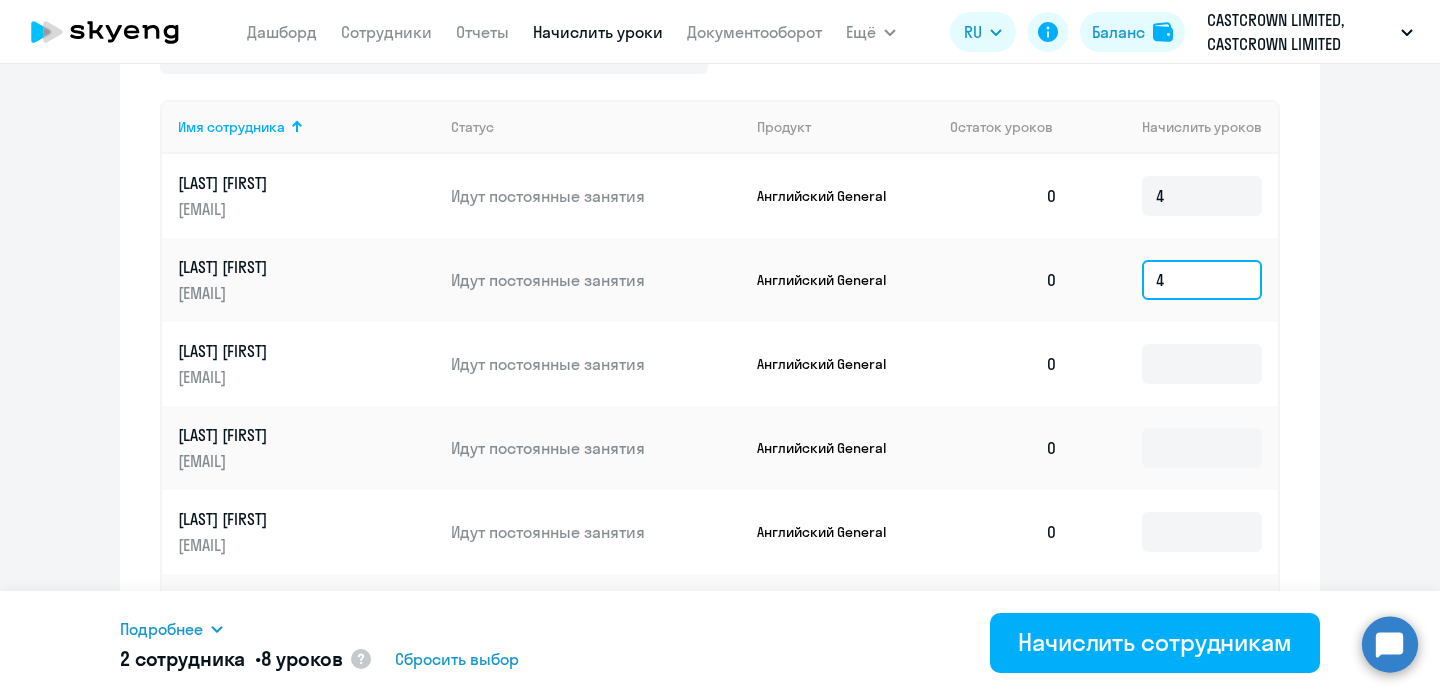 scroll, scrollTop: 893, scrollLeft: 0, axis: vertical 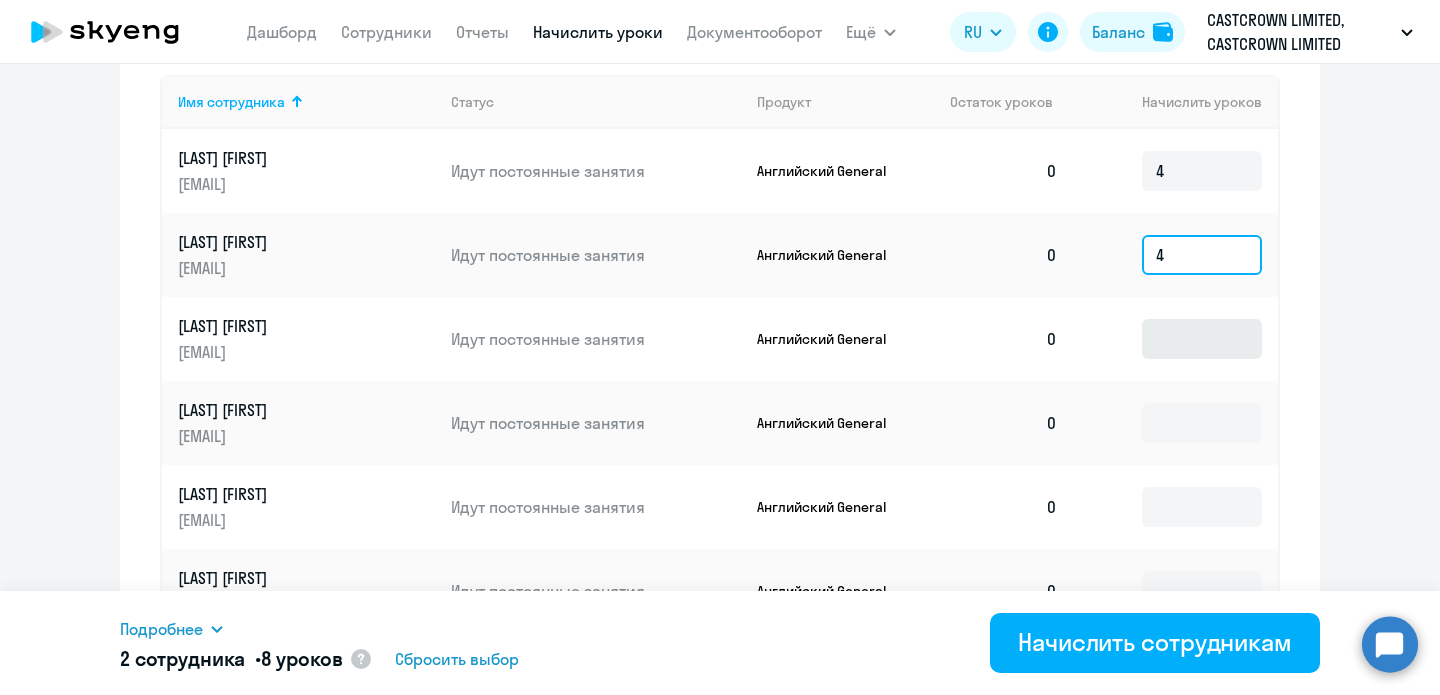 type on "4" 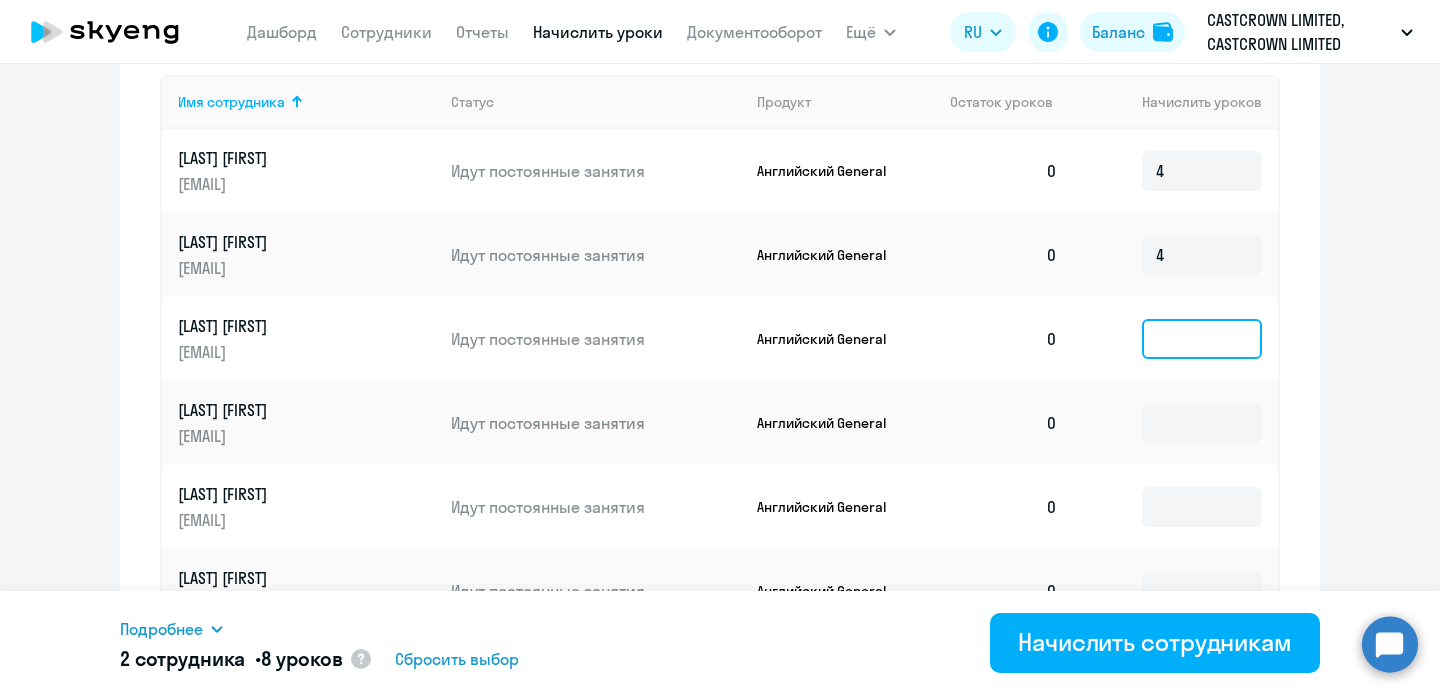 click 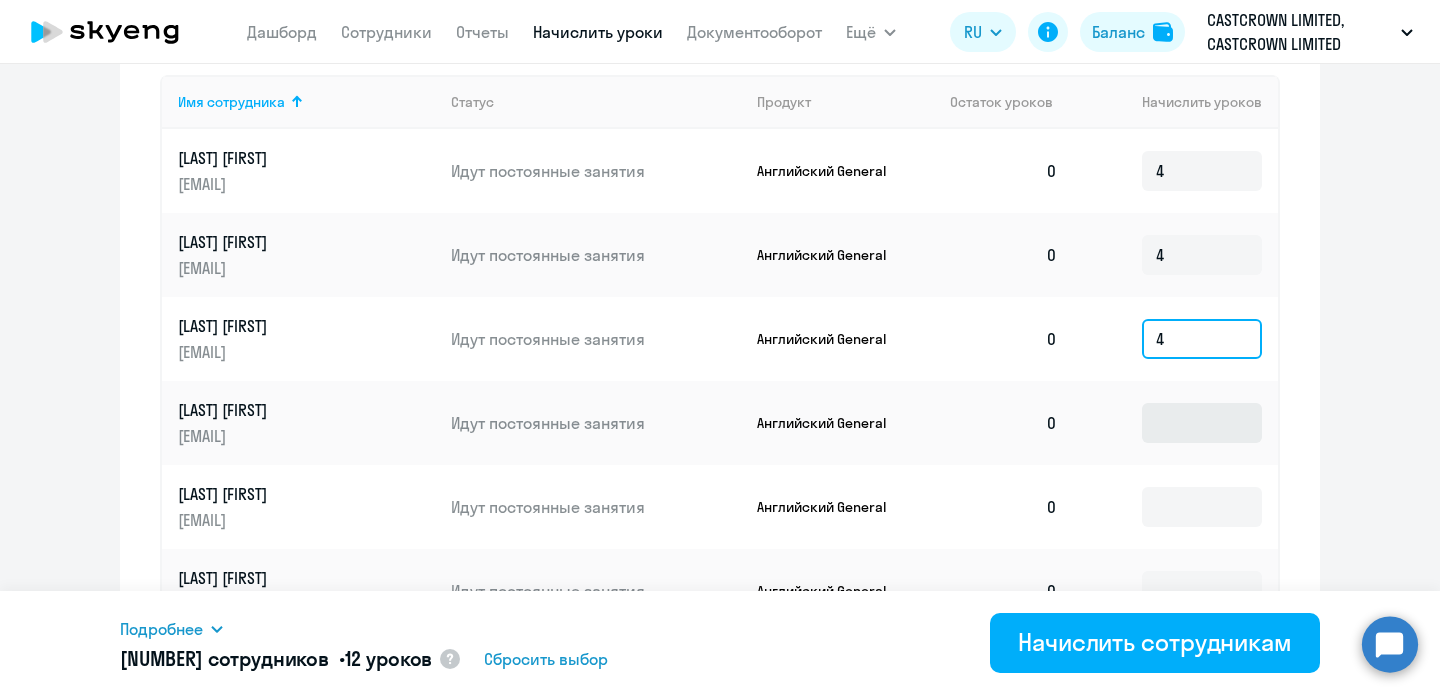 type on "4" 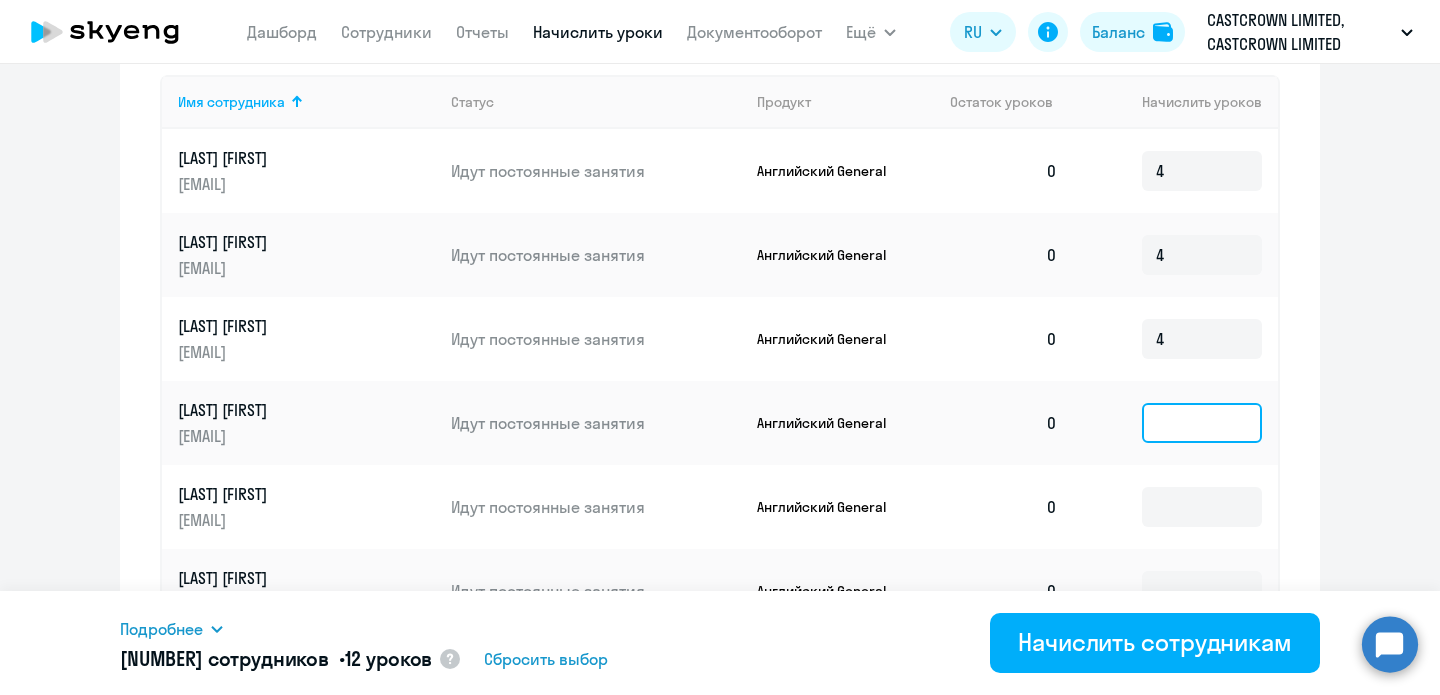 click 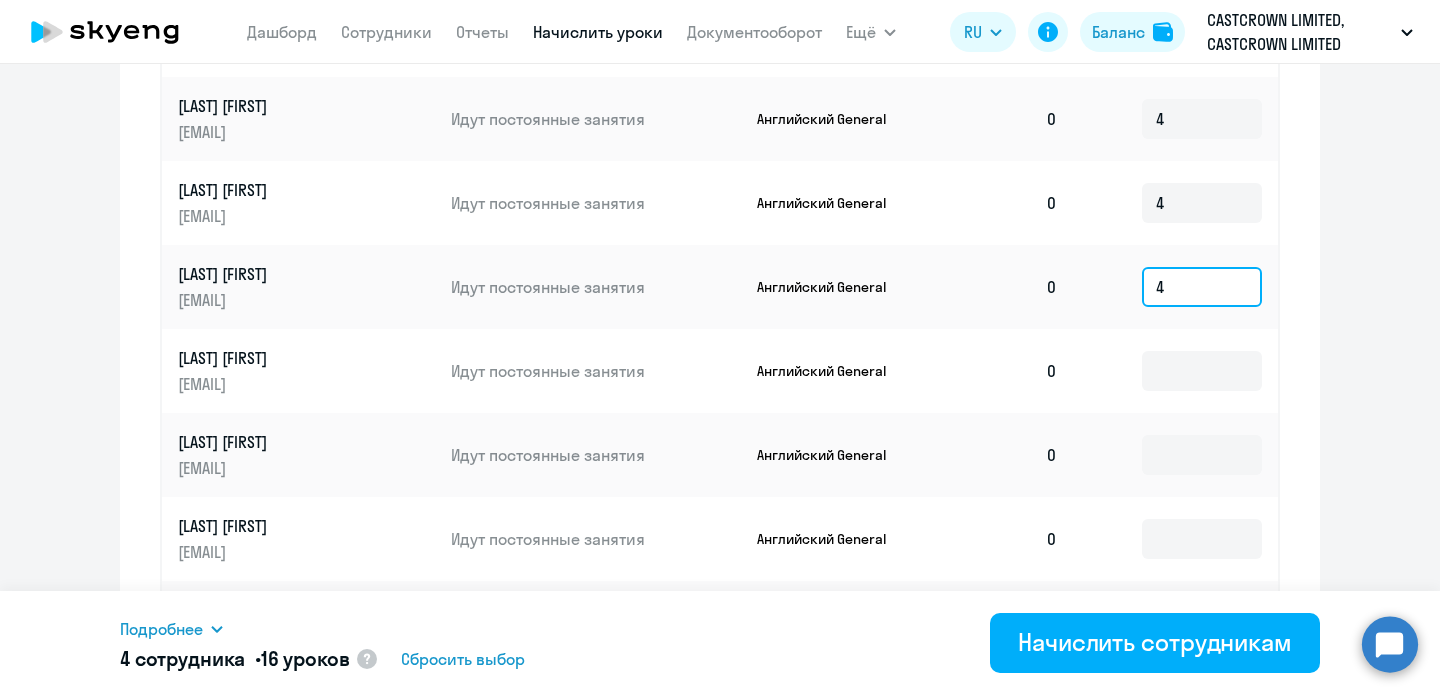 scroll, scrollTop: 1046, scrollLeft: 0, axis: vertical 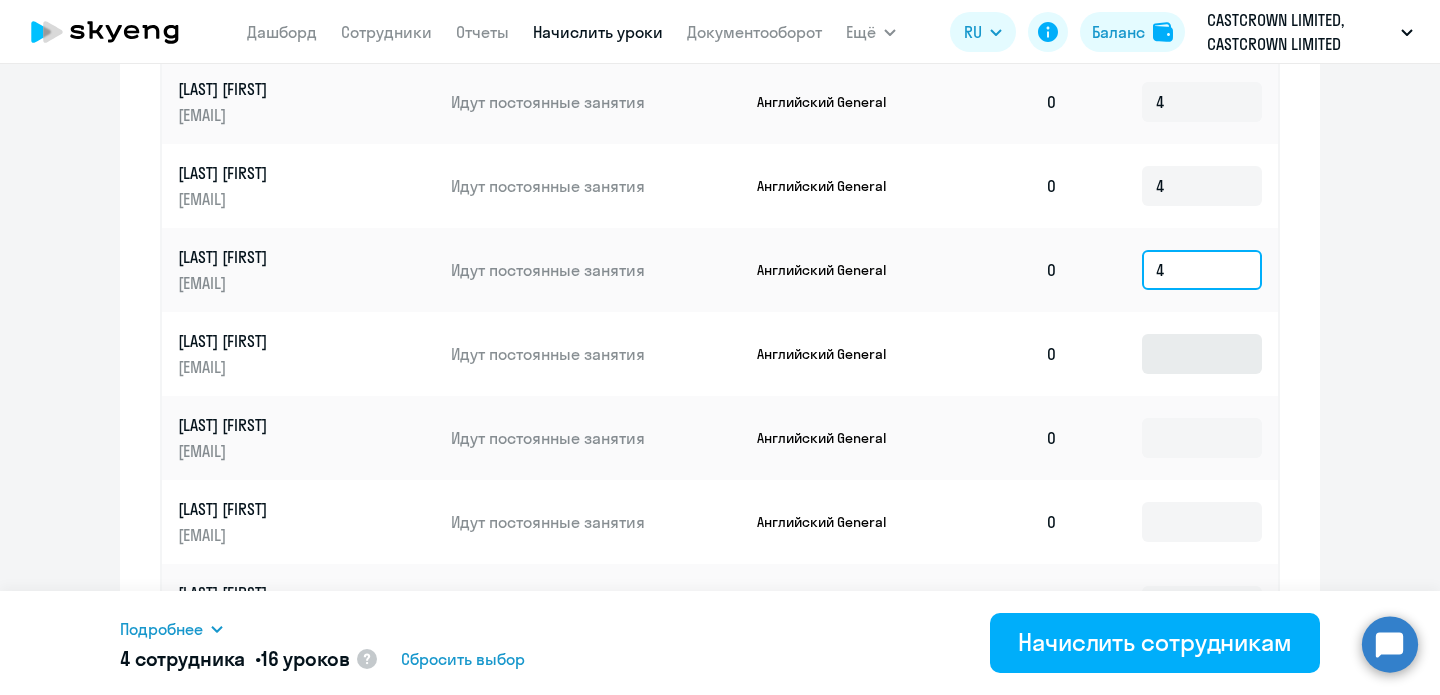 type on "4" 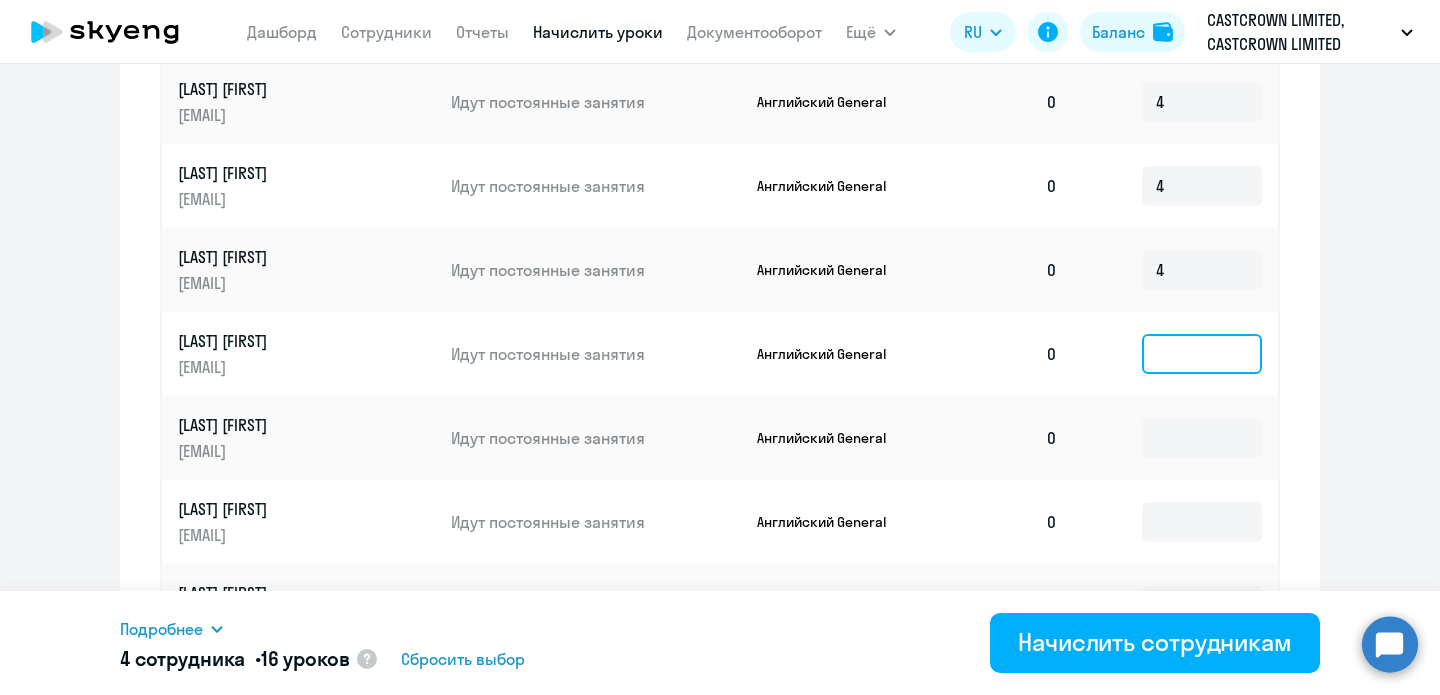click 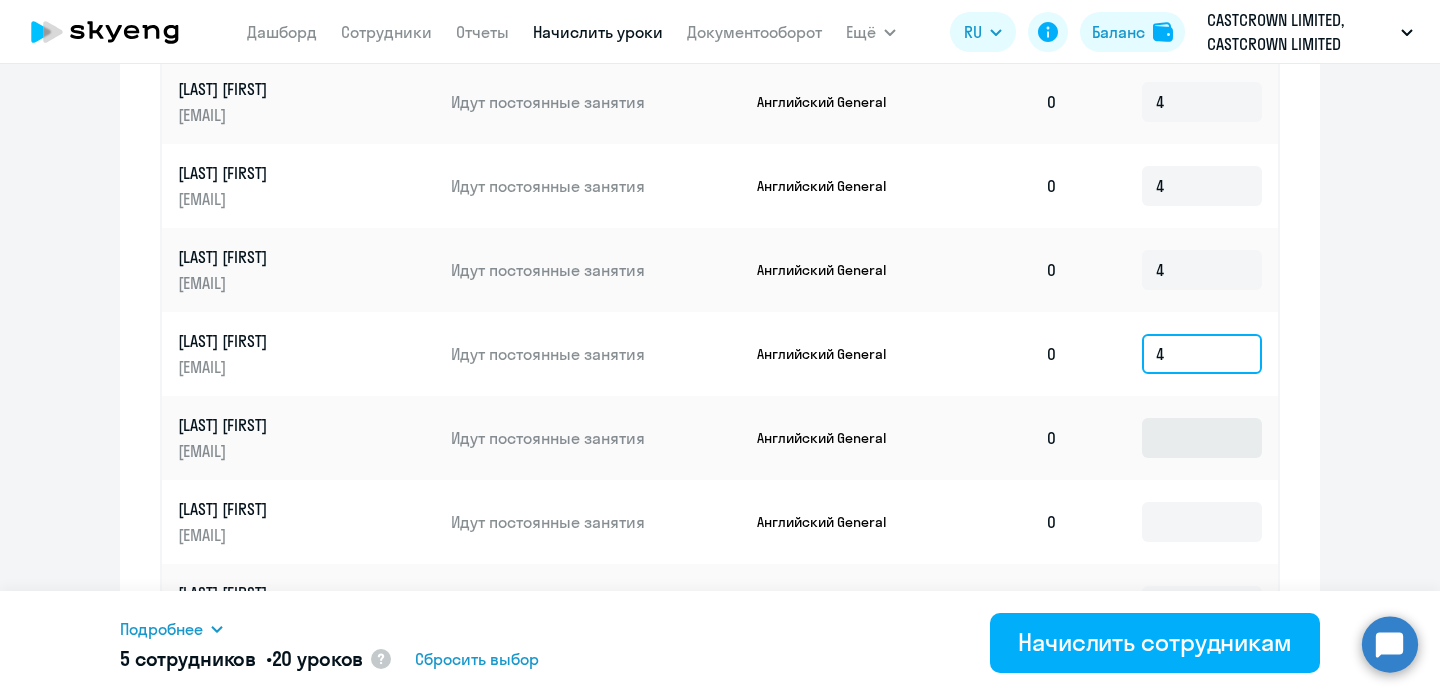 type on "4" 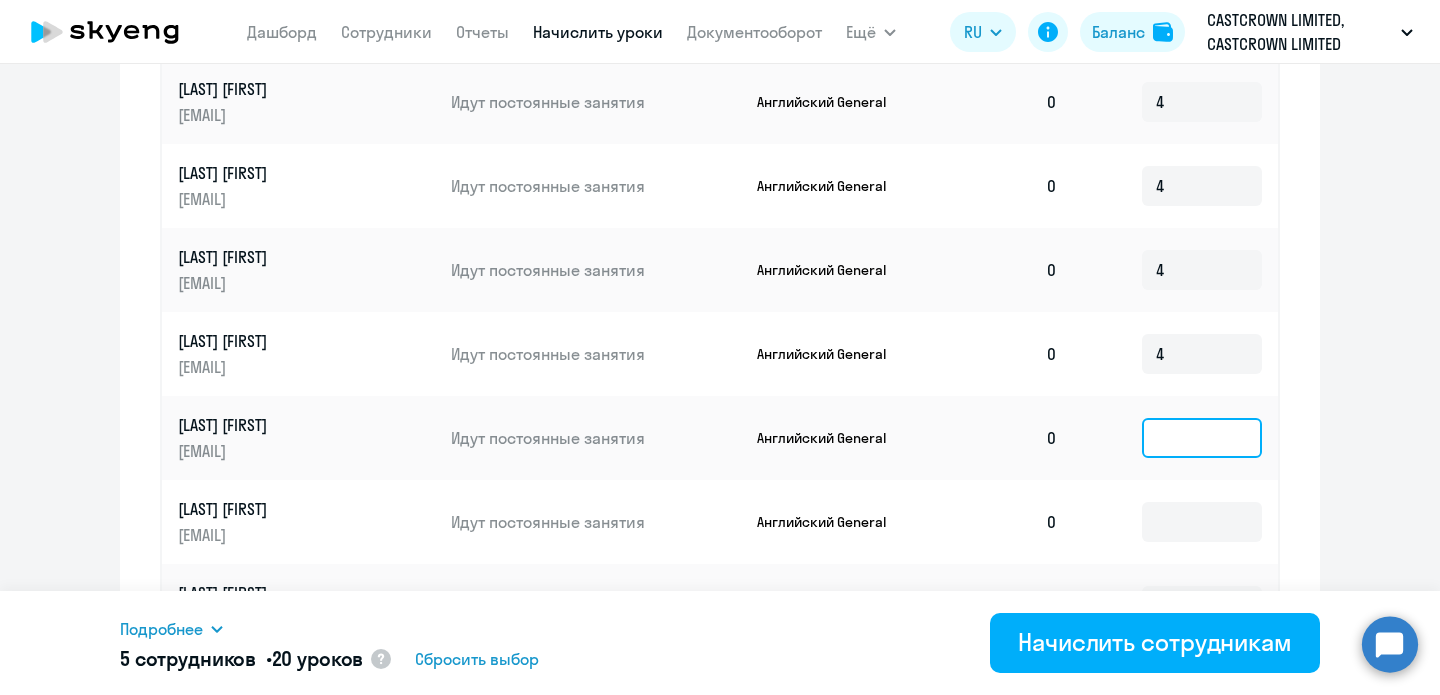 click 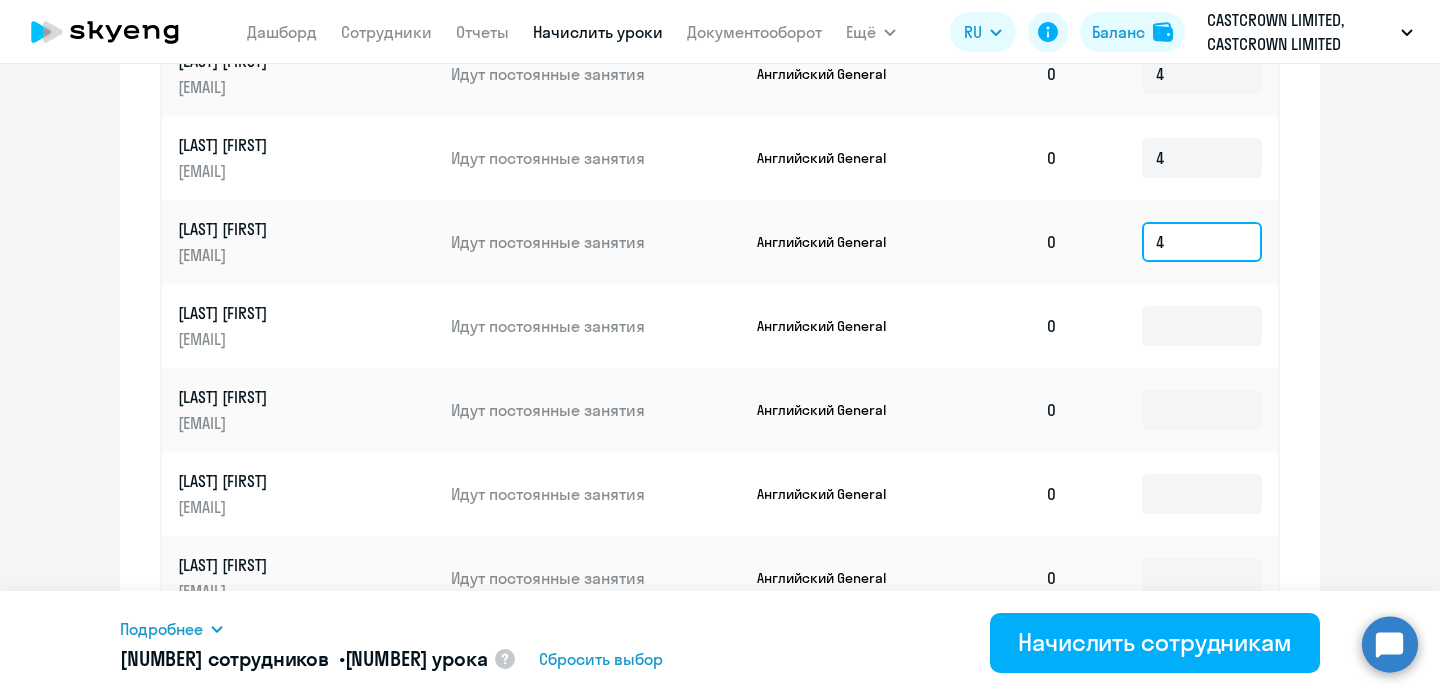scroll, scrollTop: 1248, scrollLeft: 0, axis: vertical 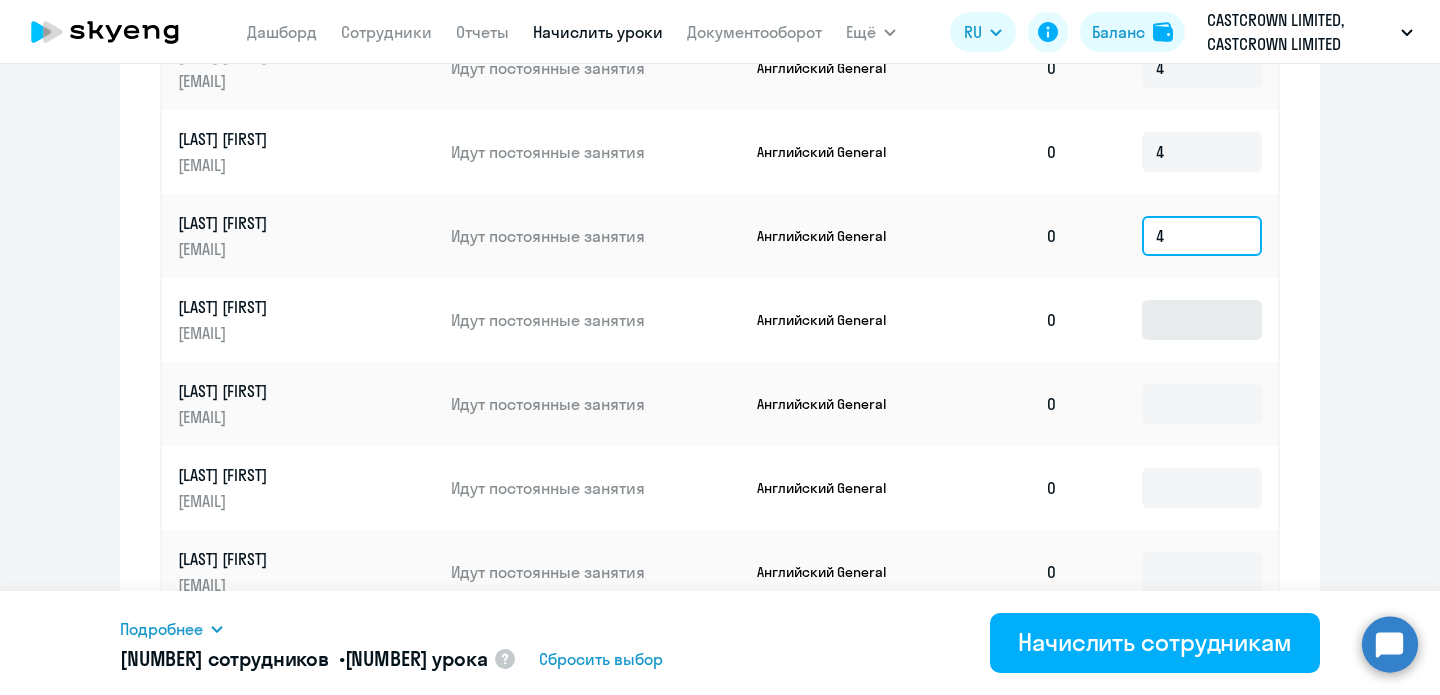 type on "4" 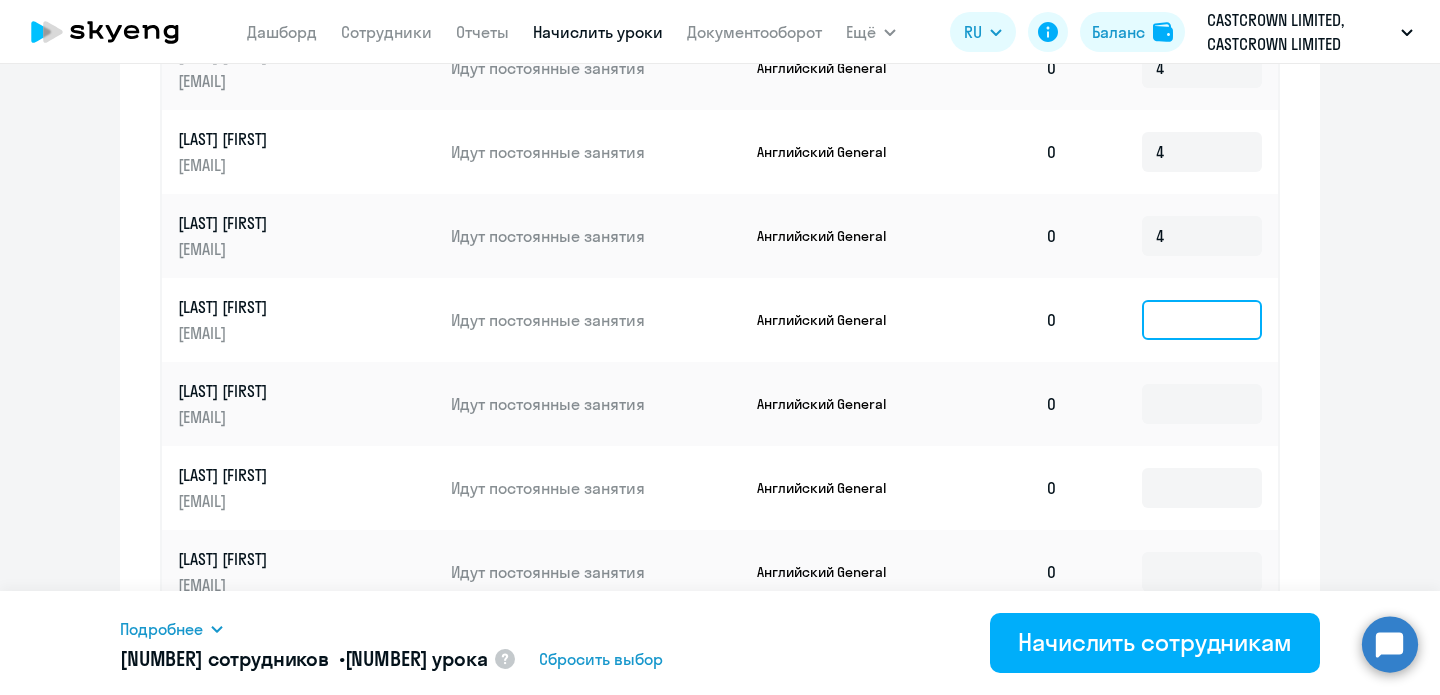 click 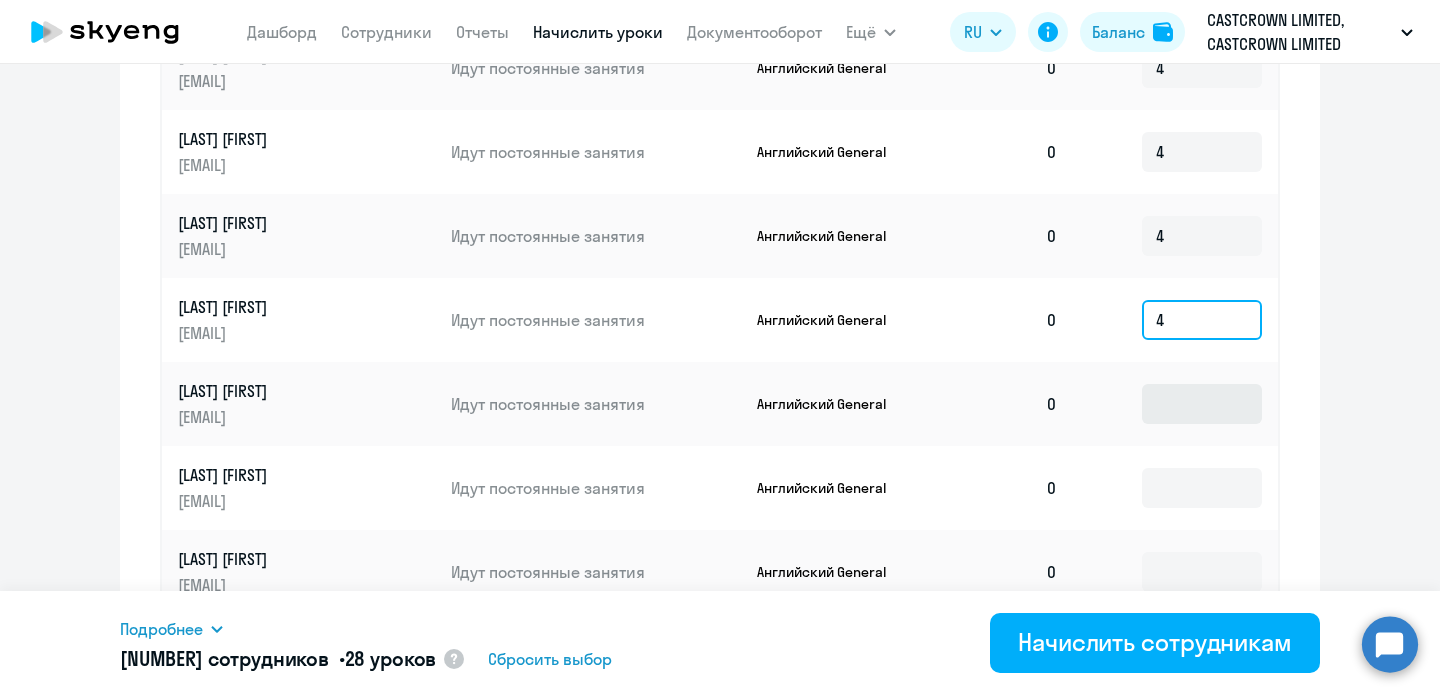 type on "4" 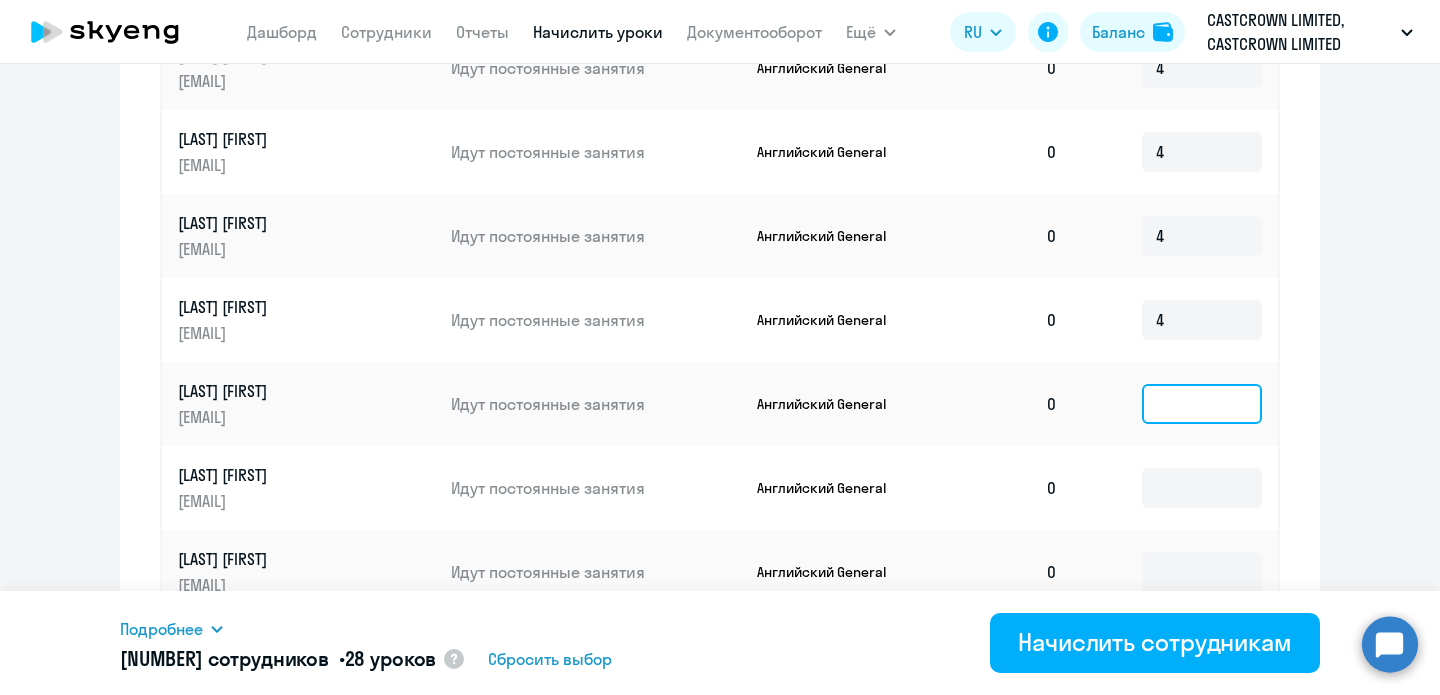 click 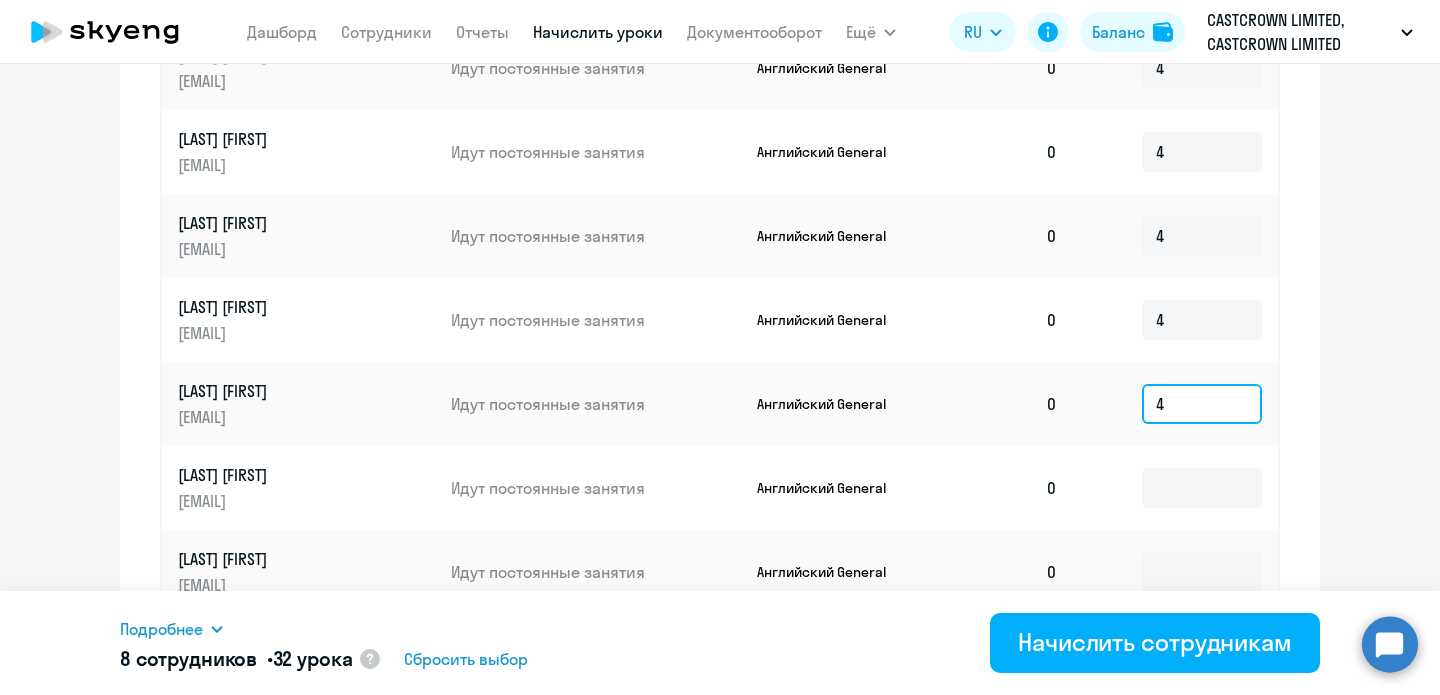 scroll, scrollTop: 1335, scrollLeft: 0, axis: vertical 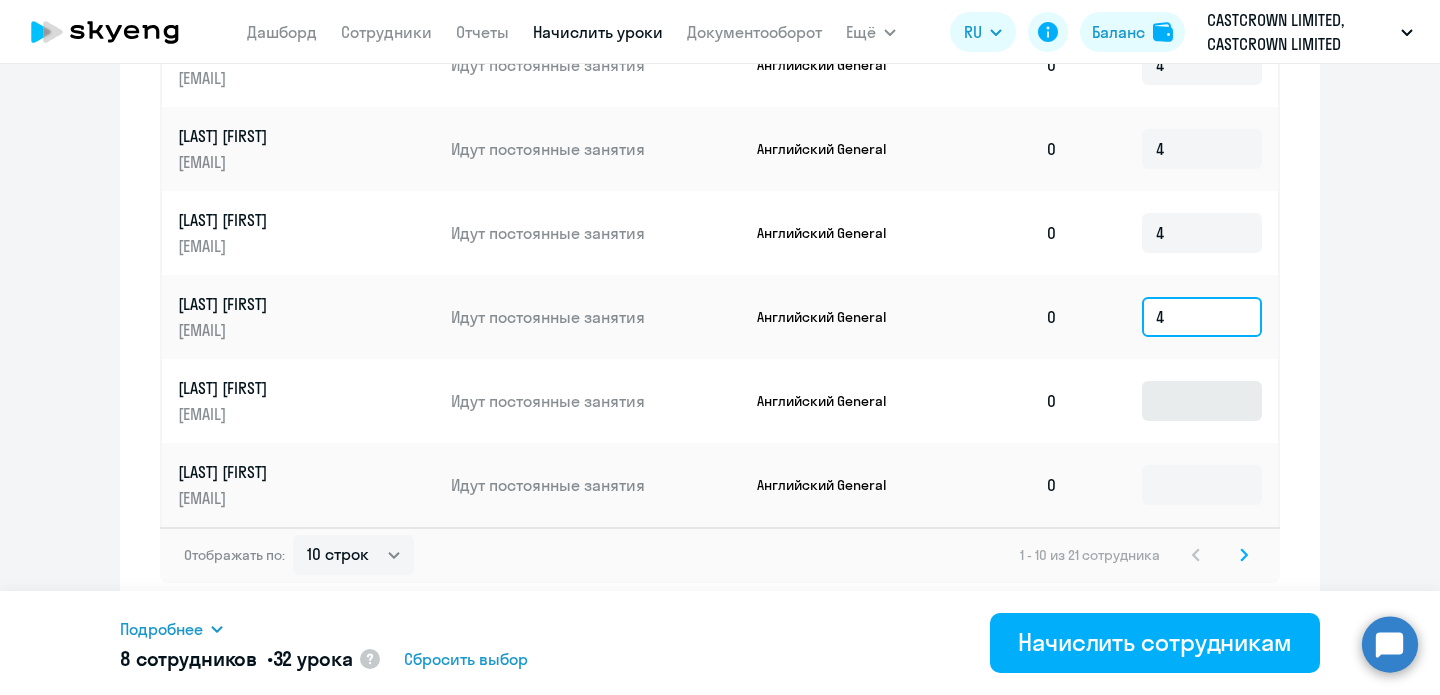 type on "4" 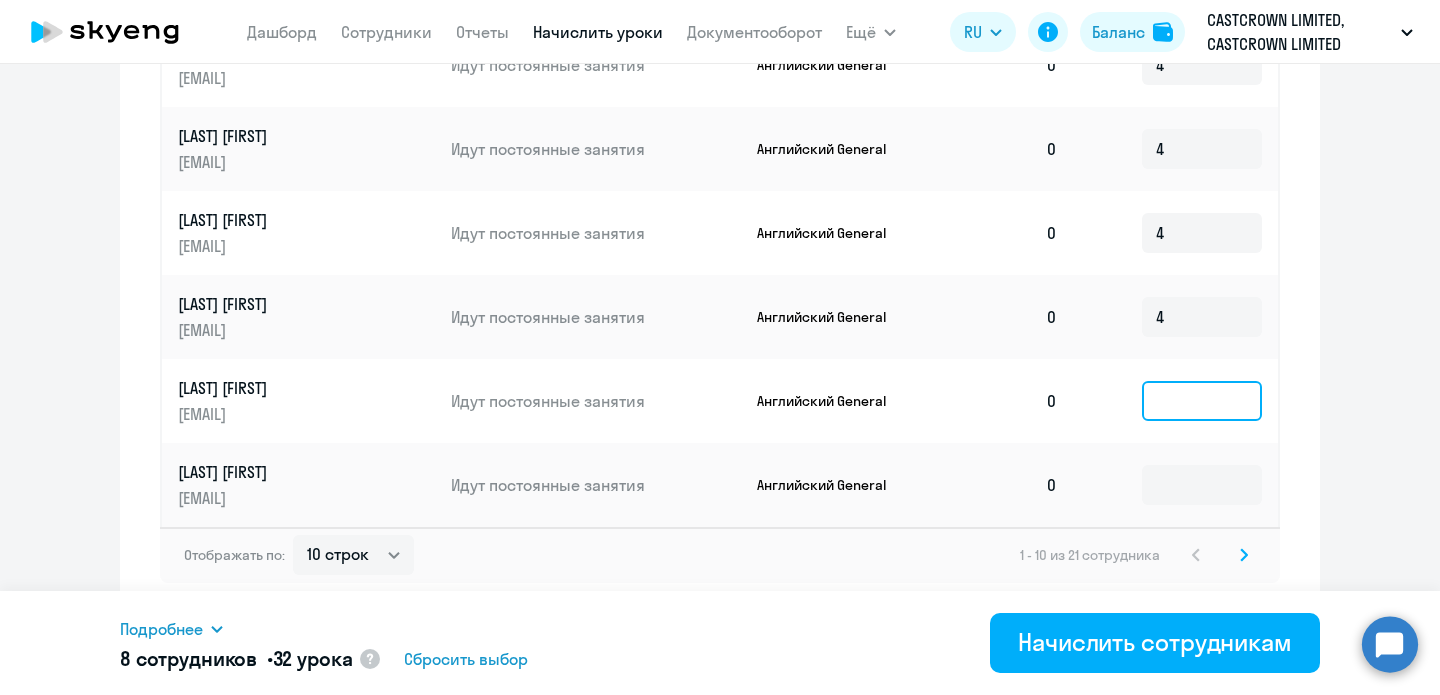 click 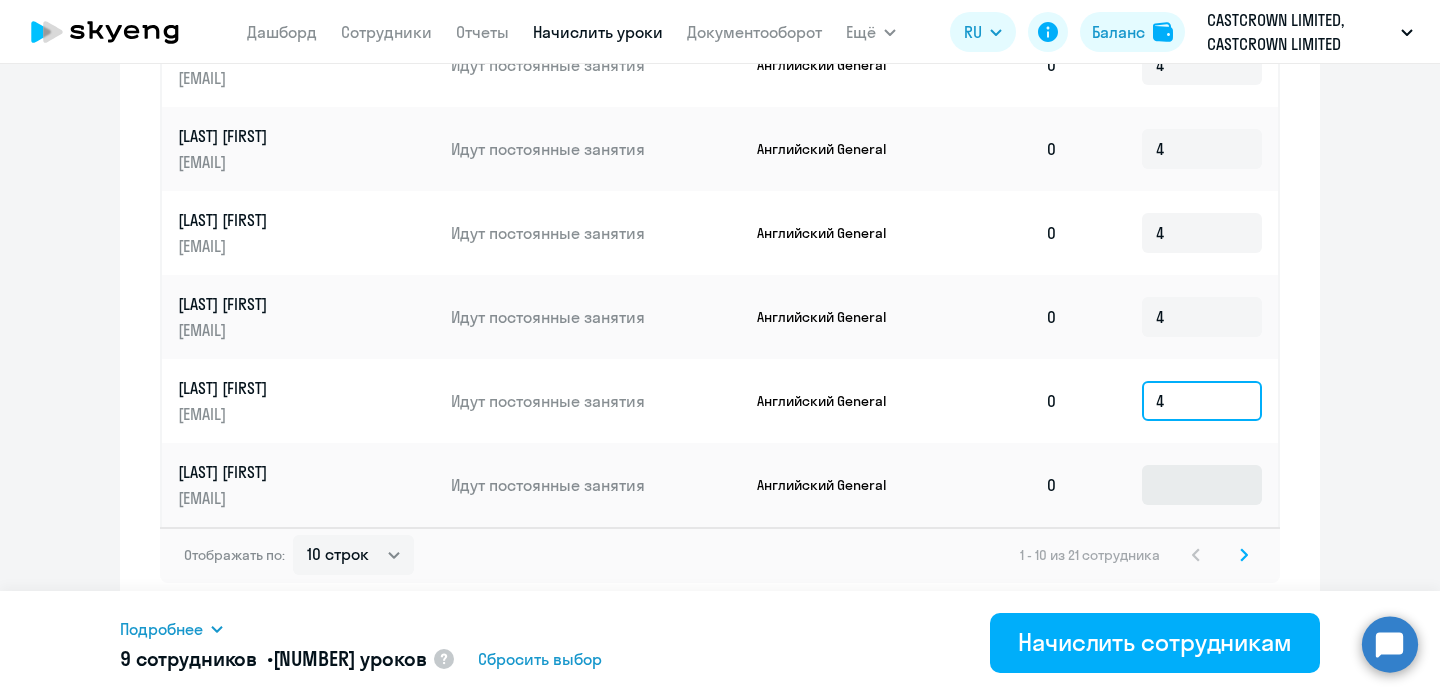 type on "4" 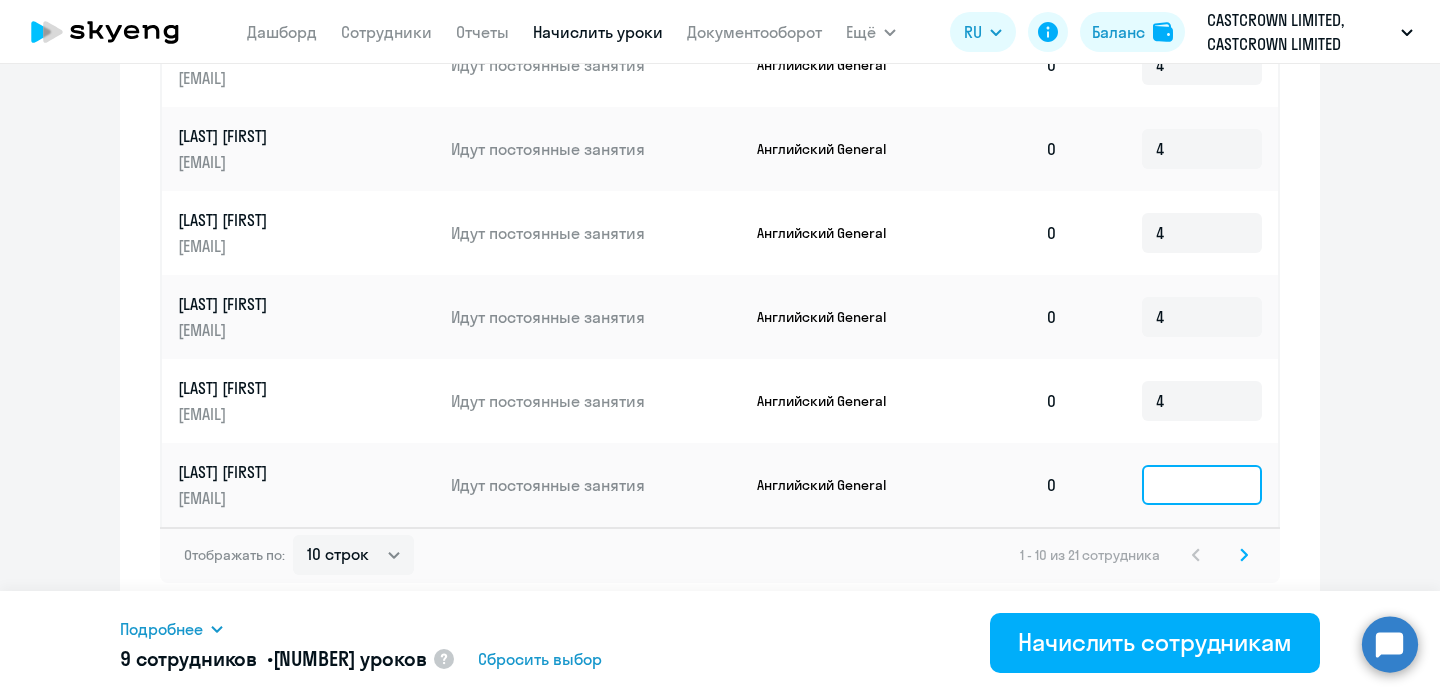click 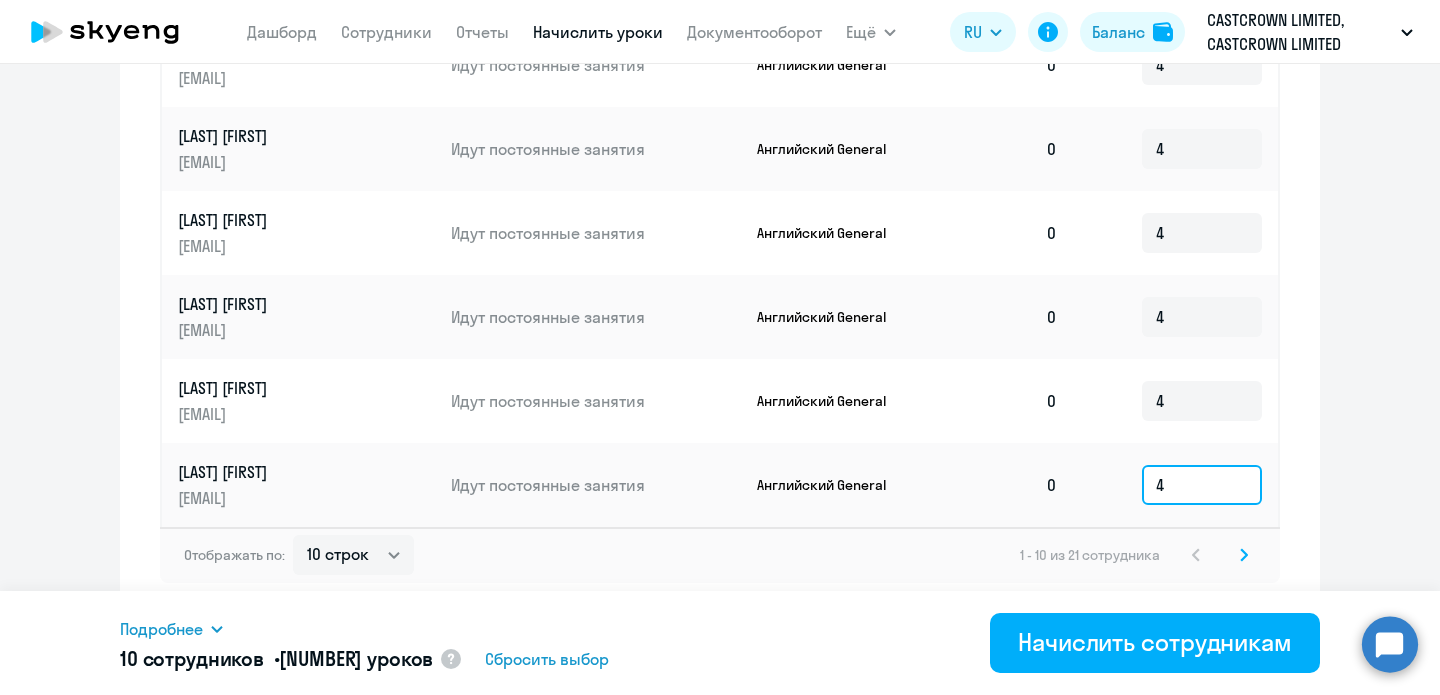 type on "4" 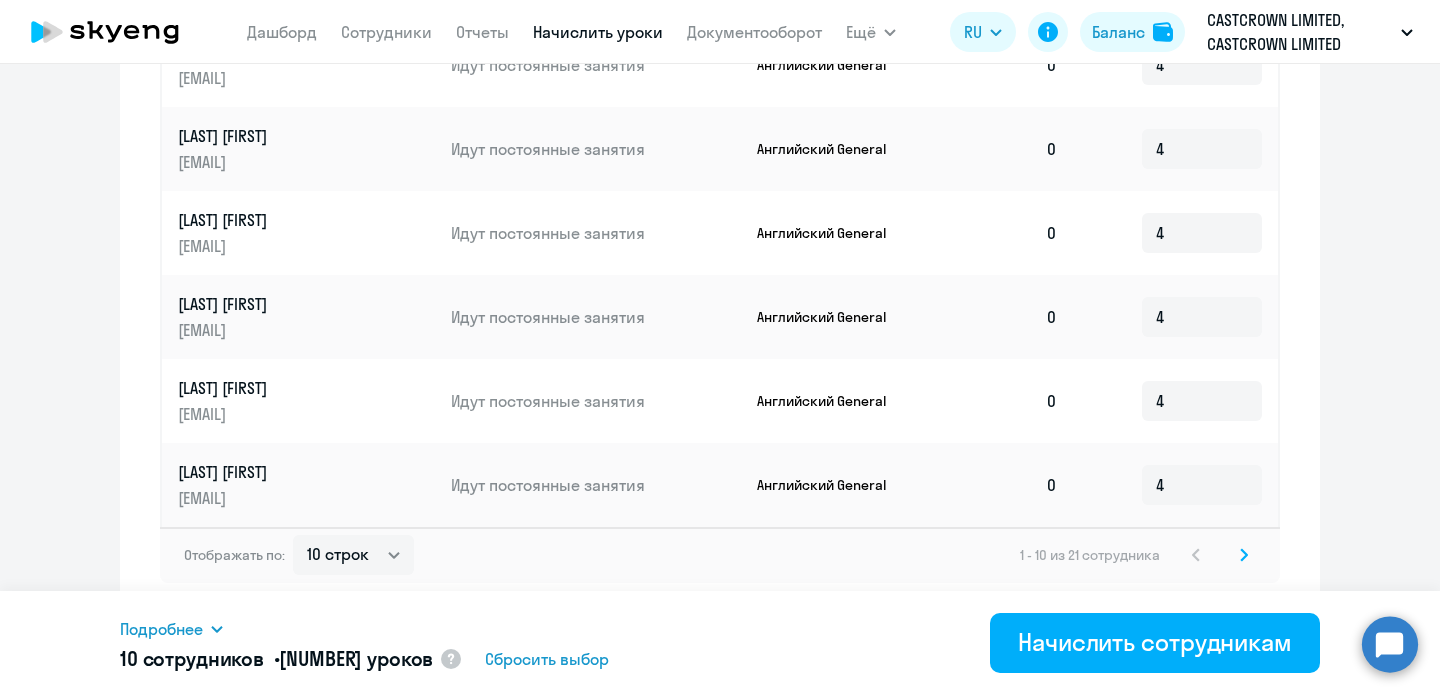 click 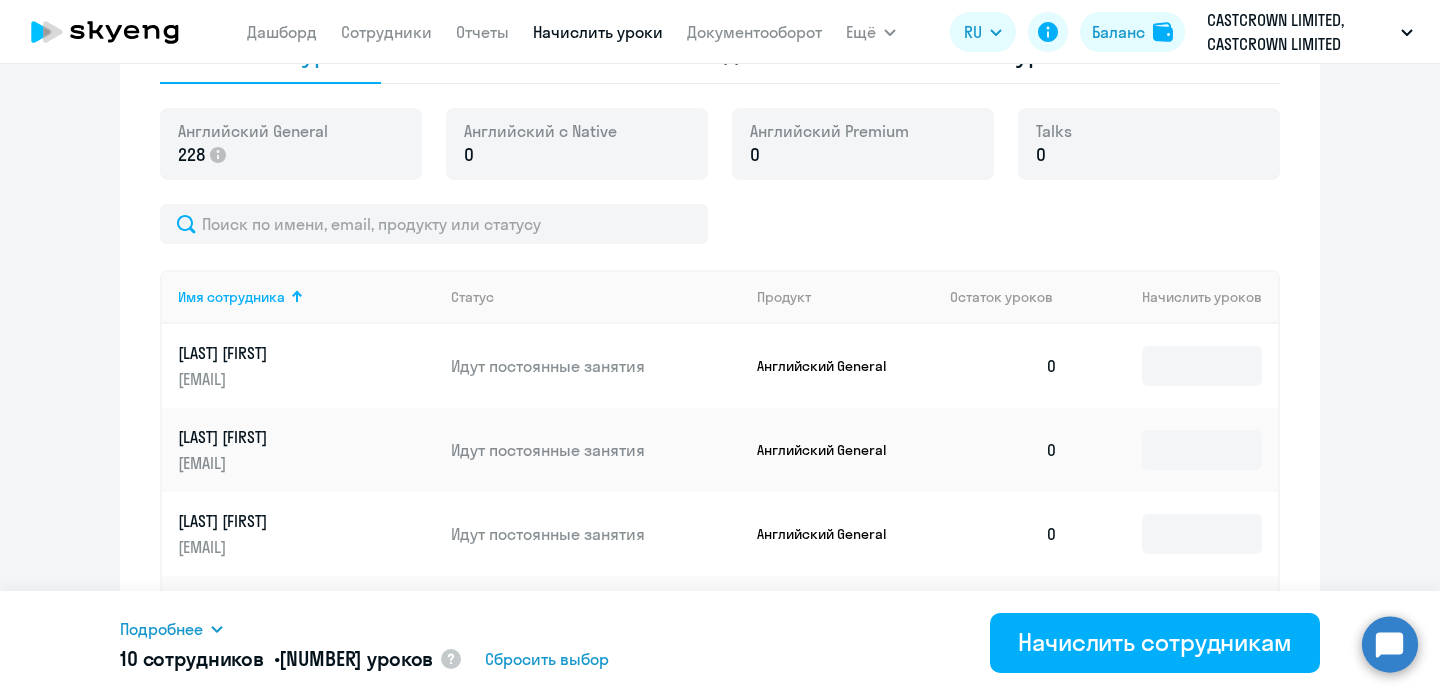 scroll, scrollTop: 665, scrollLeft: 0, axis: vertical 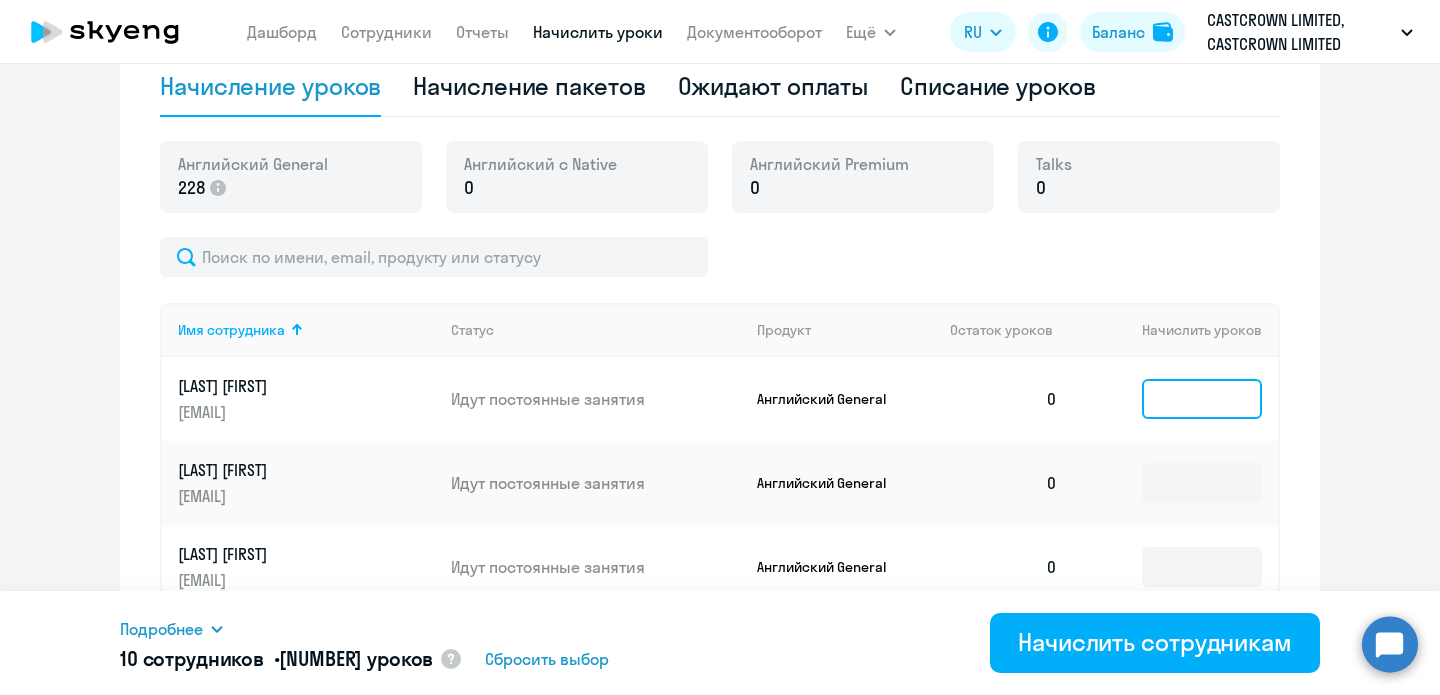 click 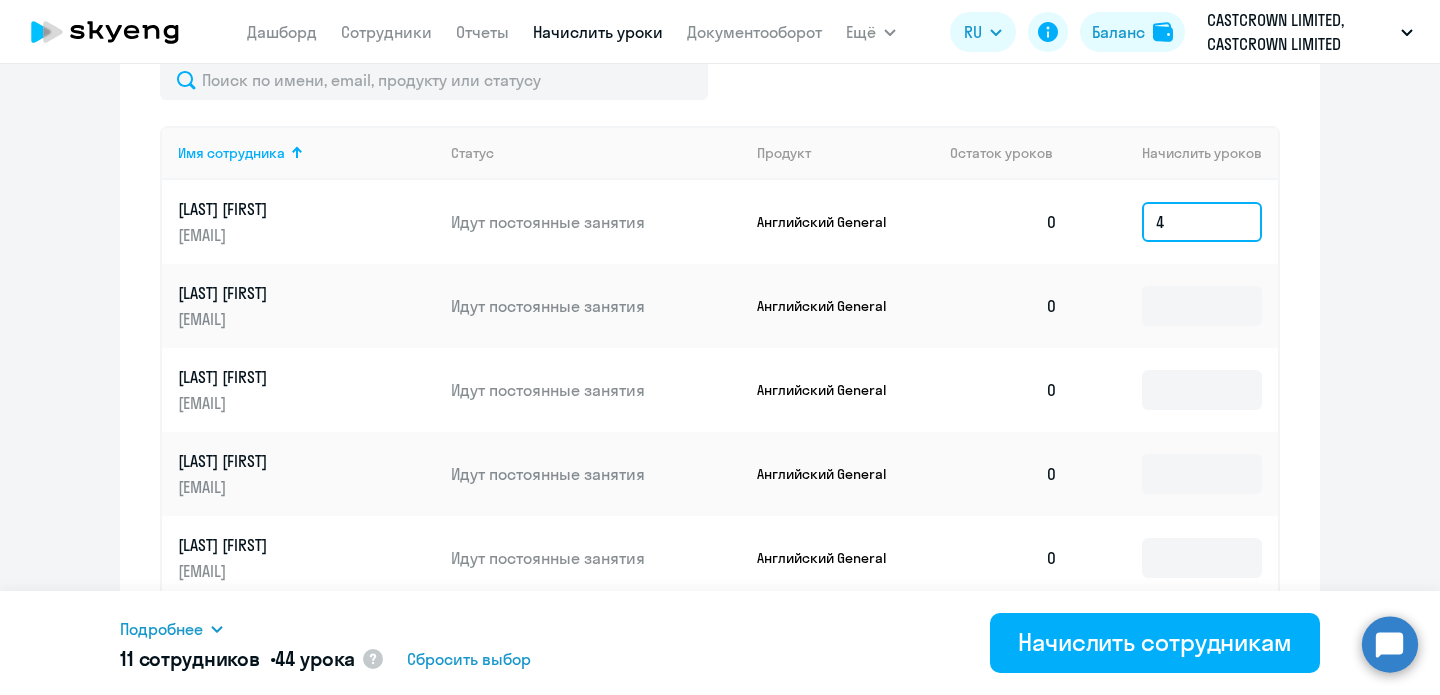 scroll, scrollTop: 870, scrollLeft: 0, axis: vertical 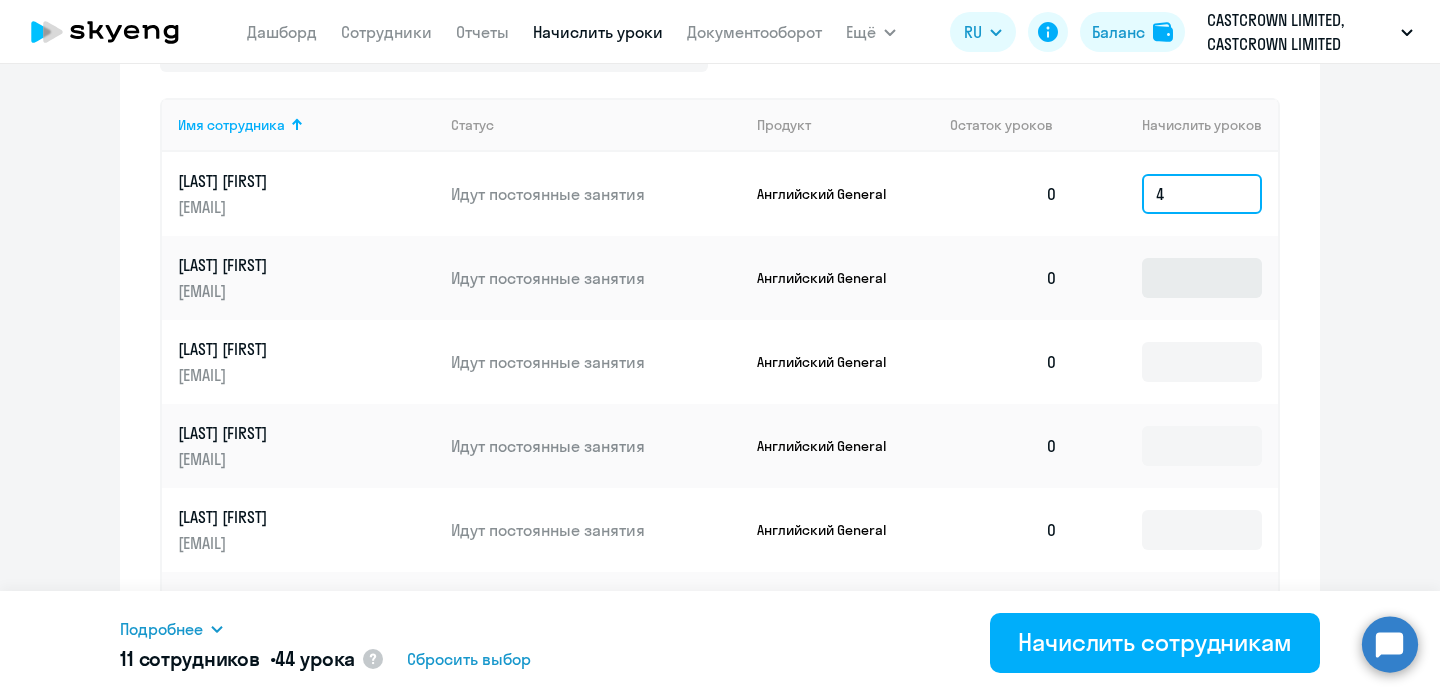 type on "4" 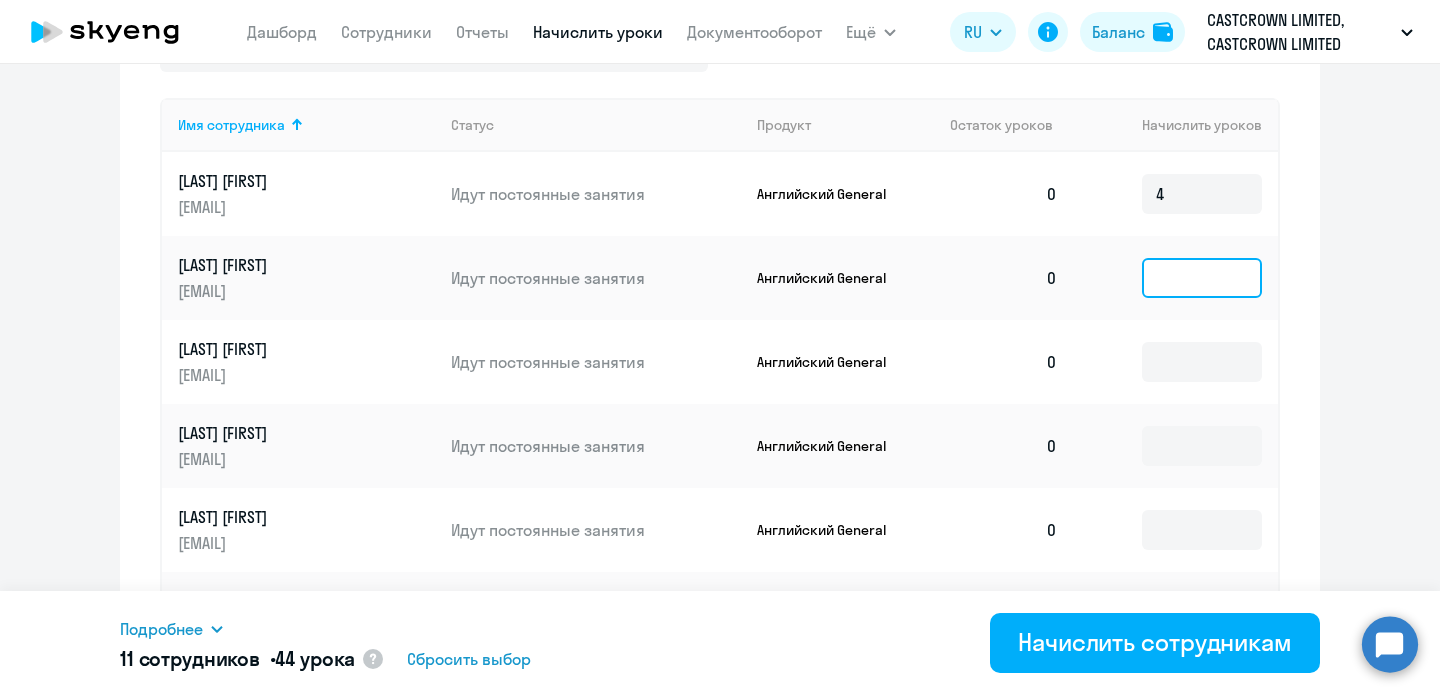 click 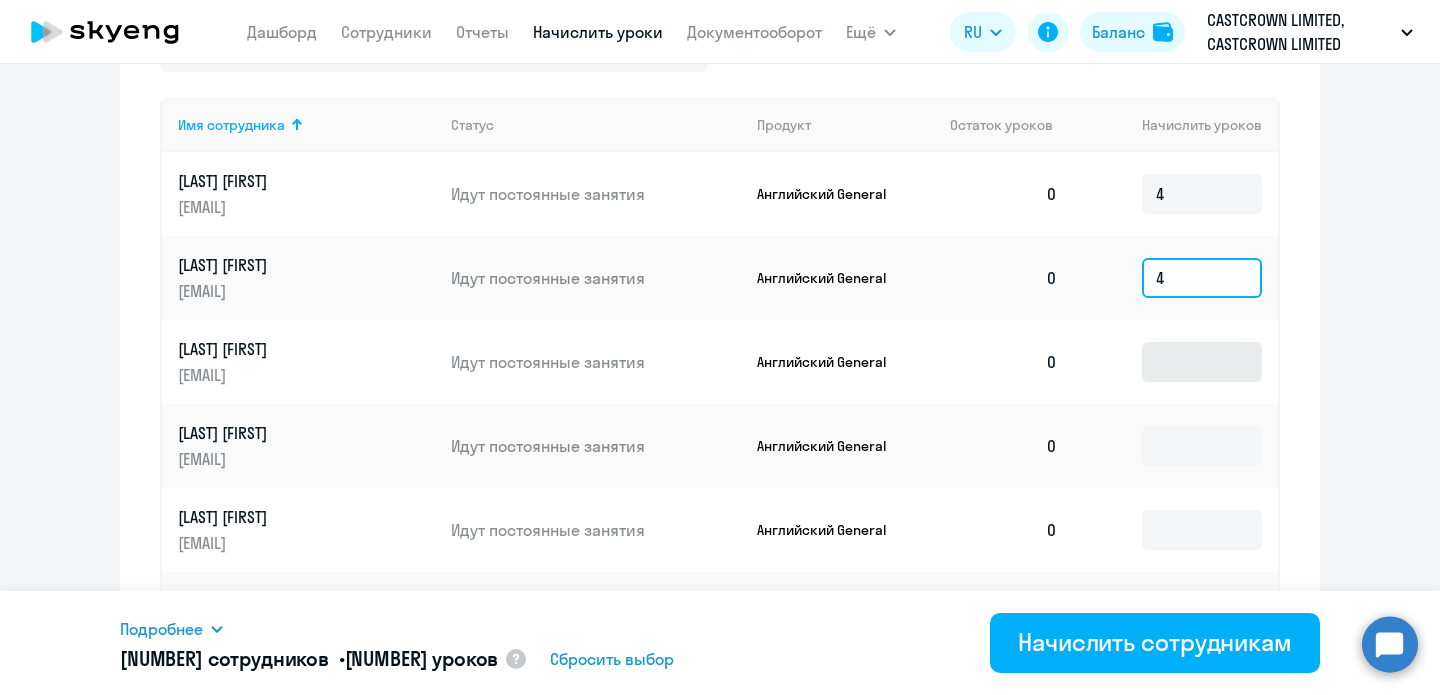 type on "4" 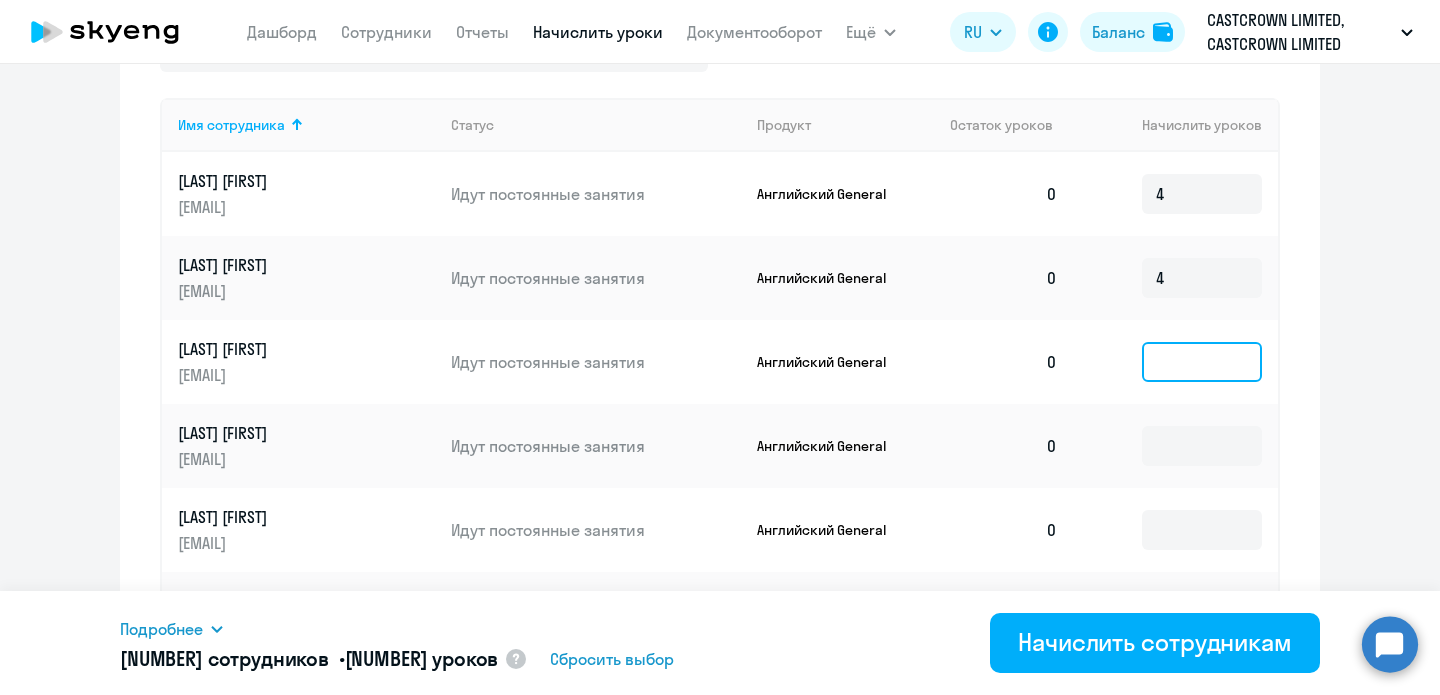 click 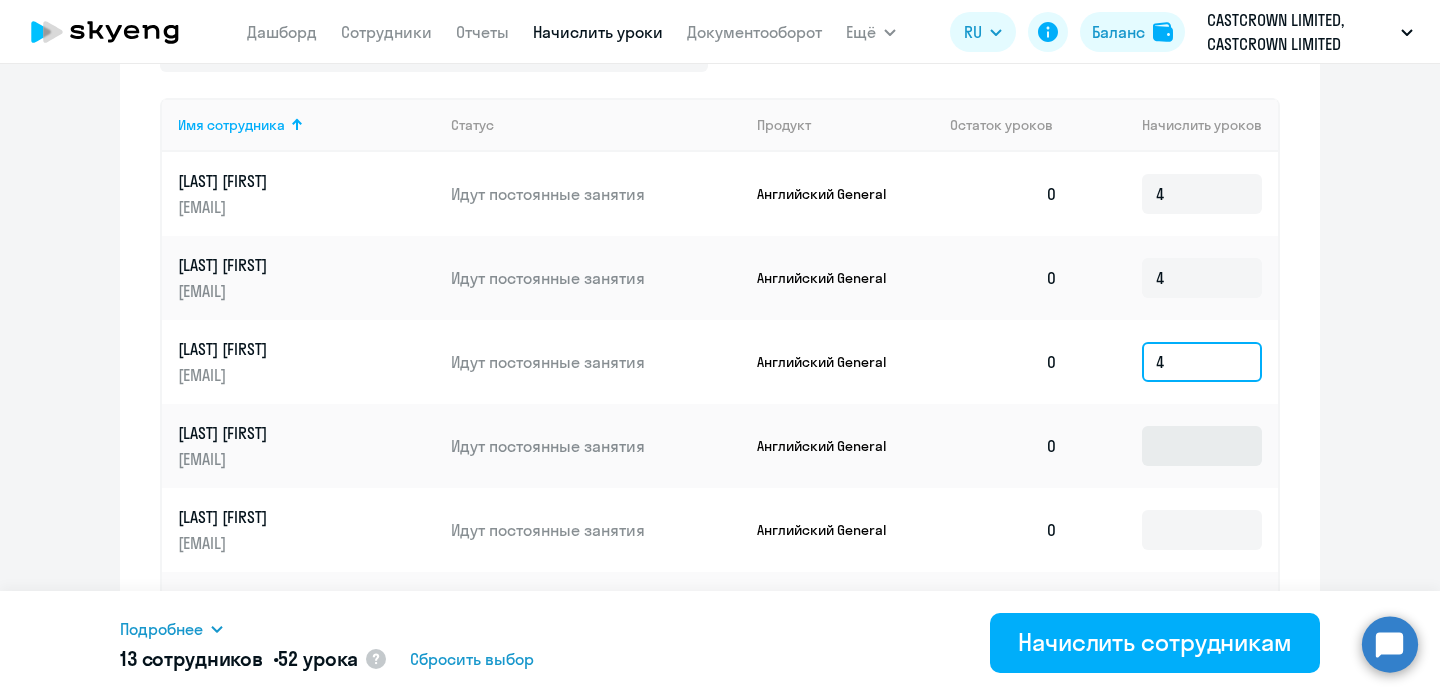 type on "4" 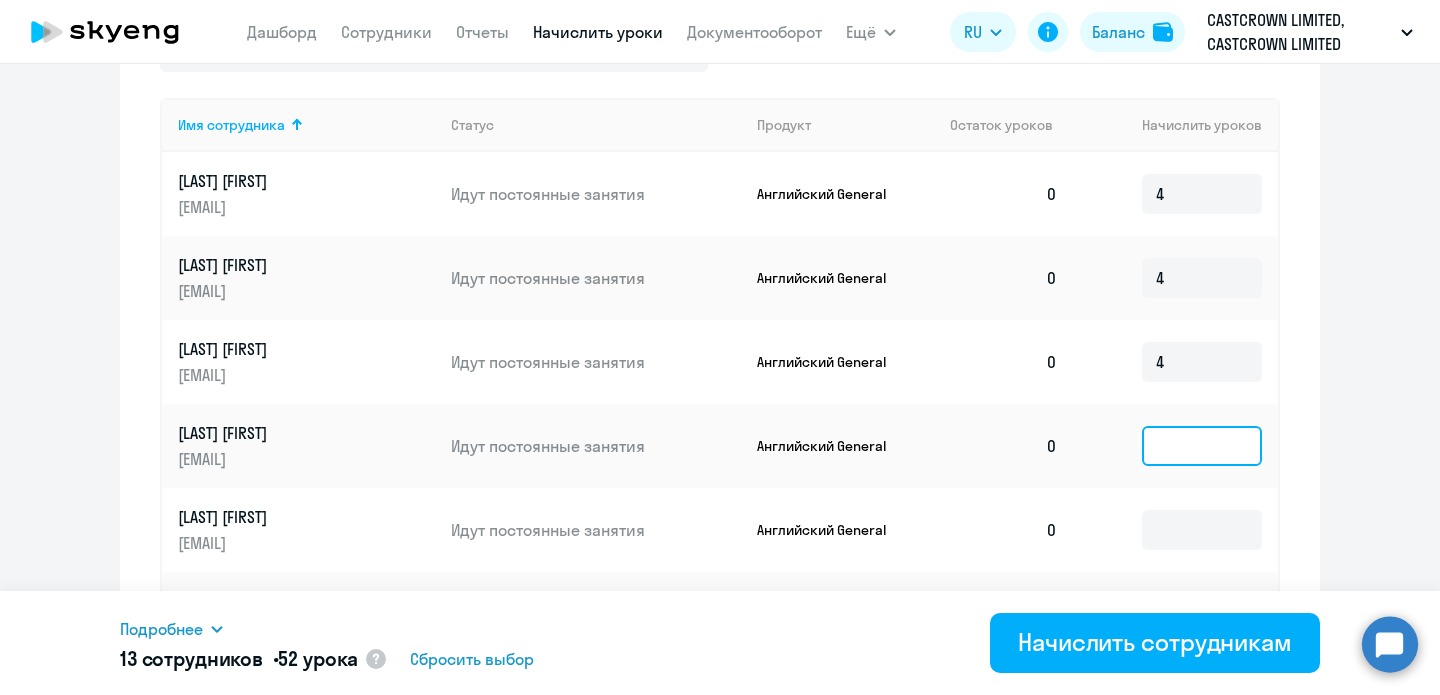 click 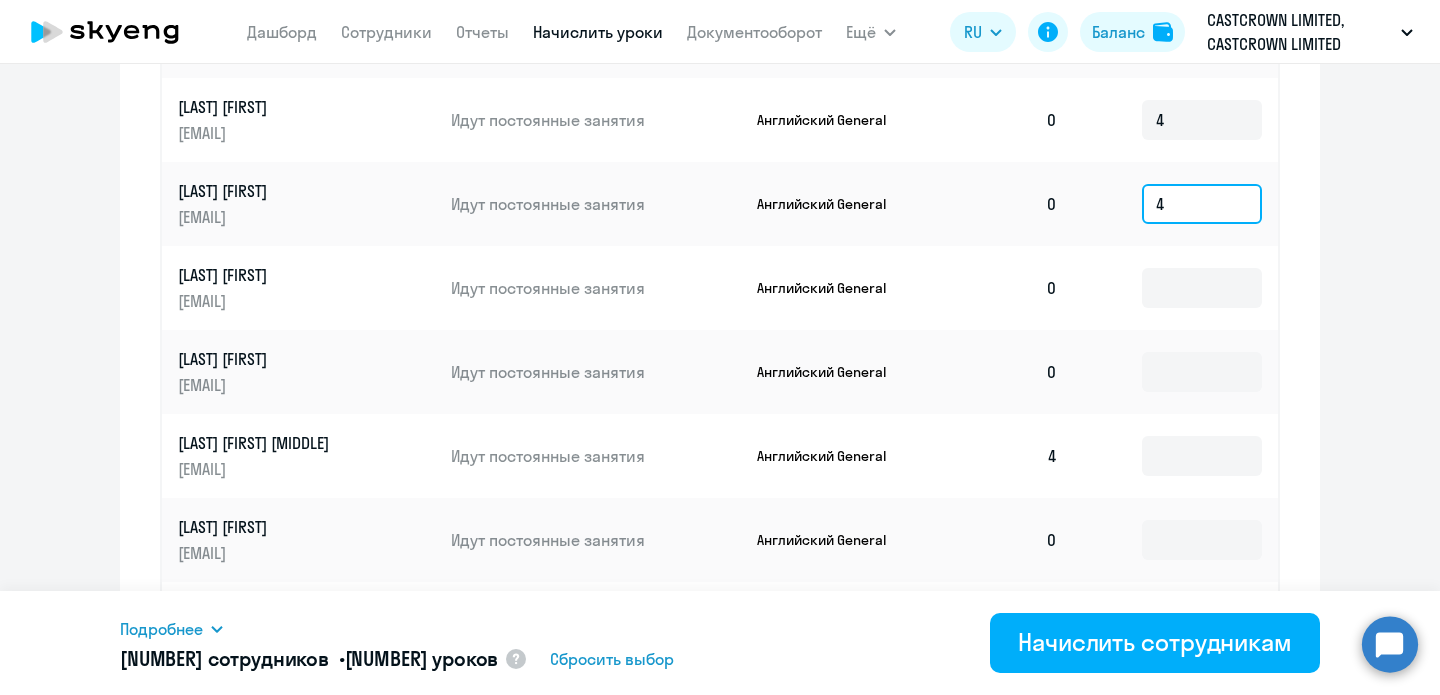 scroll, scrollTop: 1113, scrollLeft: 0, axis: vertical 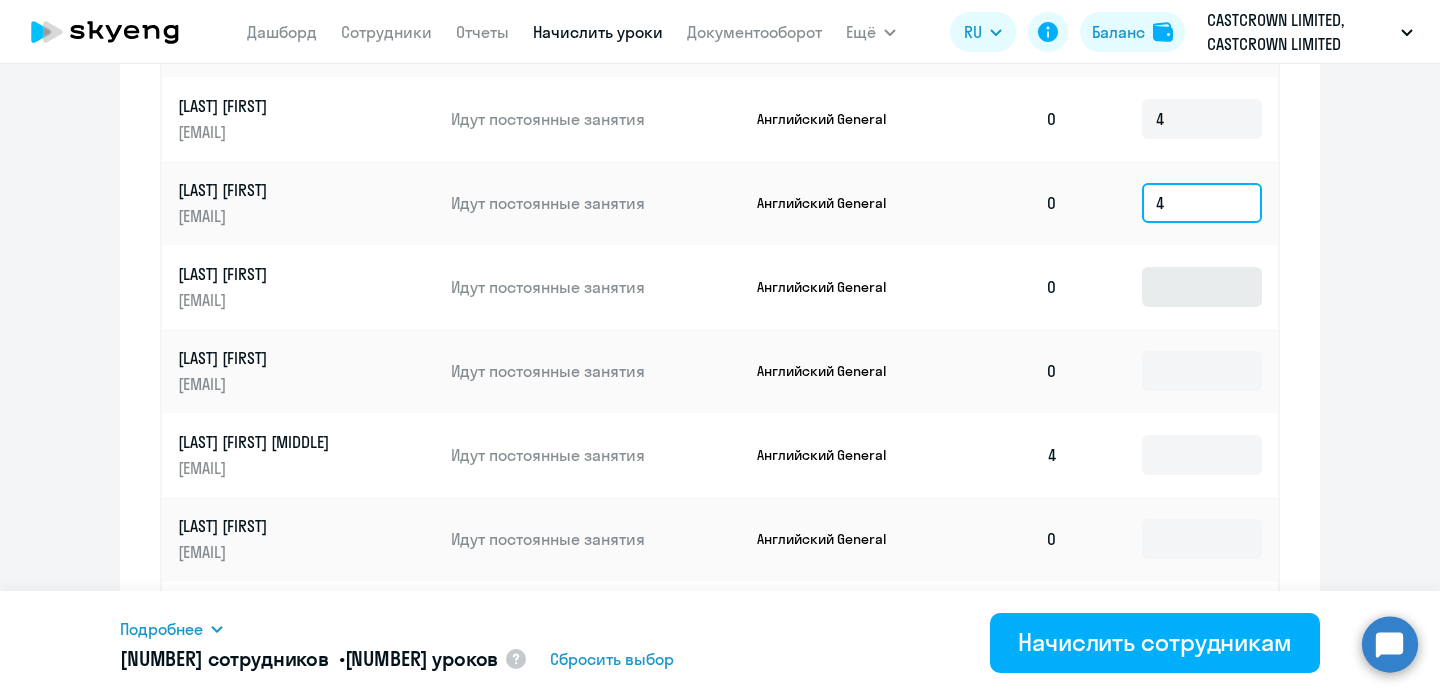 type on "4" 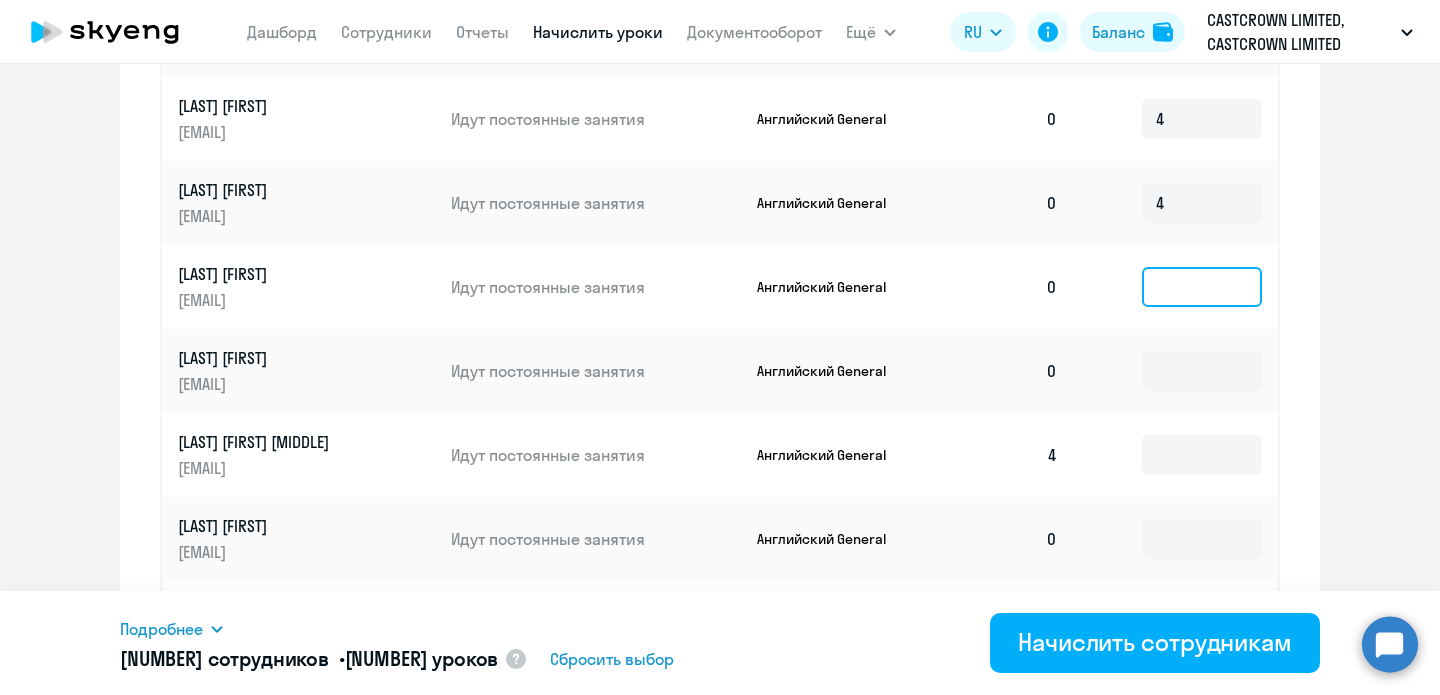 click 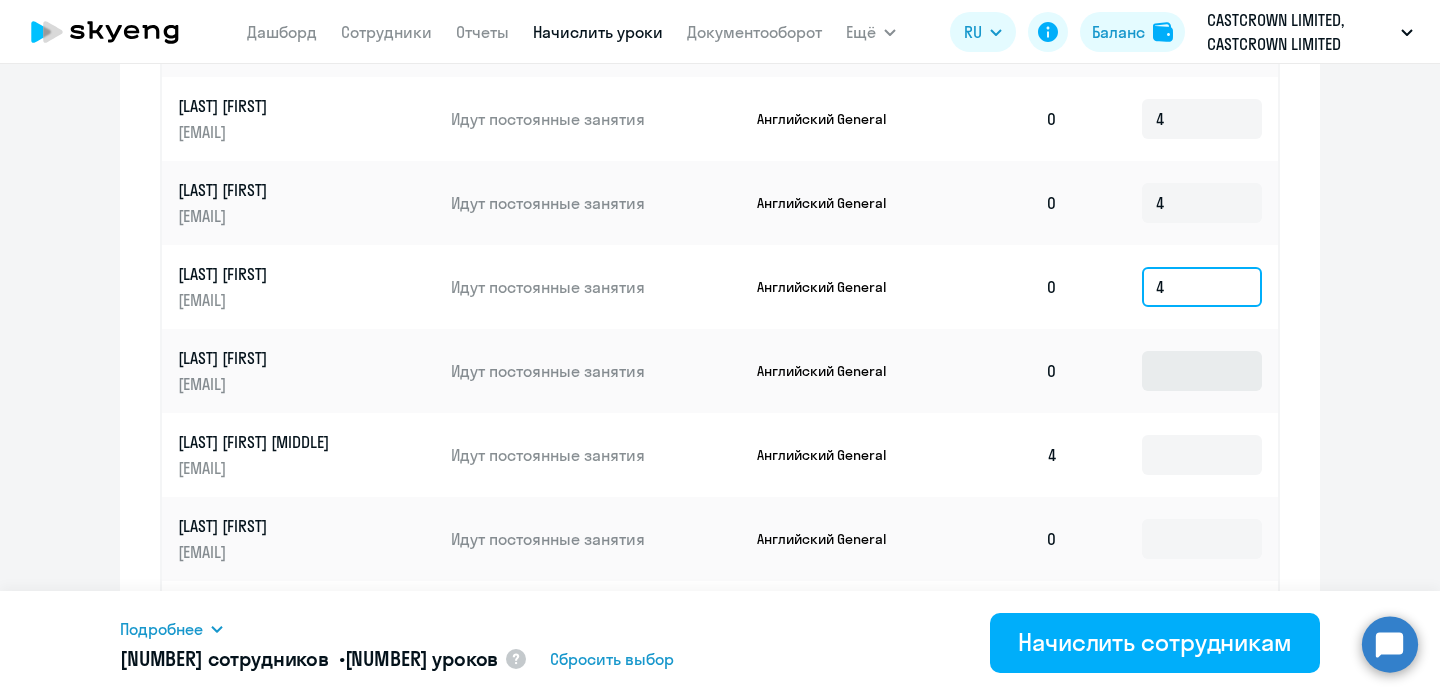 type on "4" 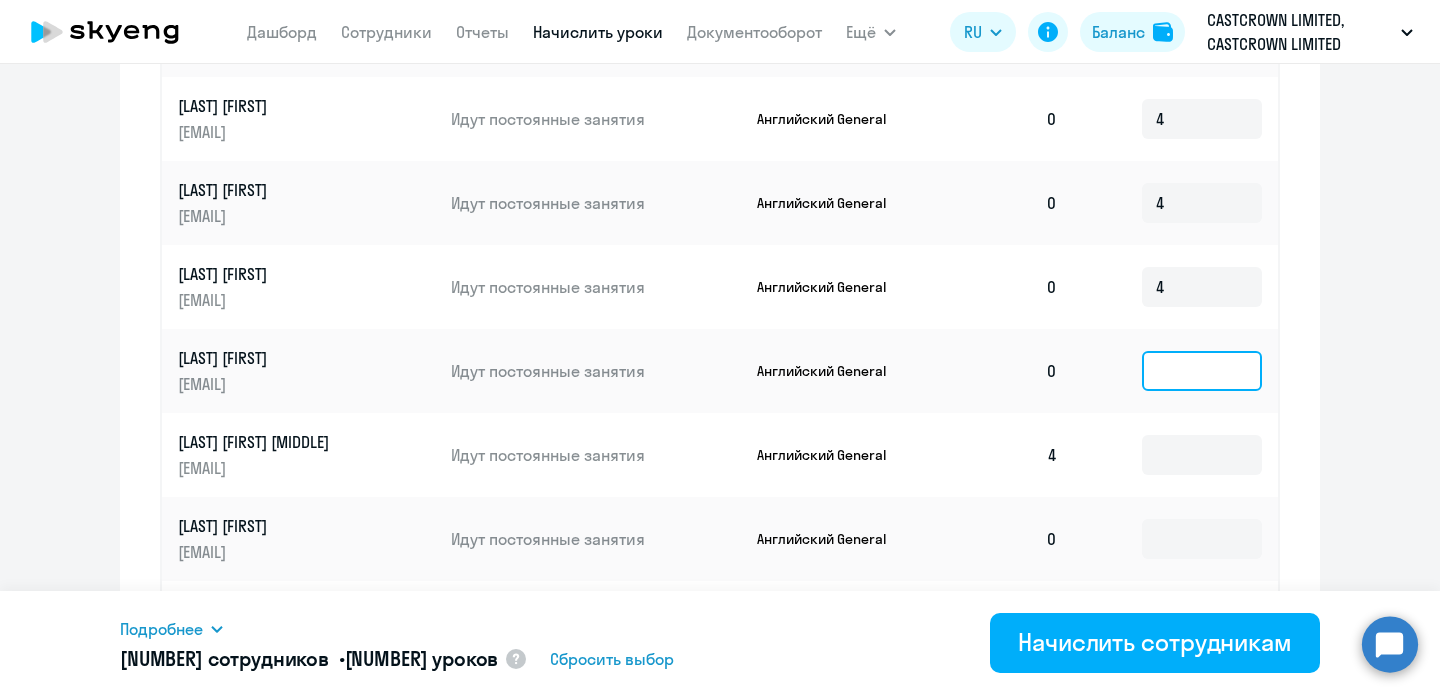 click 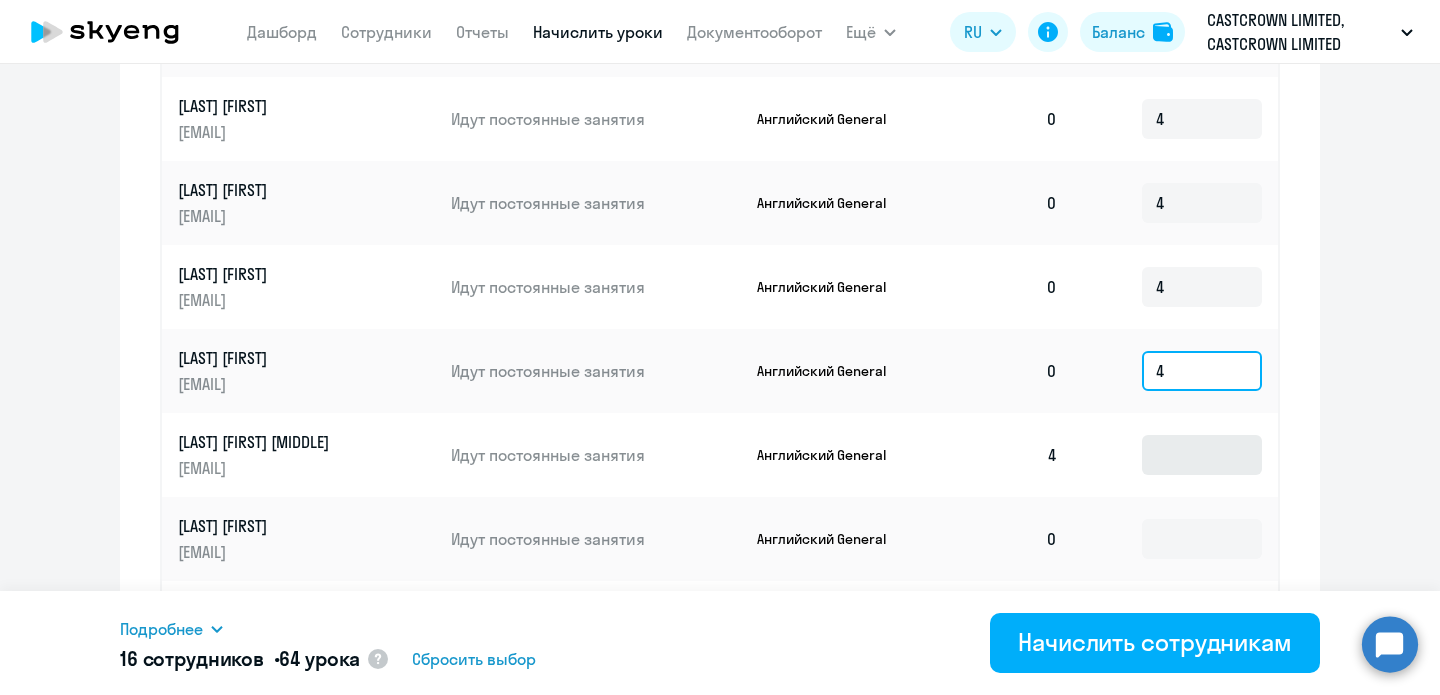 type on "4" 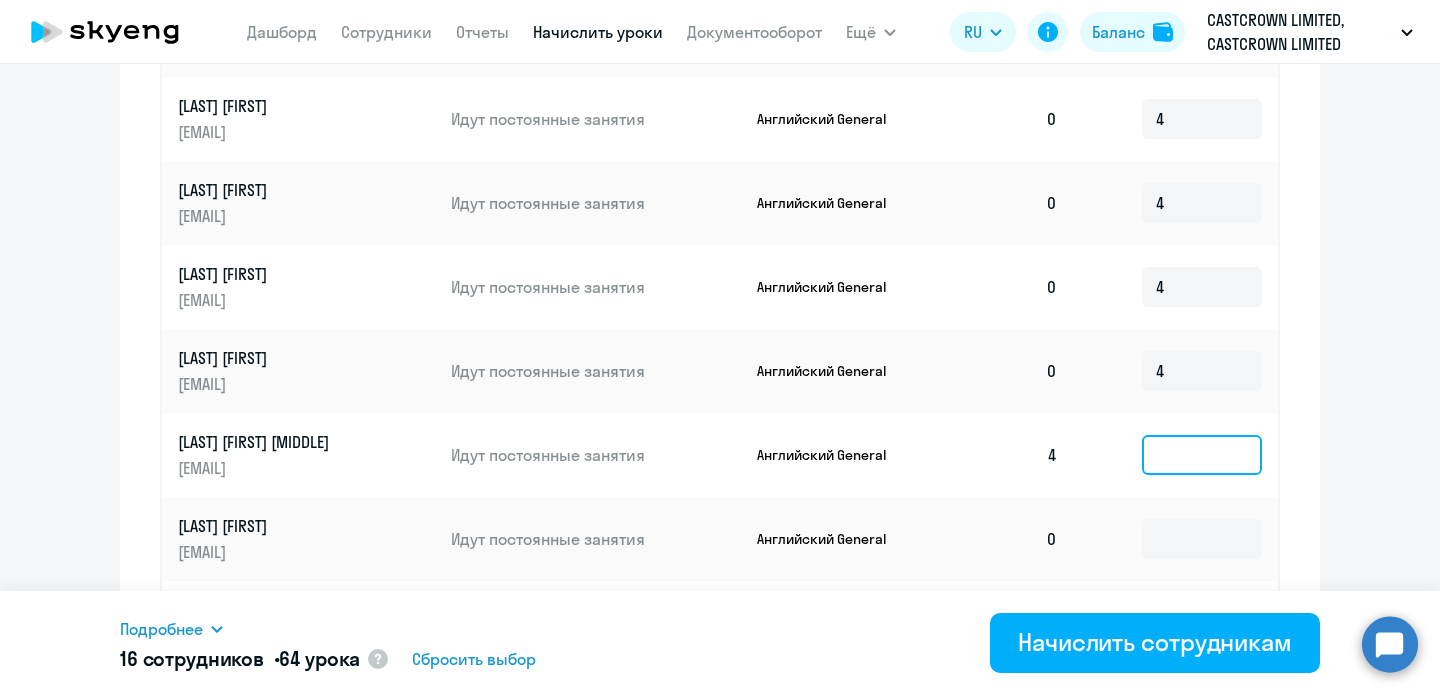 click 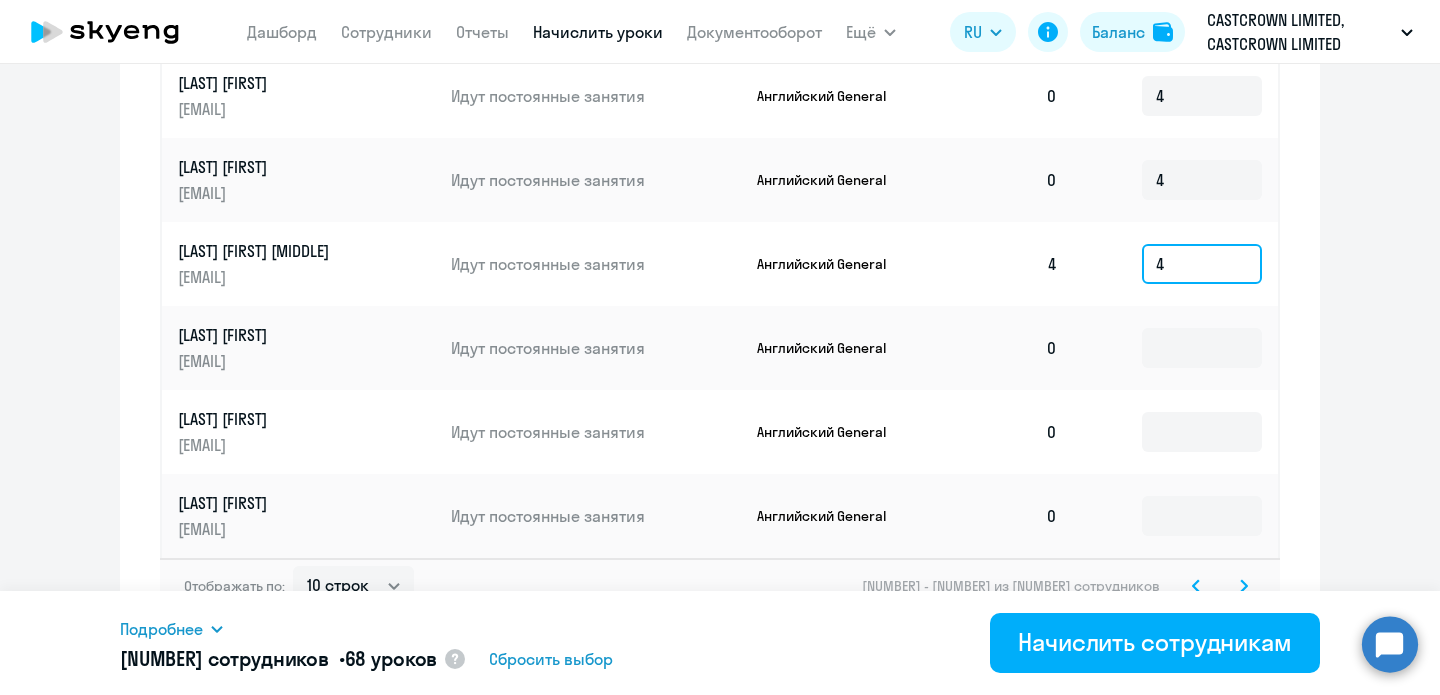 scroll, scrollTop: 1306, scrollLeft: 0, axis: vertical 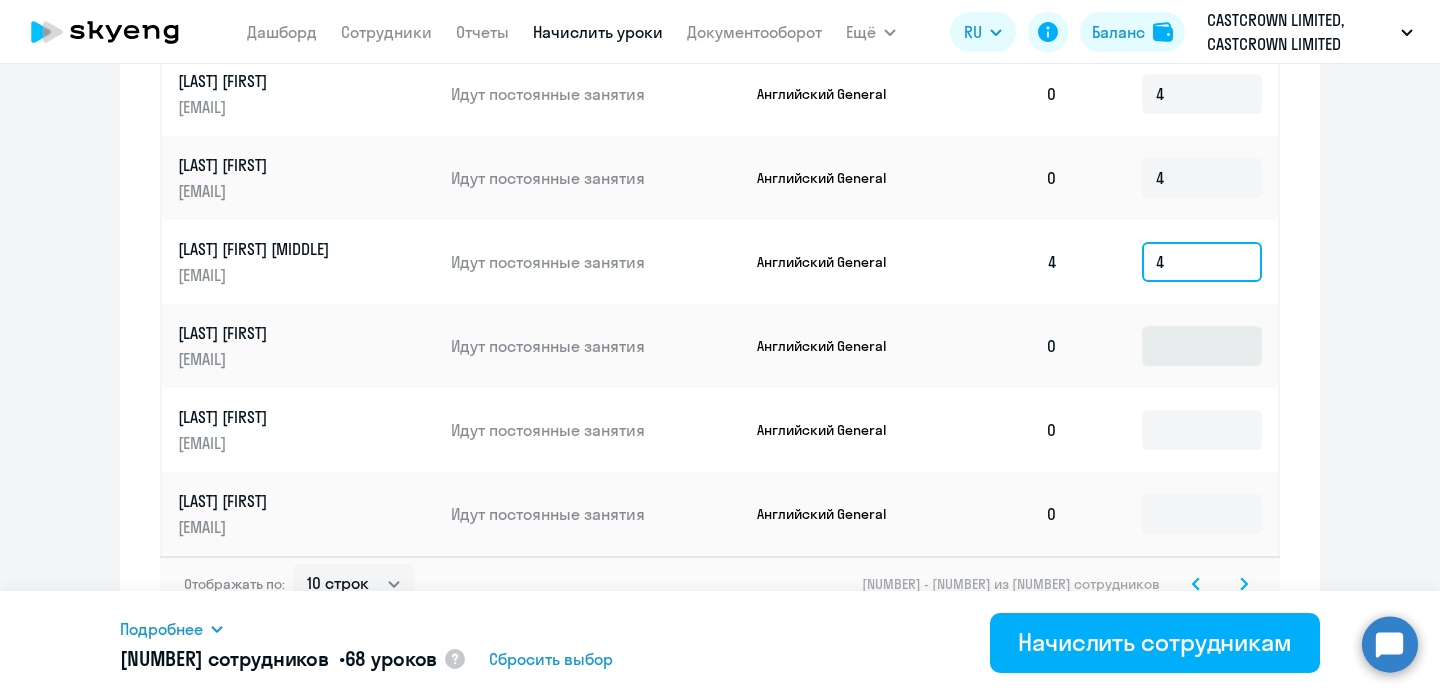 type on "4" 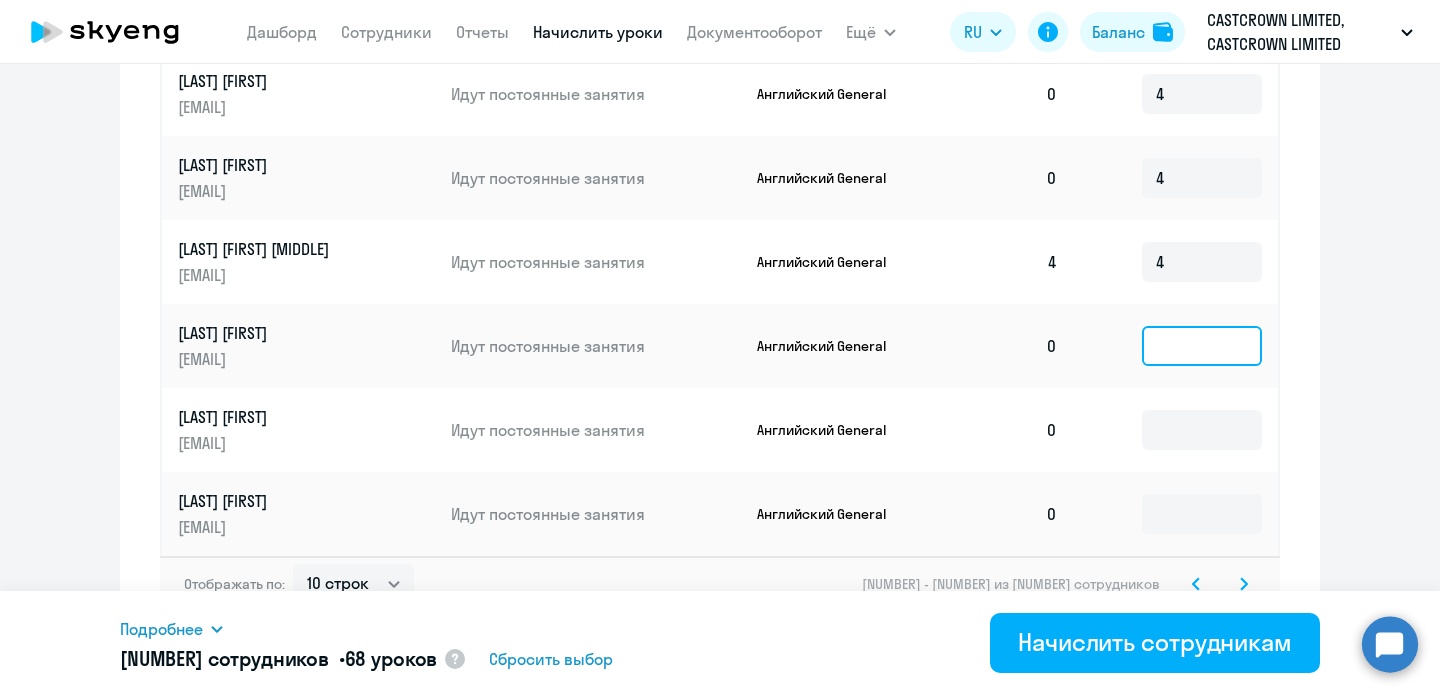 click 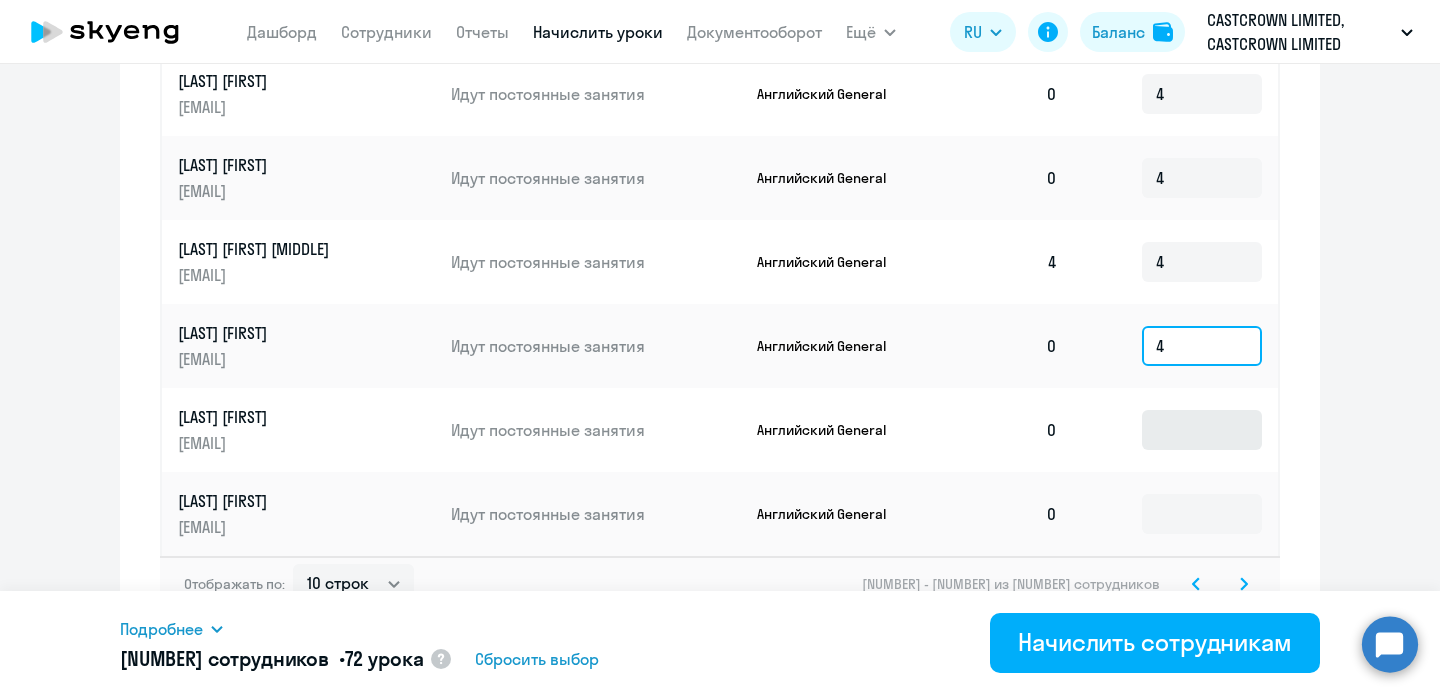 type on "4" 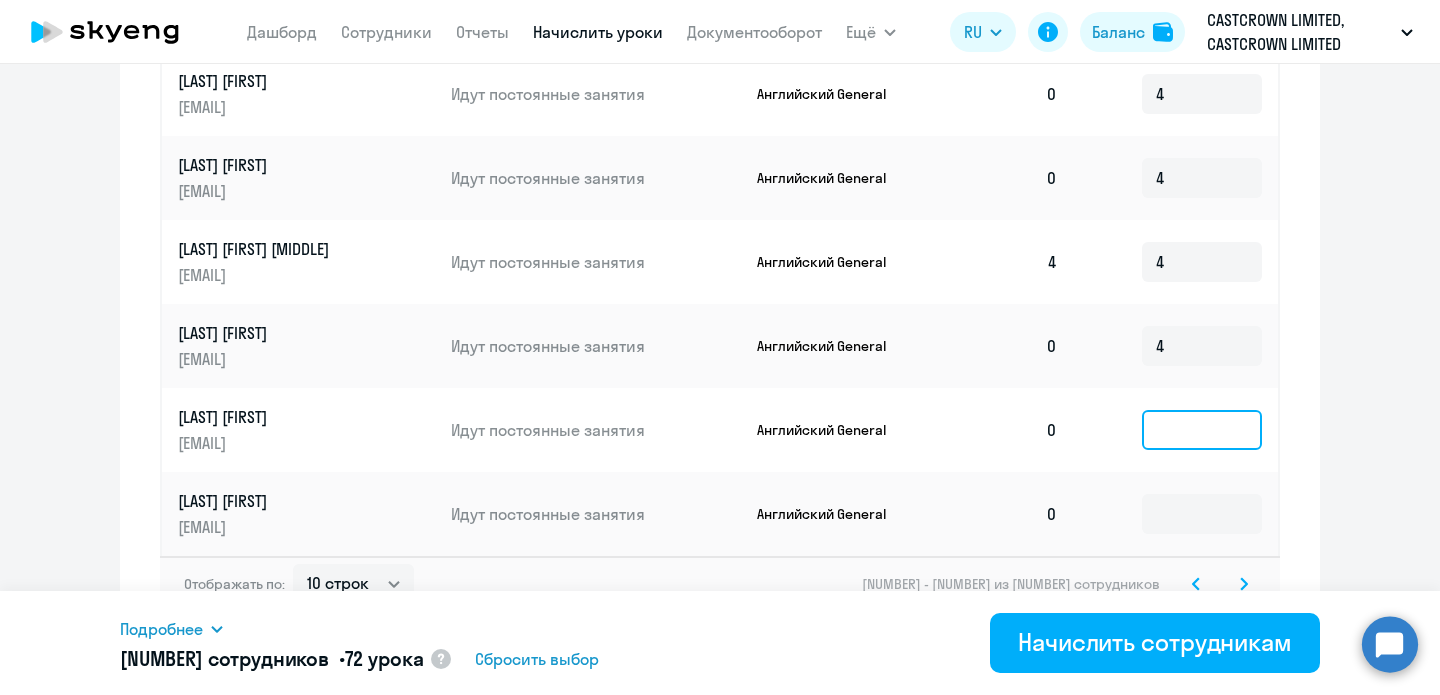 click 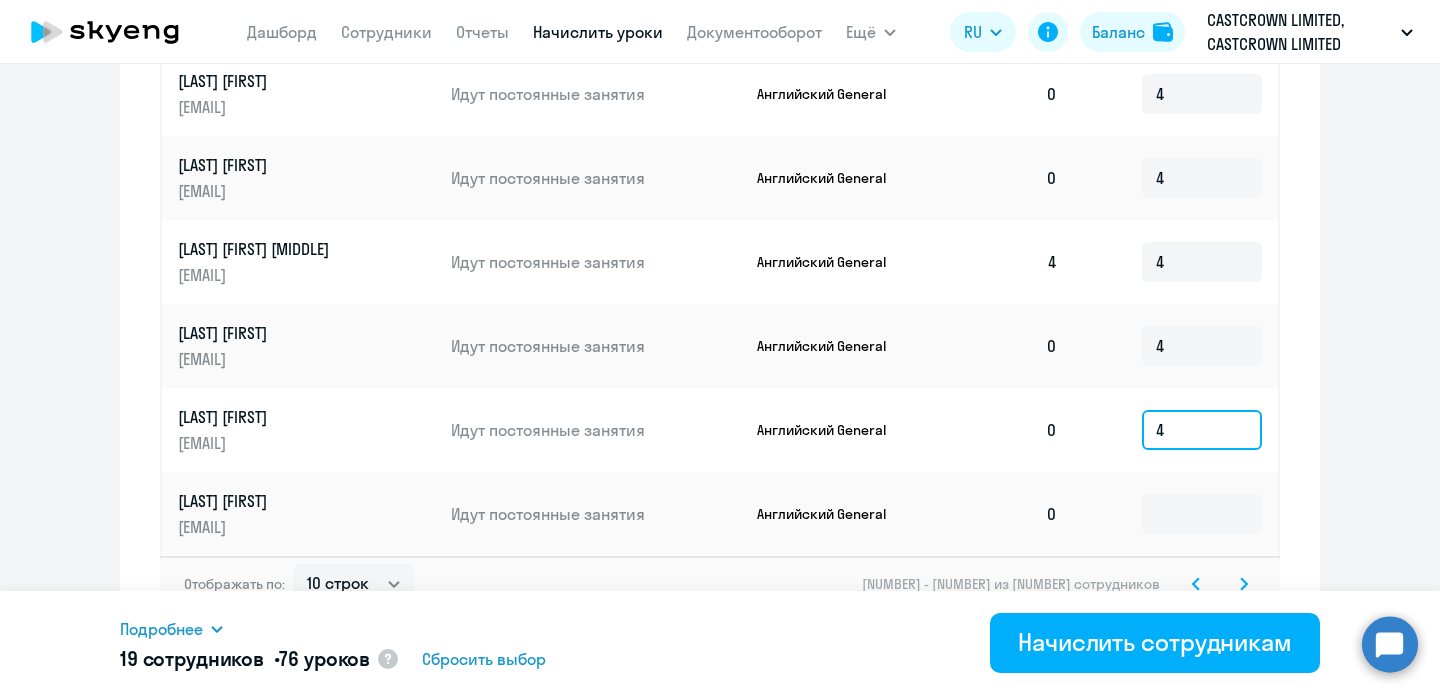 scroll, scrollTop: 1335, scrollLeft: 0, axis: vertical 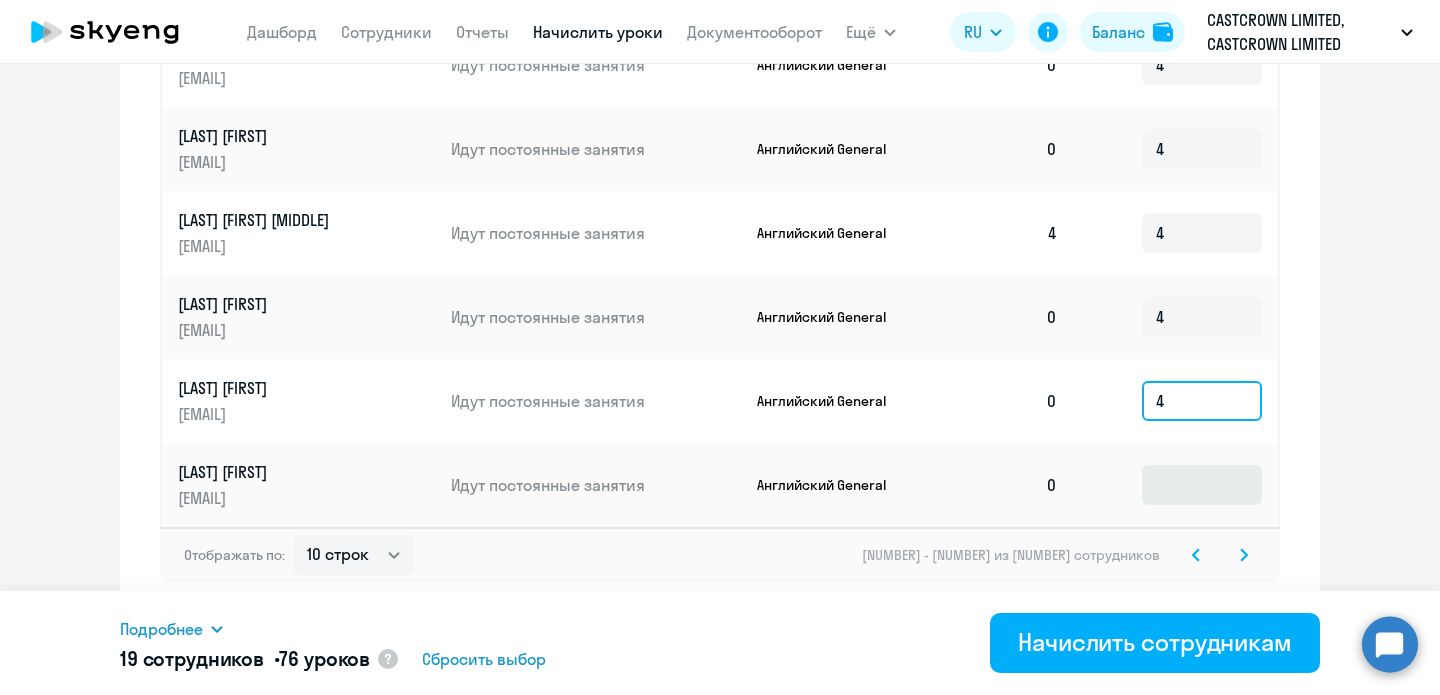type on "4" 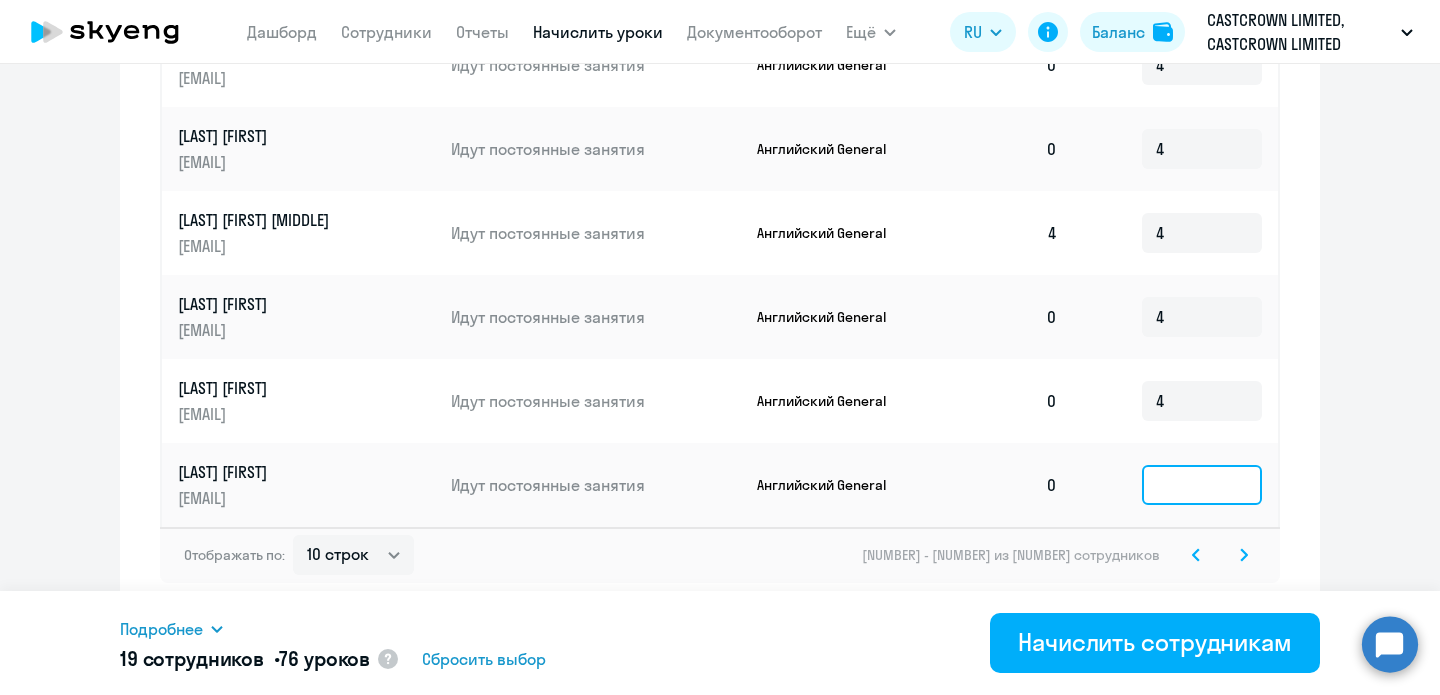 click 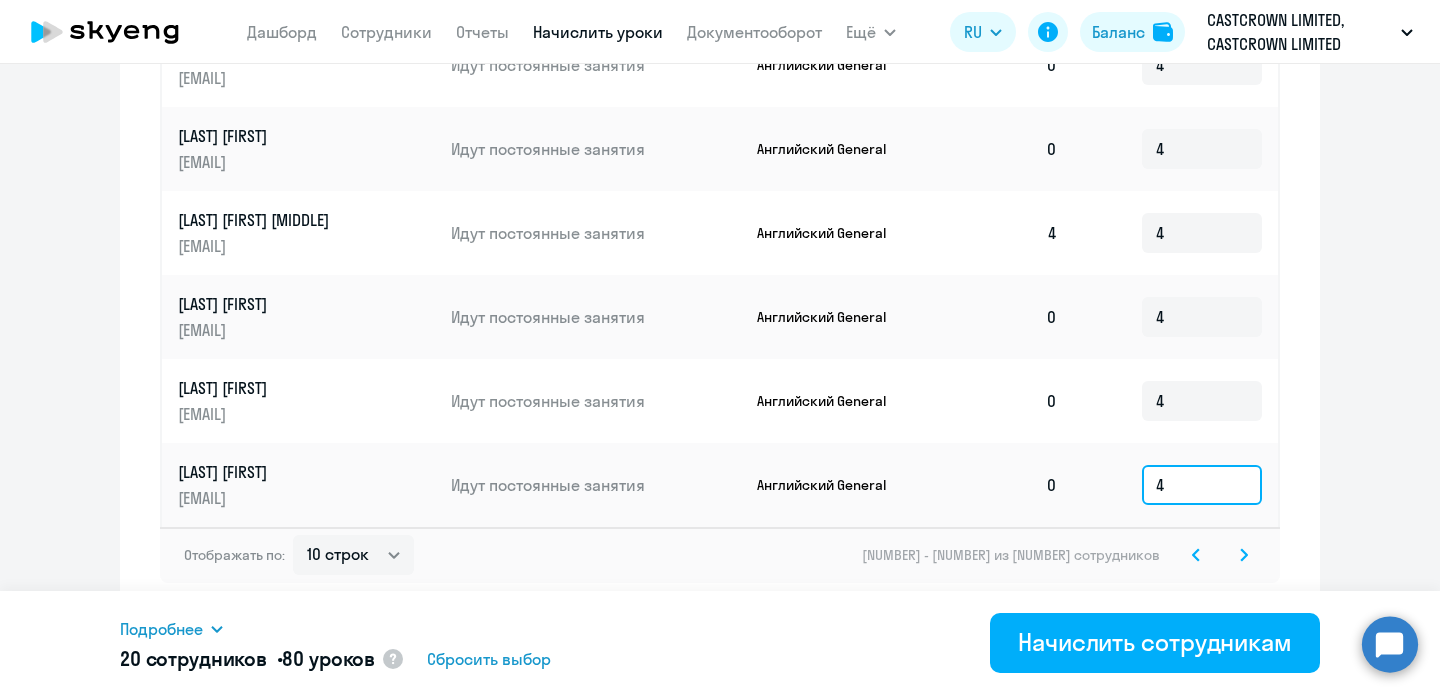 type on "4" 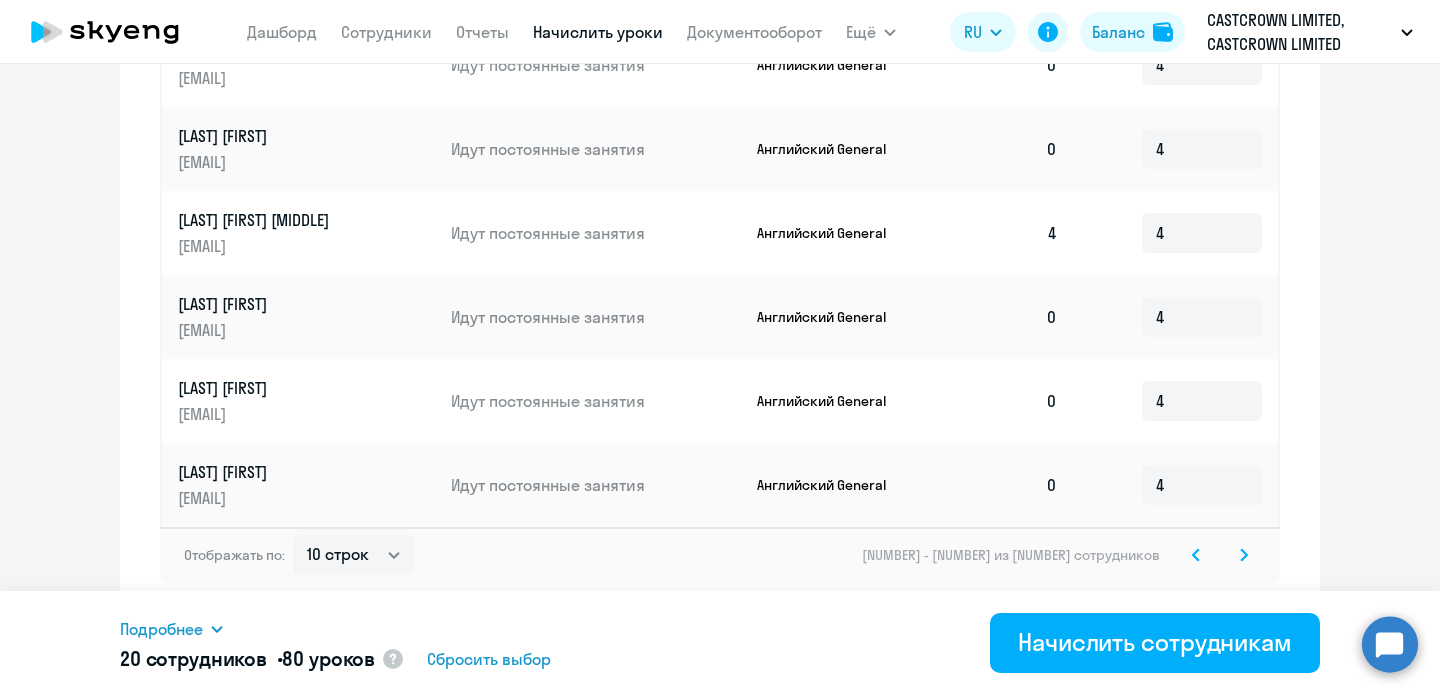 click 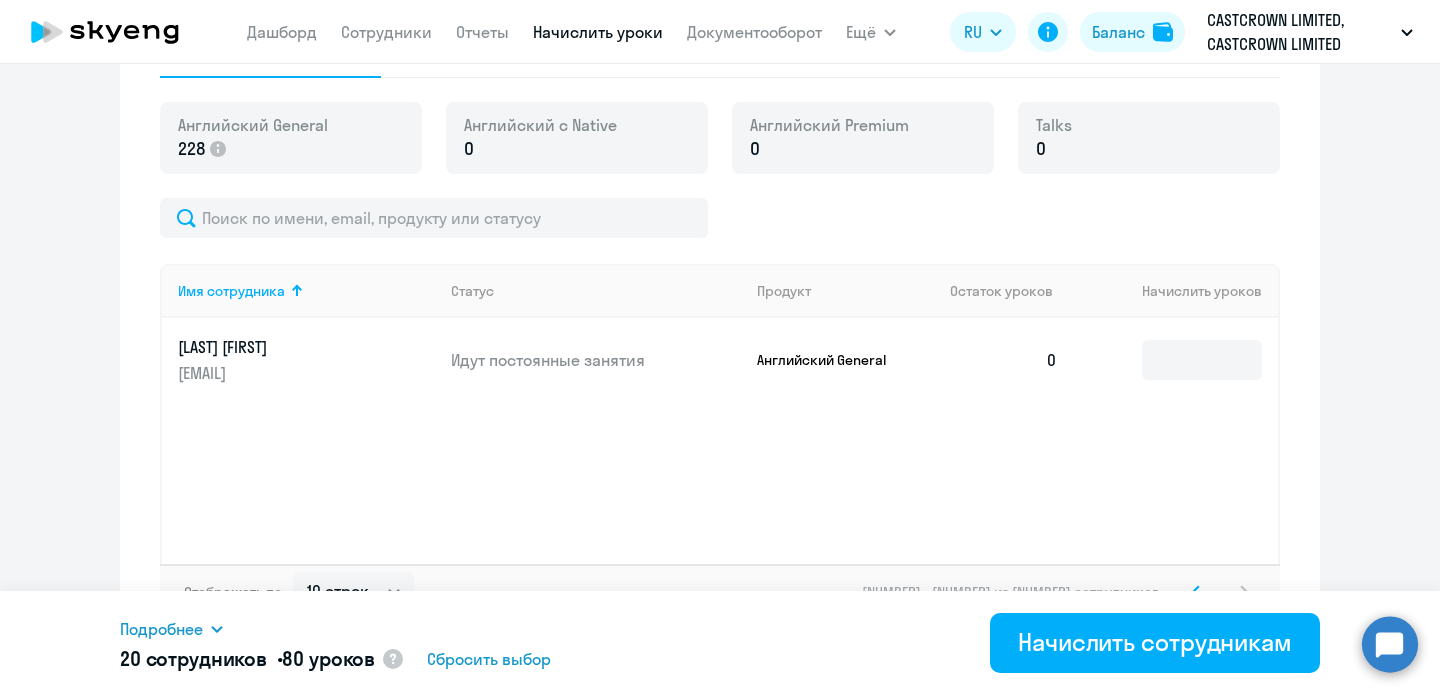 scroll, scrollTop: 698, scrollLeft: 0, axis: vertical 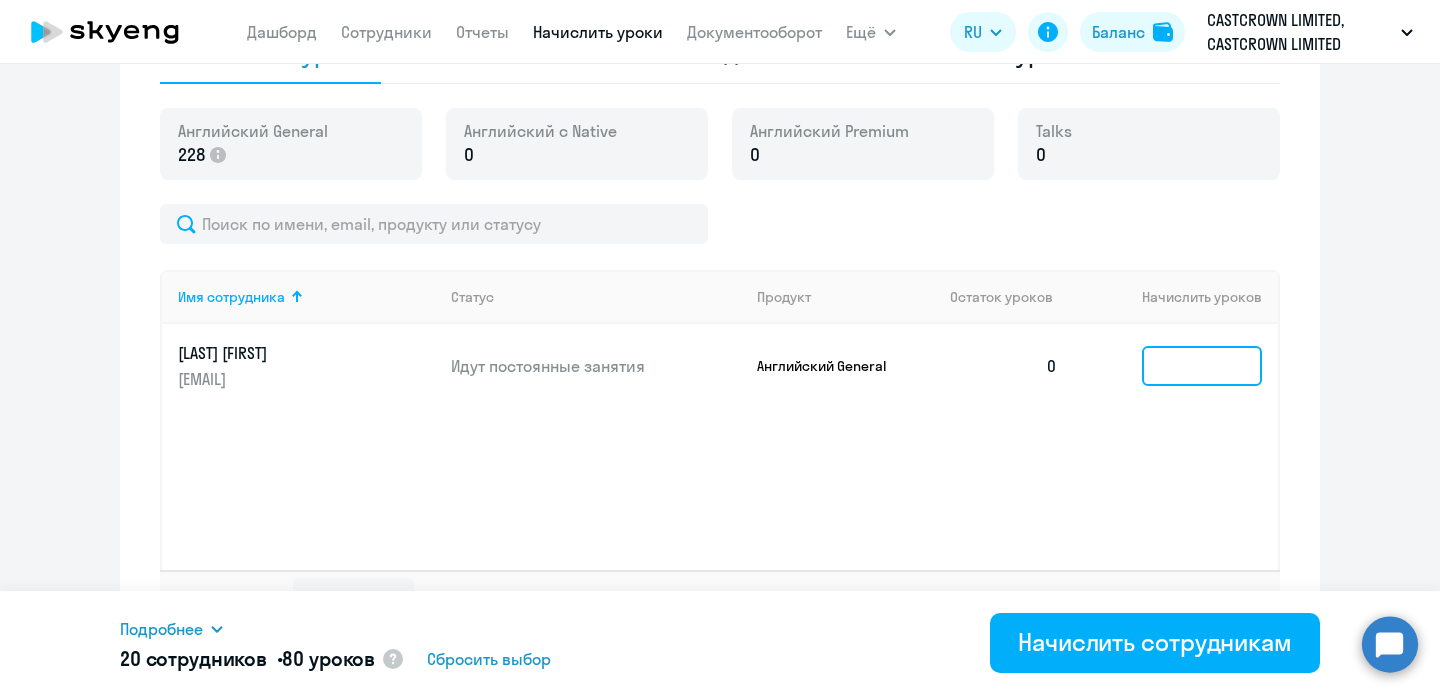 click 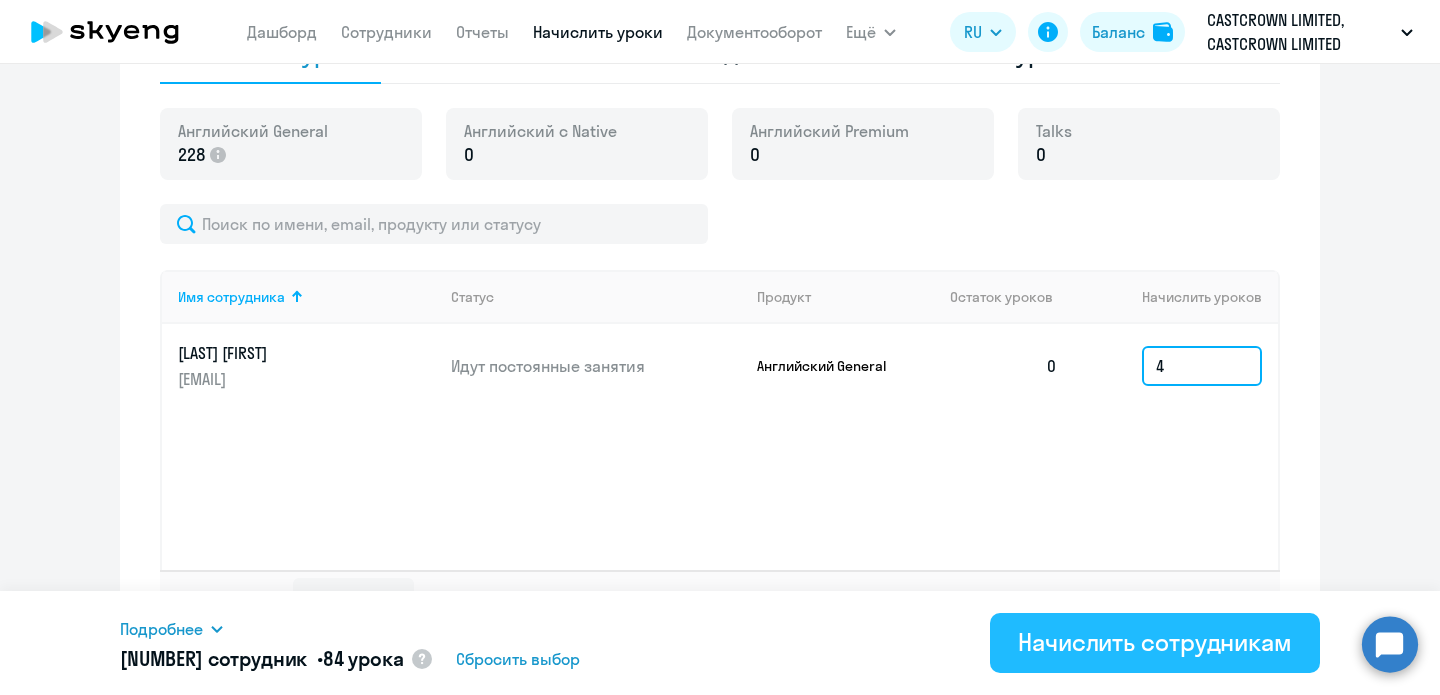 type on "4" 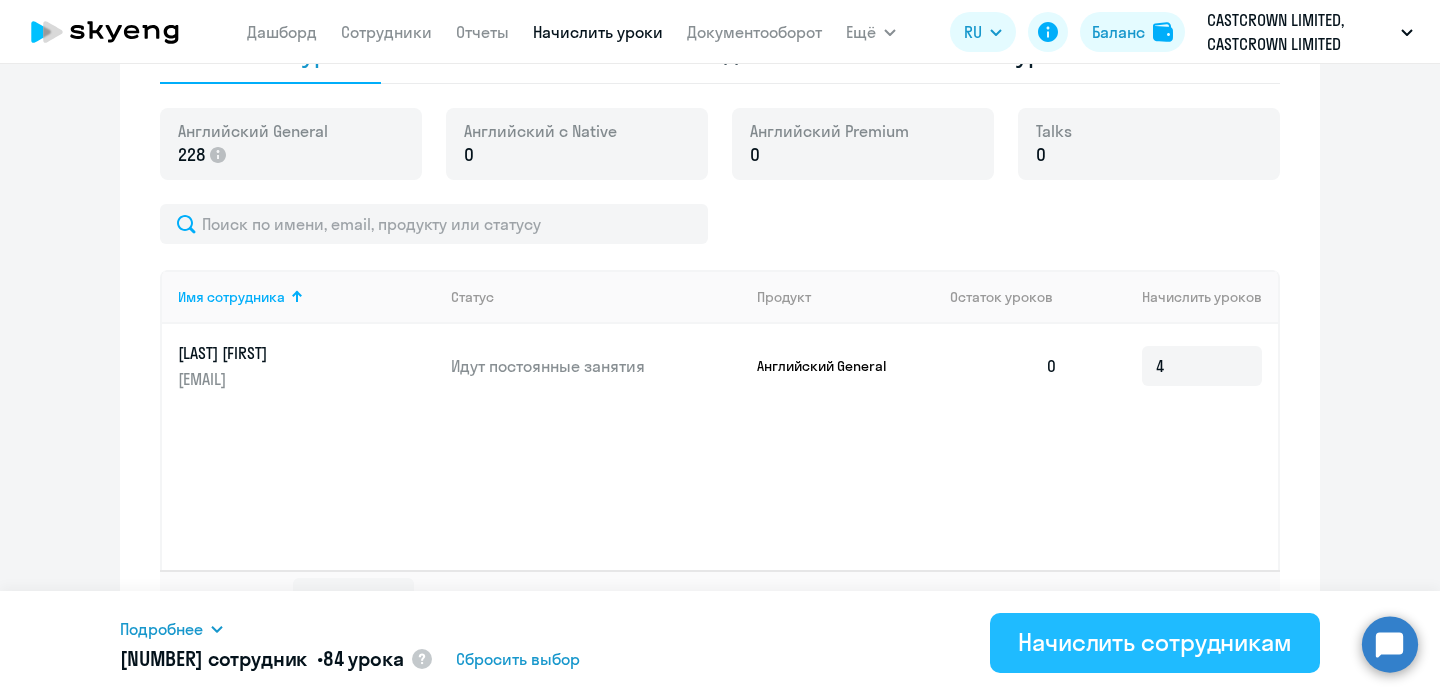 click on "Начислить сотрудникам" at bounding box center [1155, 642] 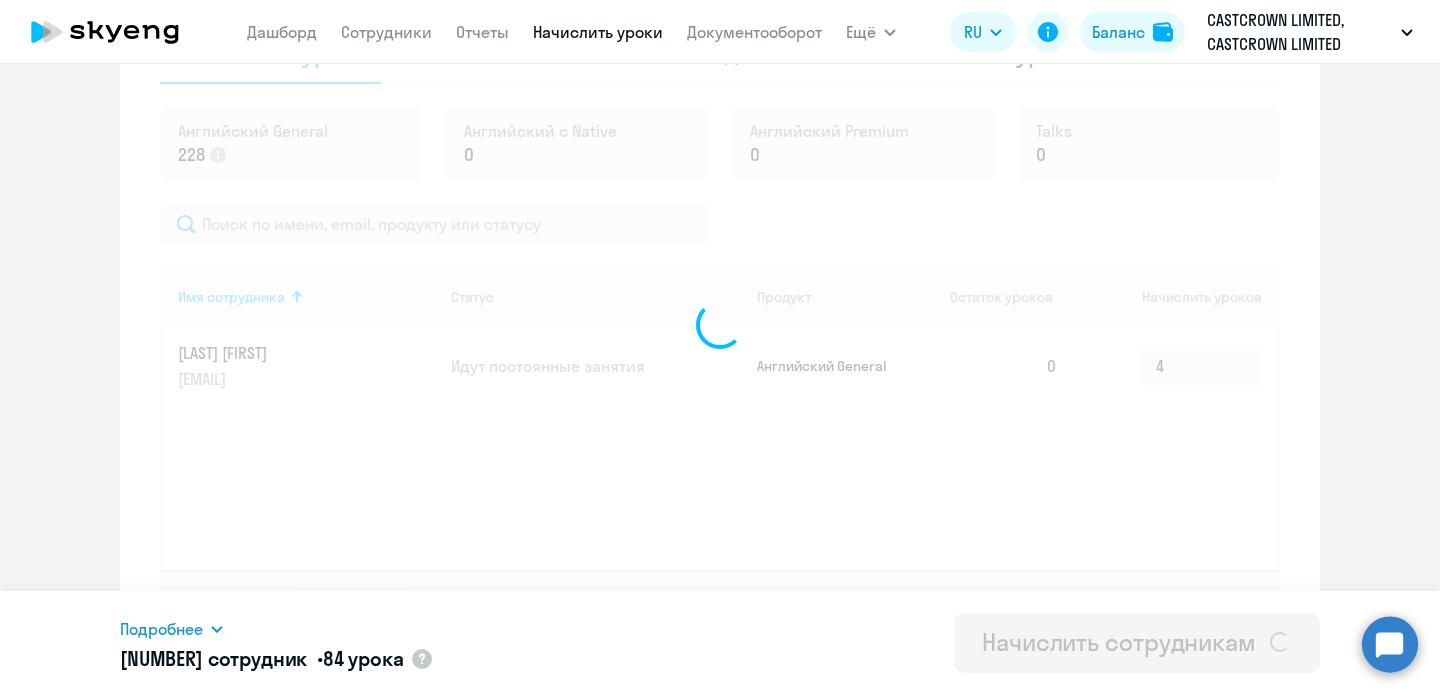 type 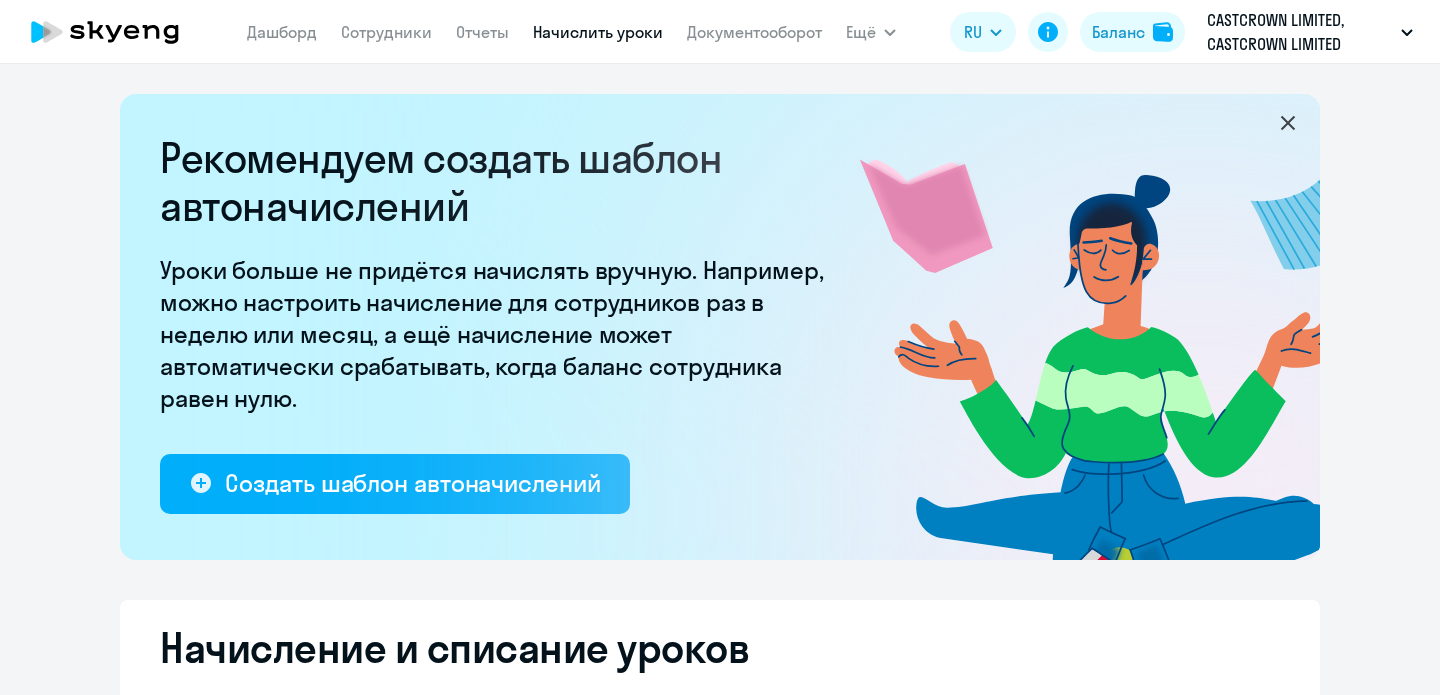 select on "10" 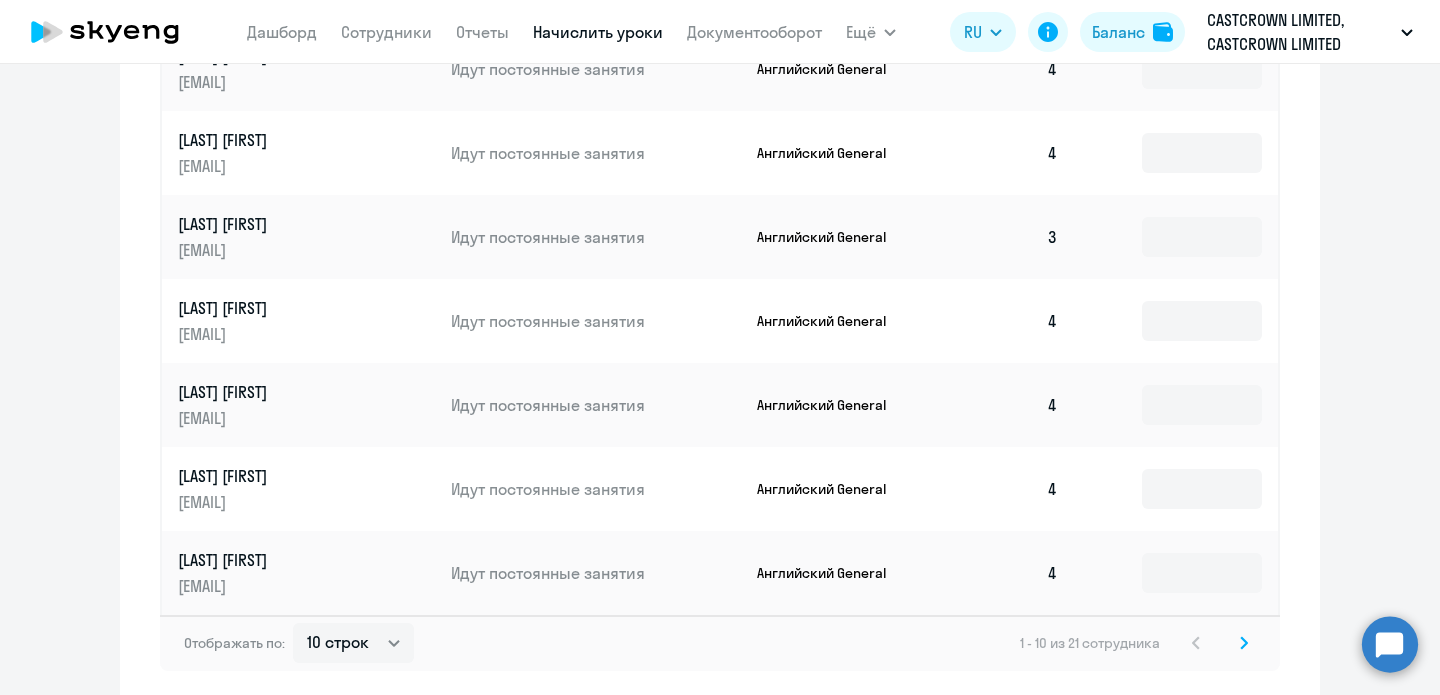 scroll, scrollTop: 1335, scrollLeft: 0, axis: vertical 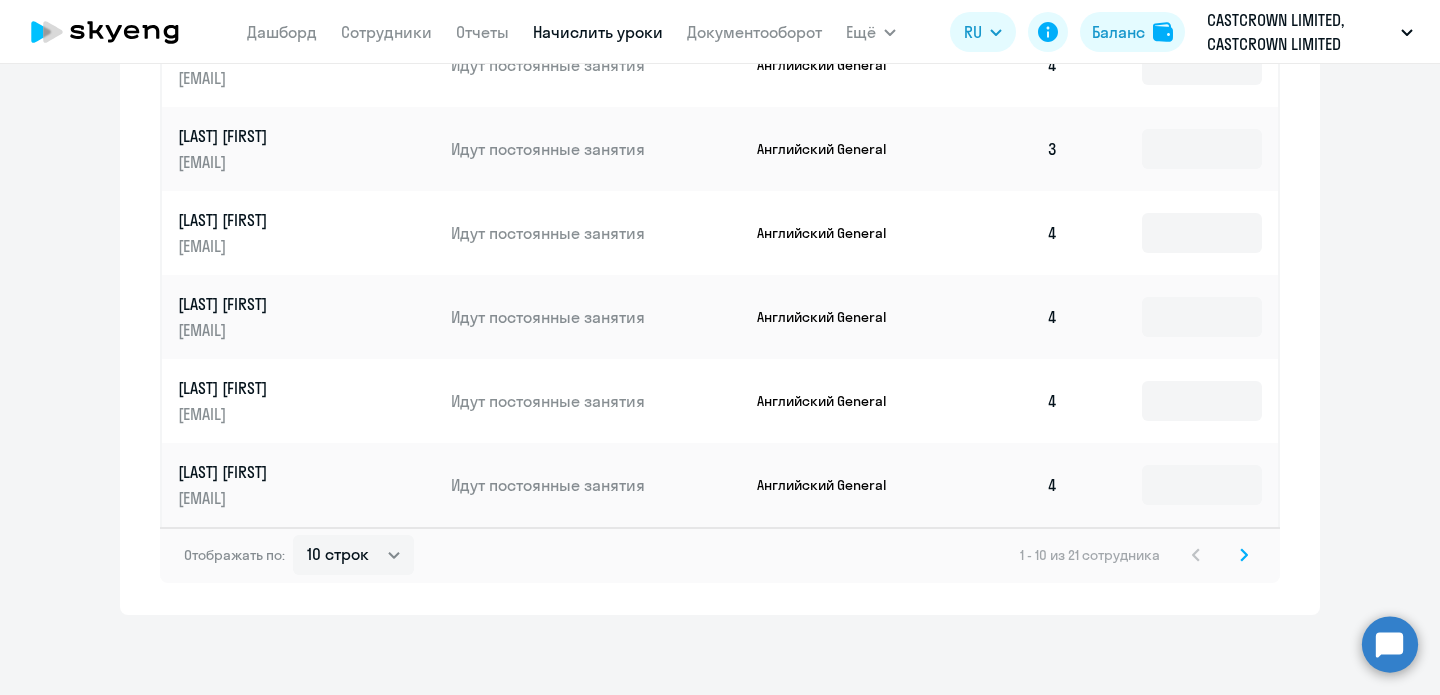 click 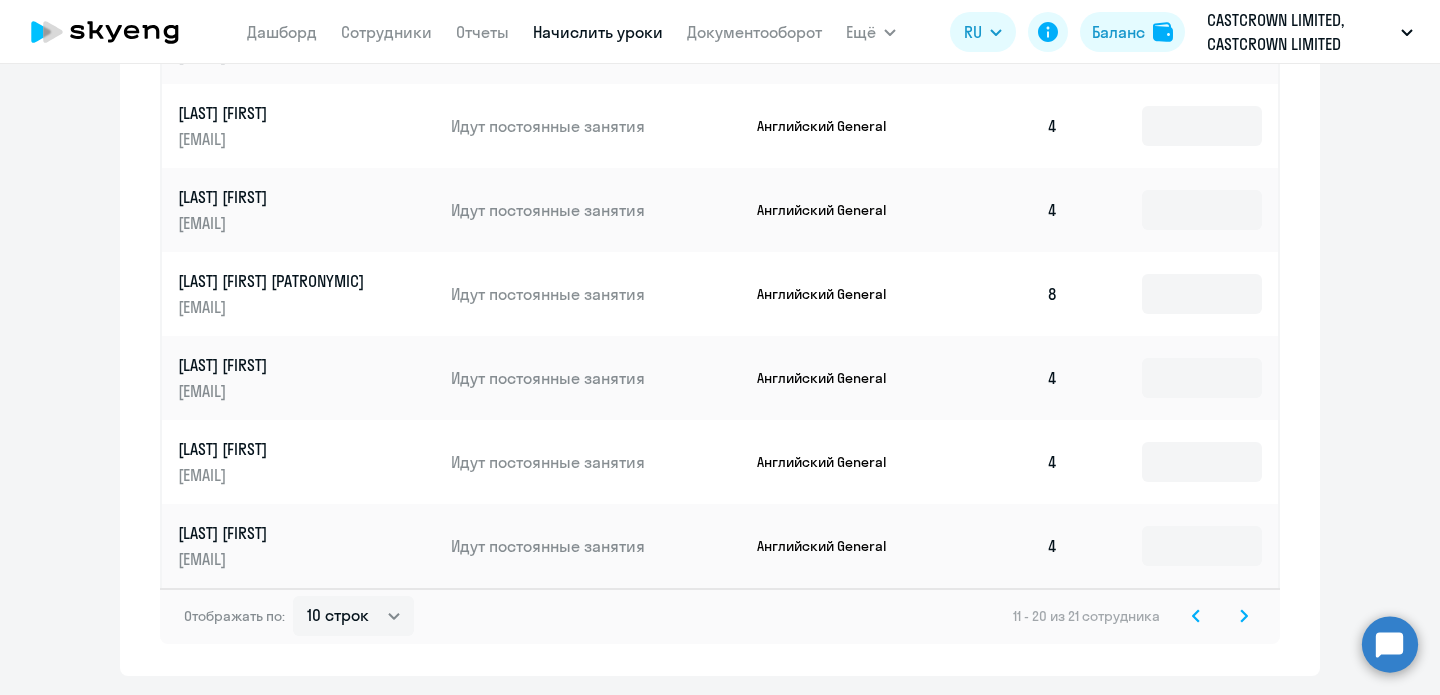 scroll, scrollTop: 1335, scrollLeft: 0, axis: vertical 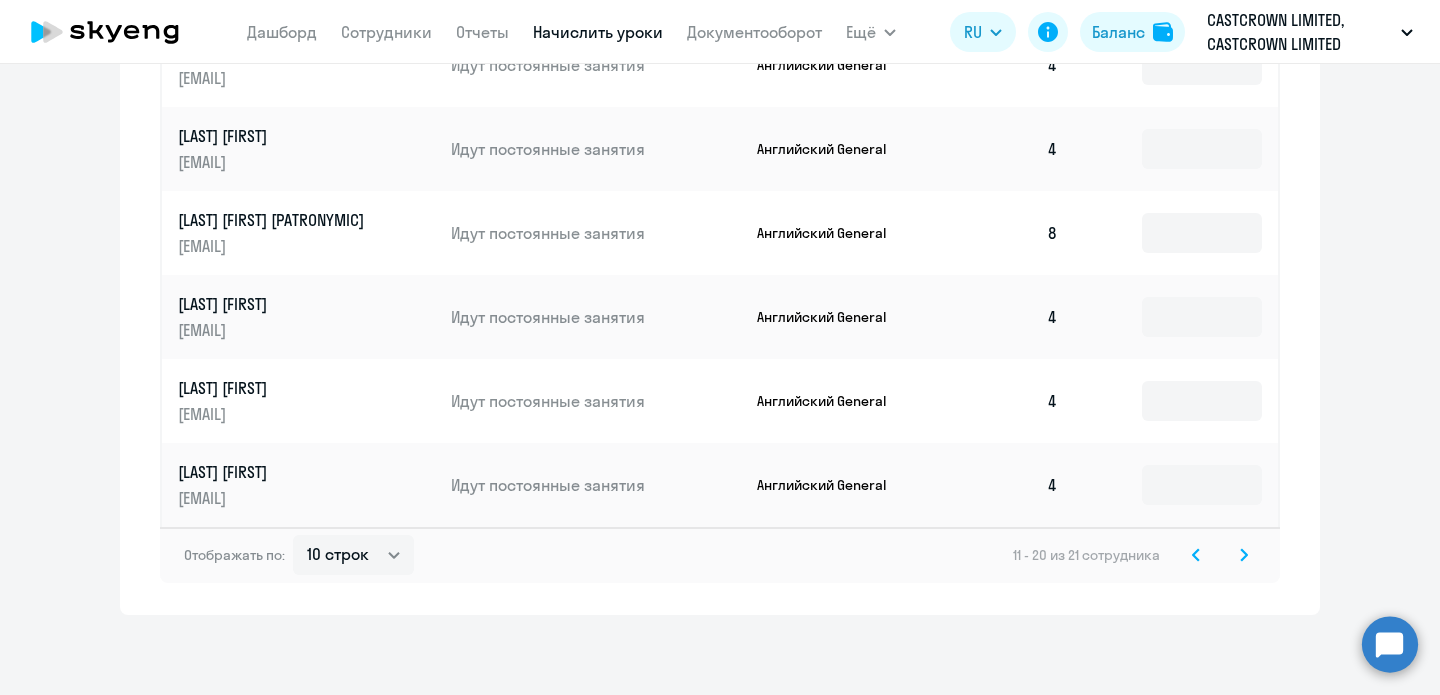 click 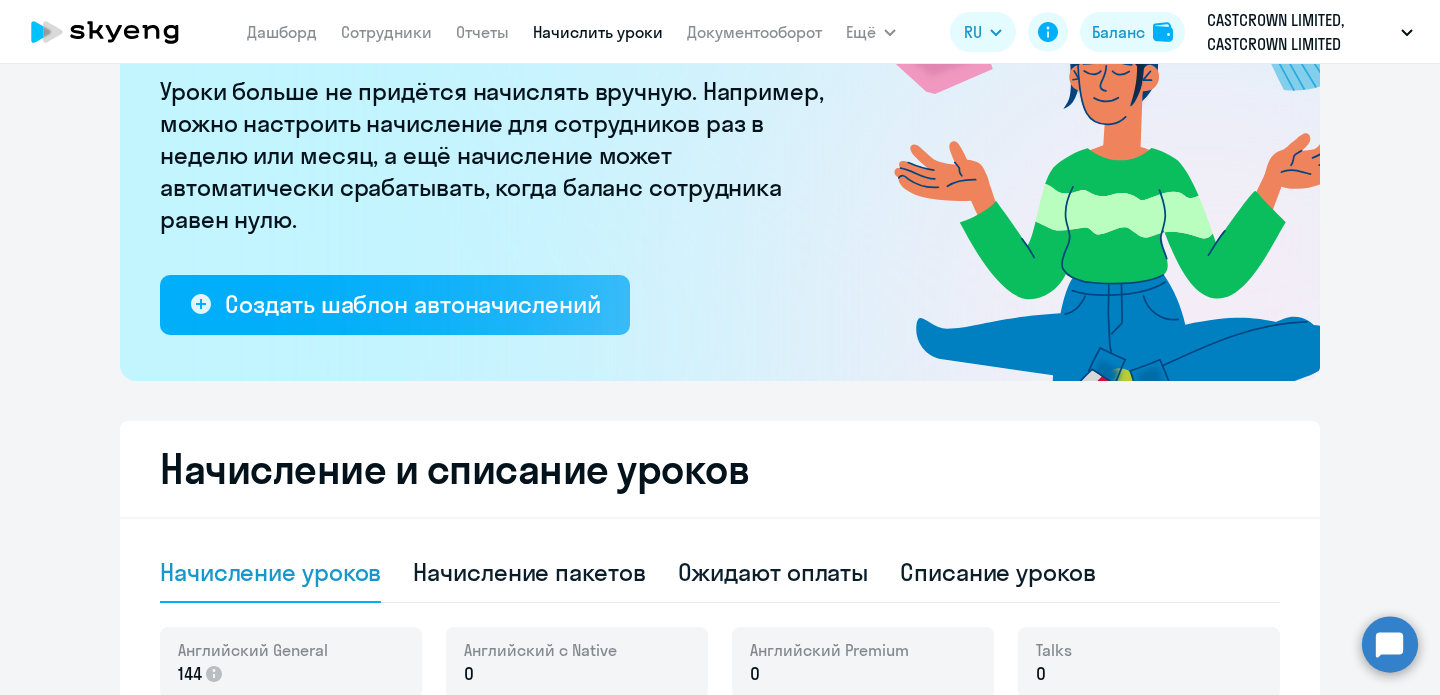 scroll, scrollTop: 0, scrollLeft: 0, axis: both 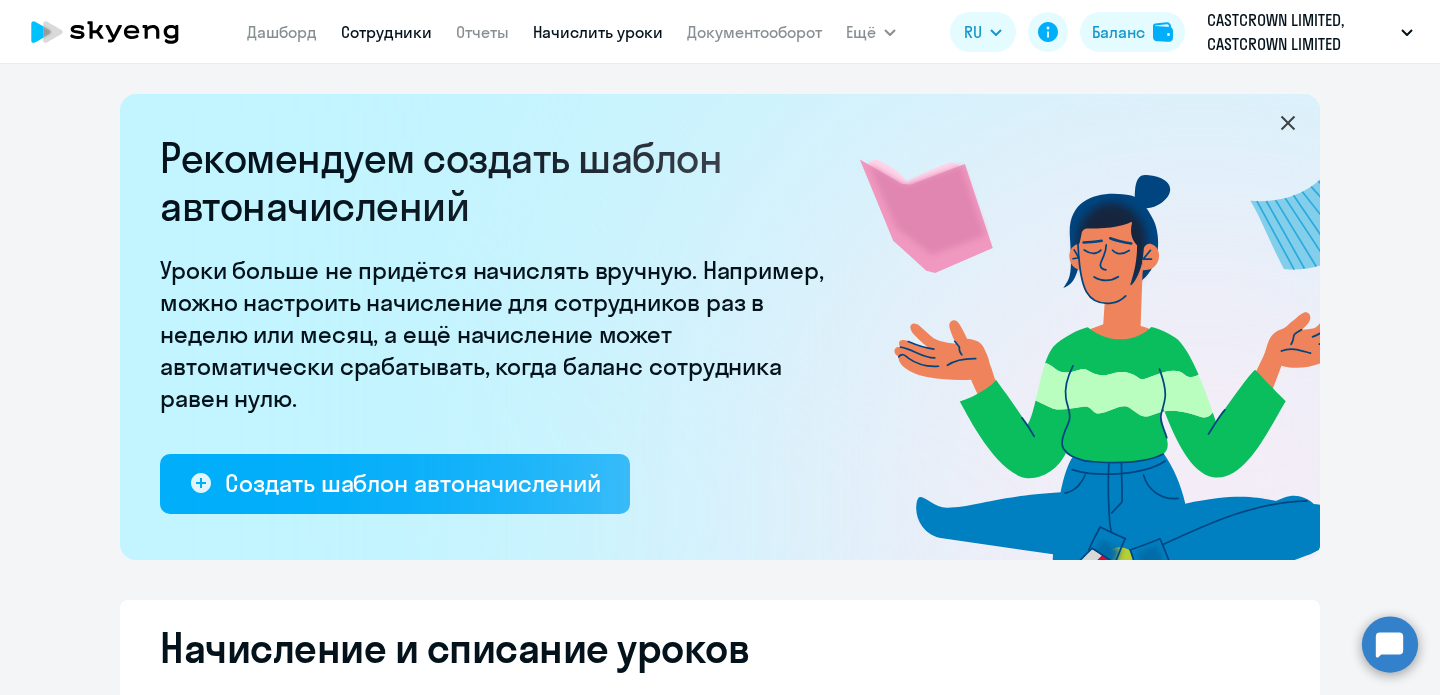 click on "Сотрудники" at bounding box center [386, 32] 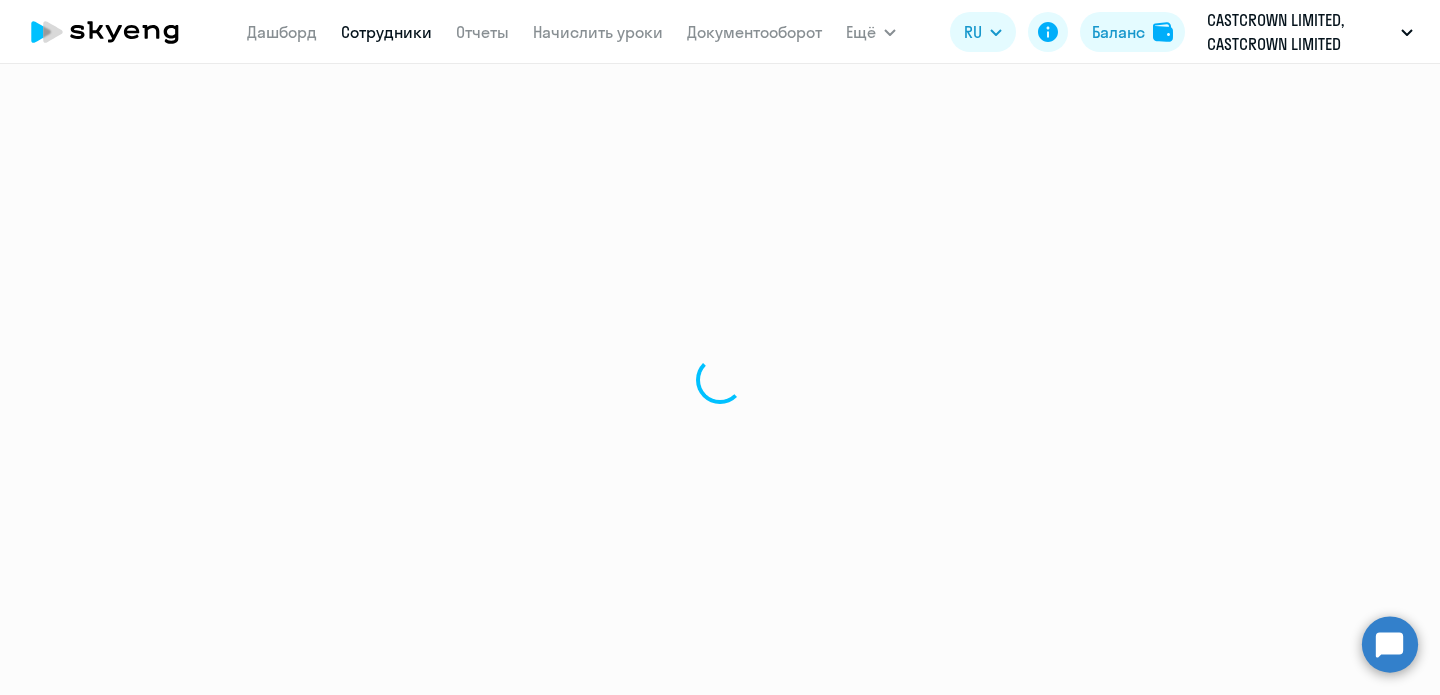 select on "30" 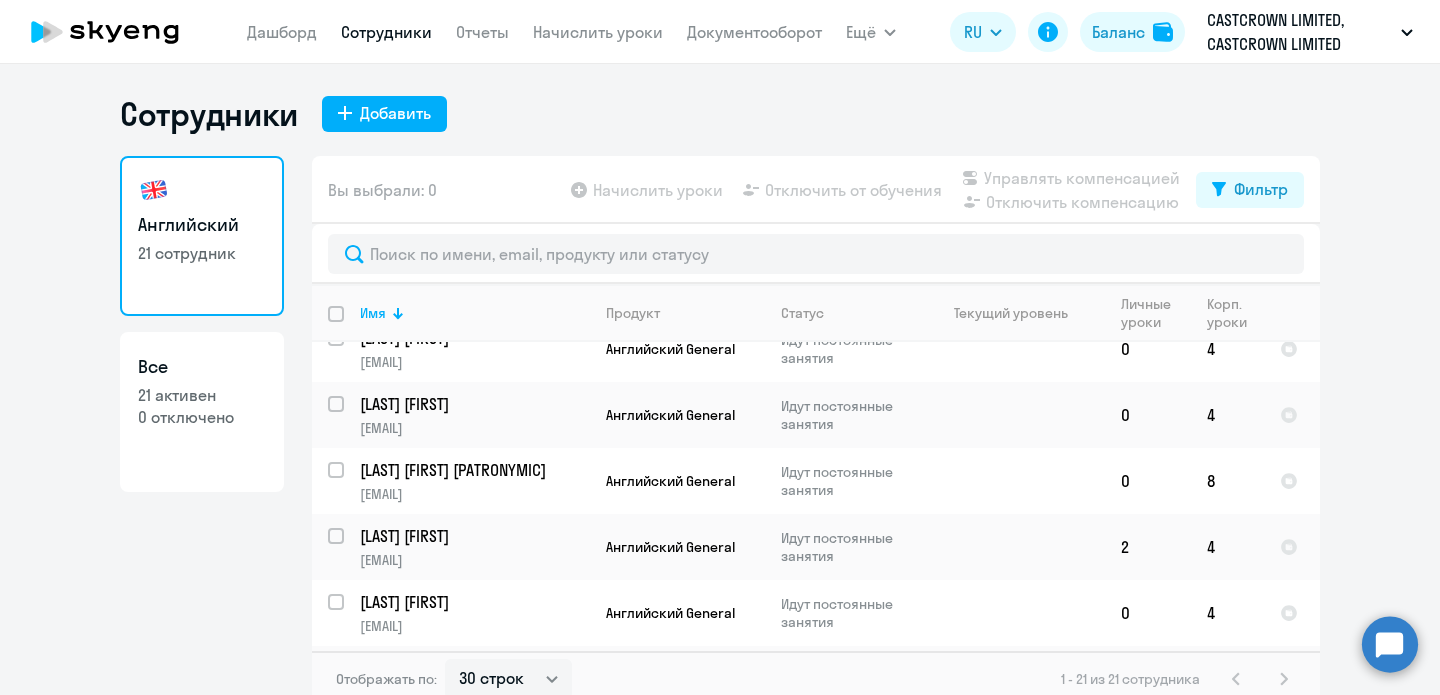 scroll, scrollTop: 161, scrollLeft: 0, axis: vertical 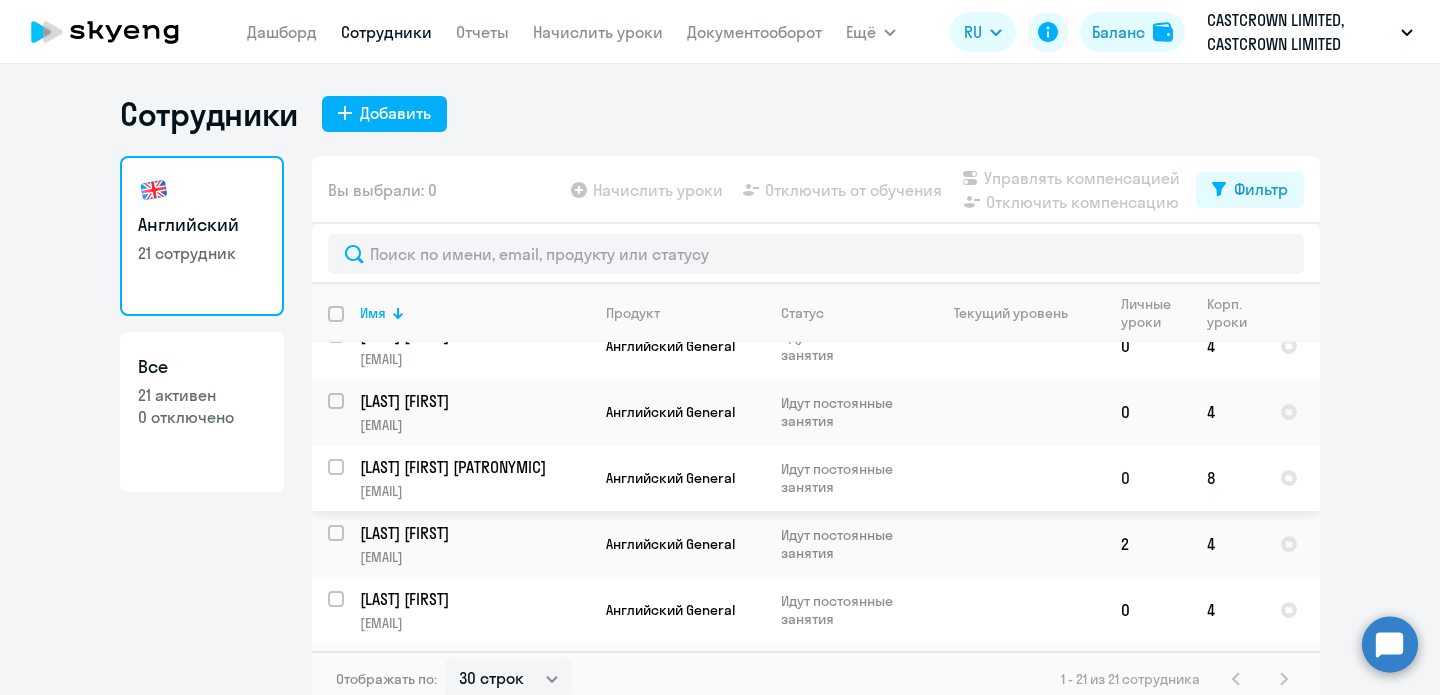 click 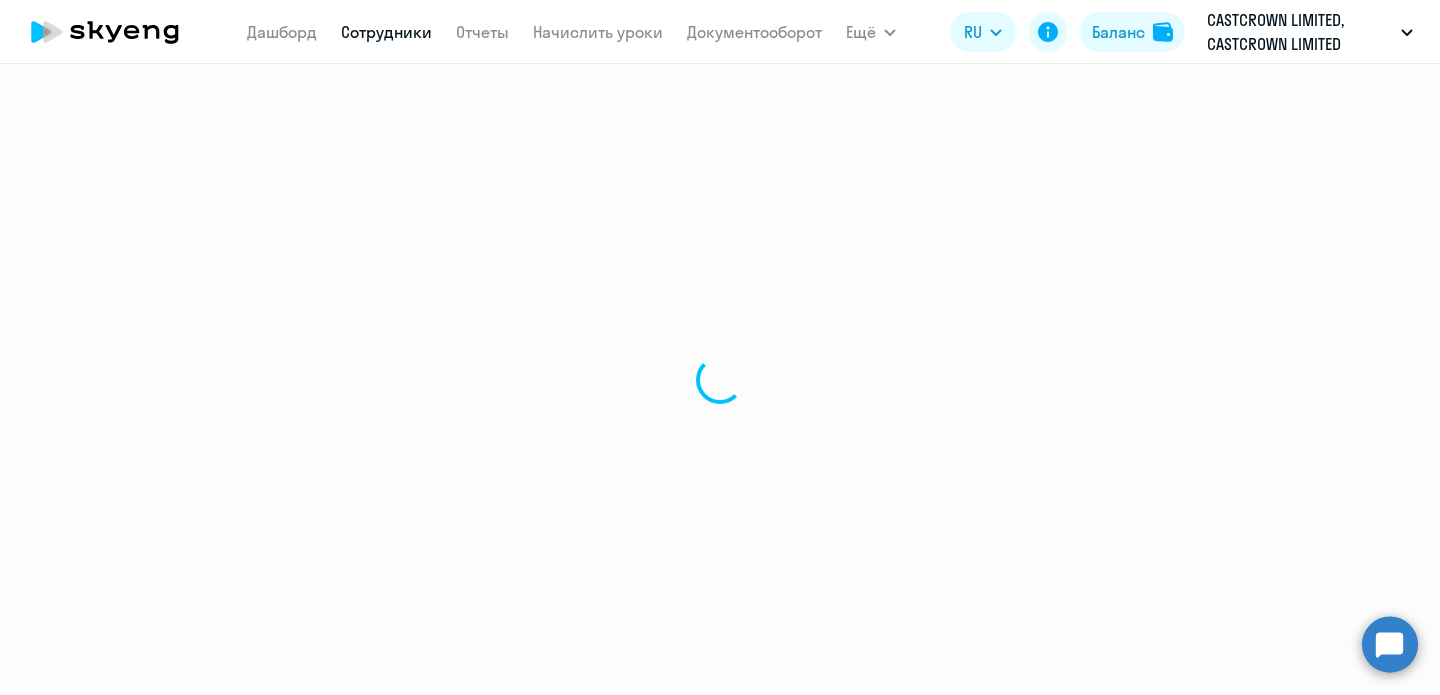 select on "english" 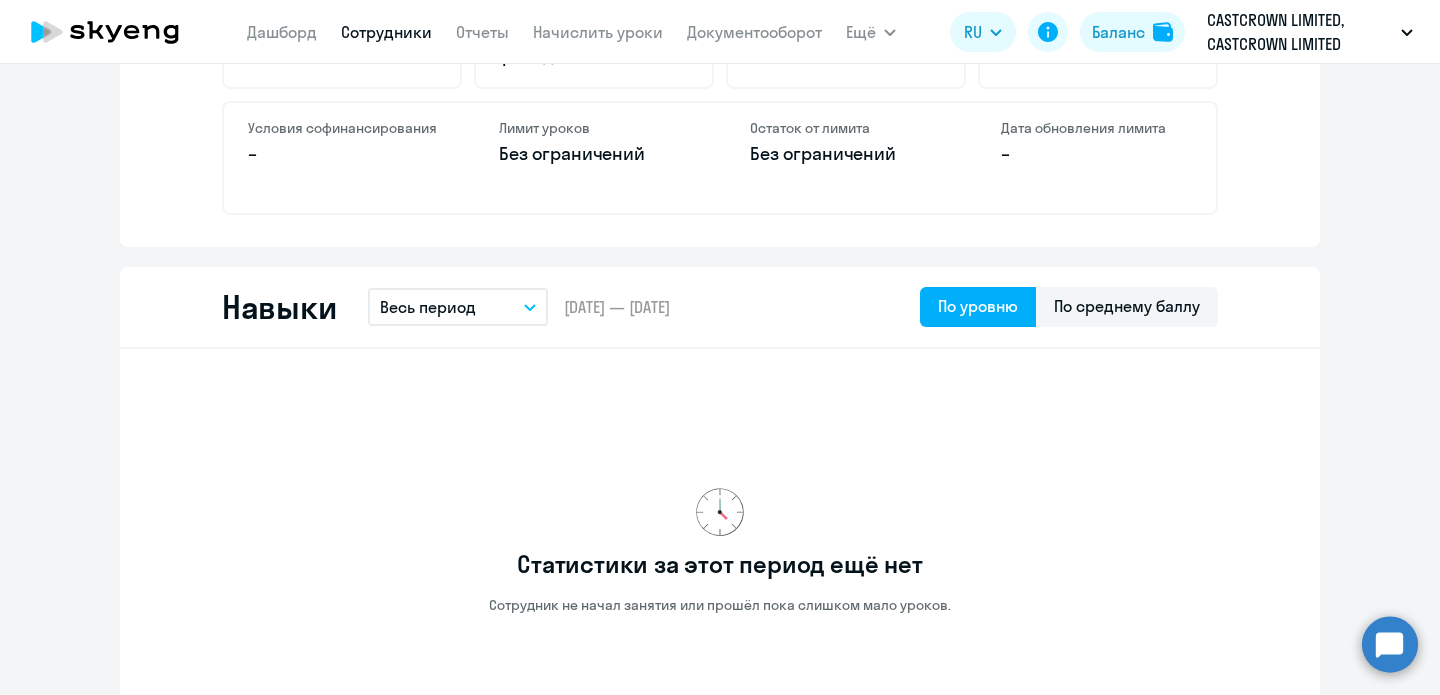 scroll, scrollTop: 0, scrollLeft: 0, axis: both 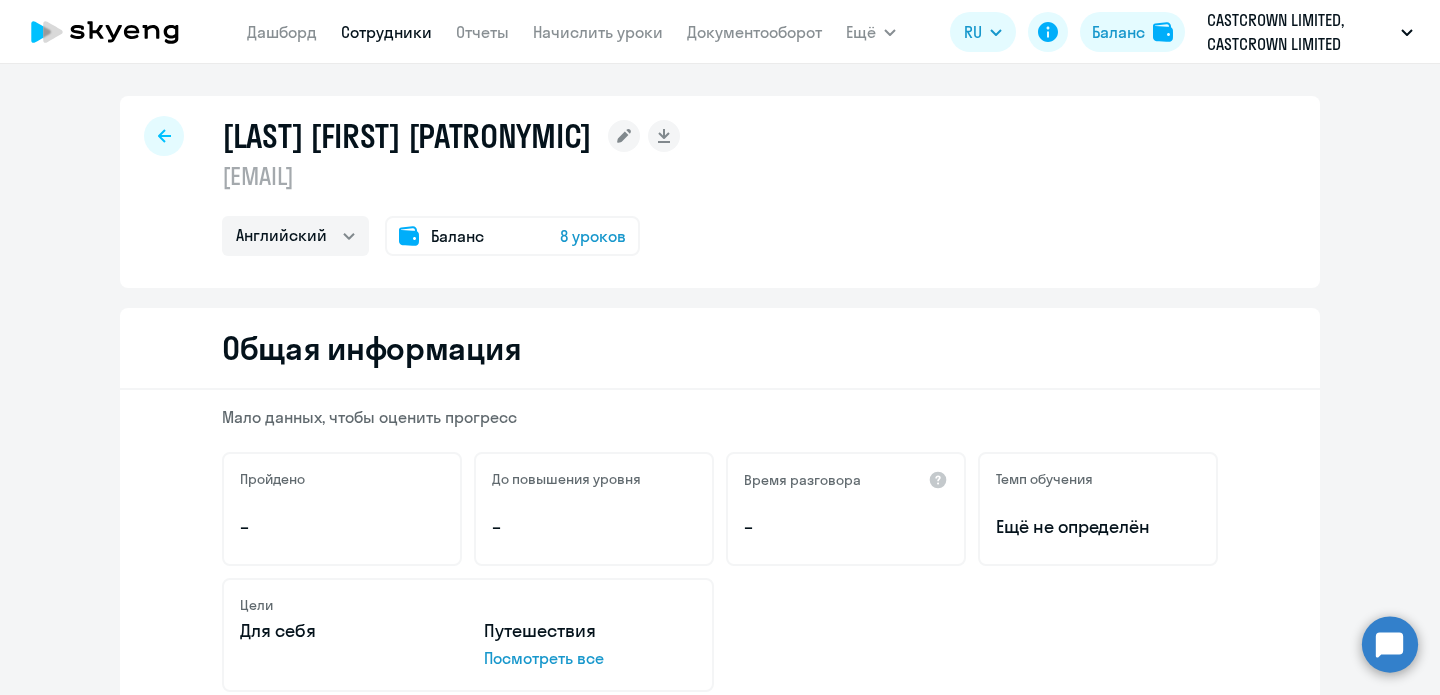 click on "Дашборд
Сотрудники
Отчеты
Начислить уроки
Документооборот" 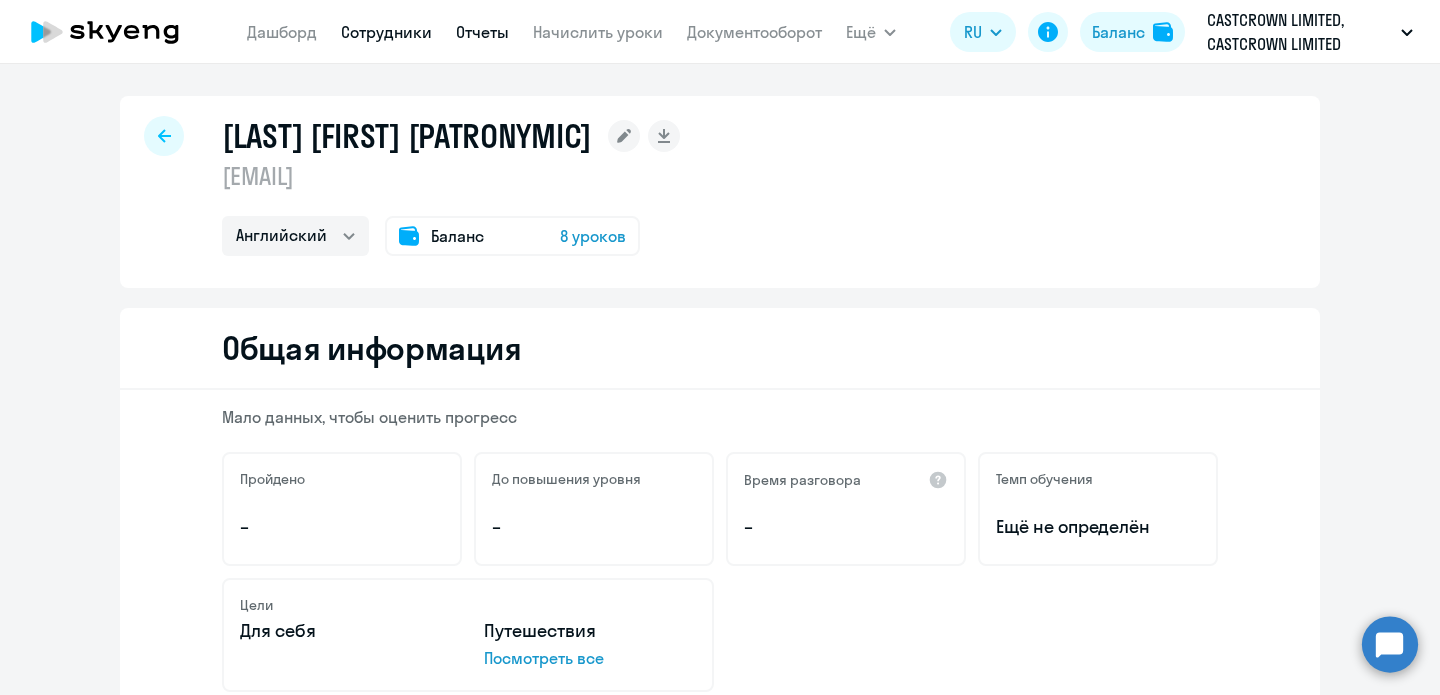 click on "Отчеты" at bounding box center [482, 32] 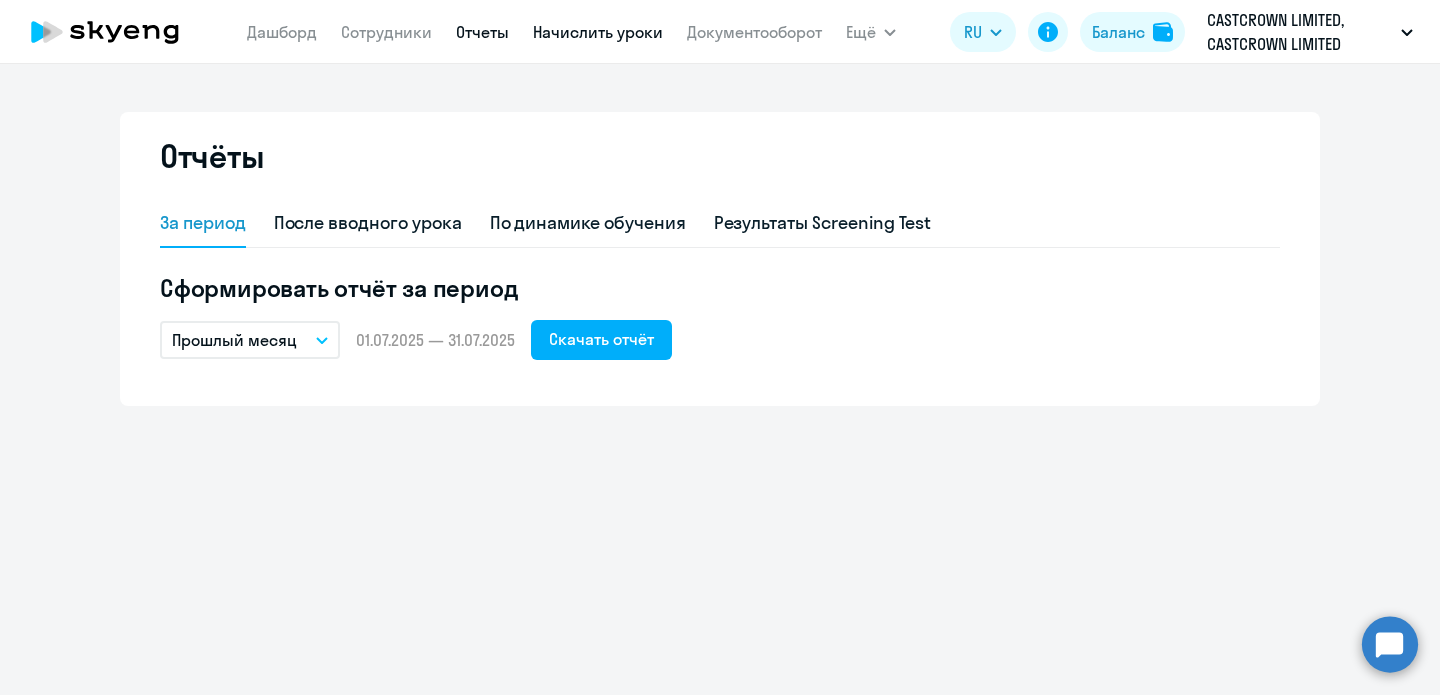 click on "Начислить уроки" at bounding box center (598, 32) 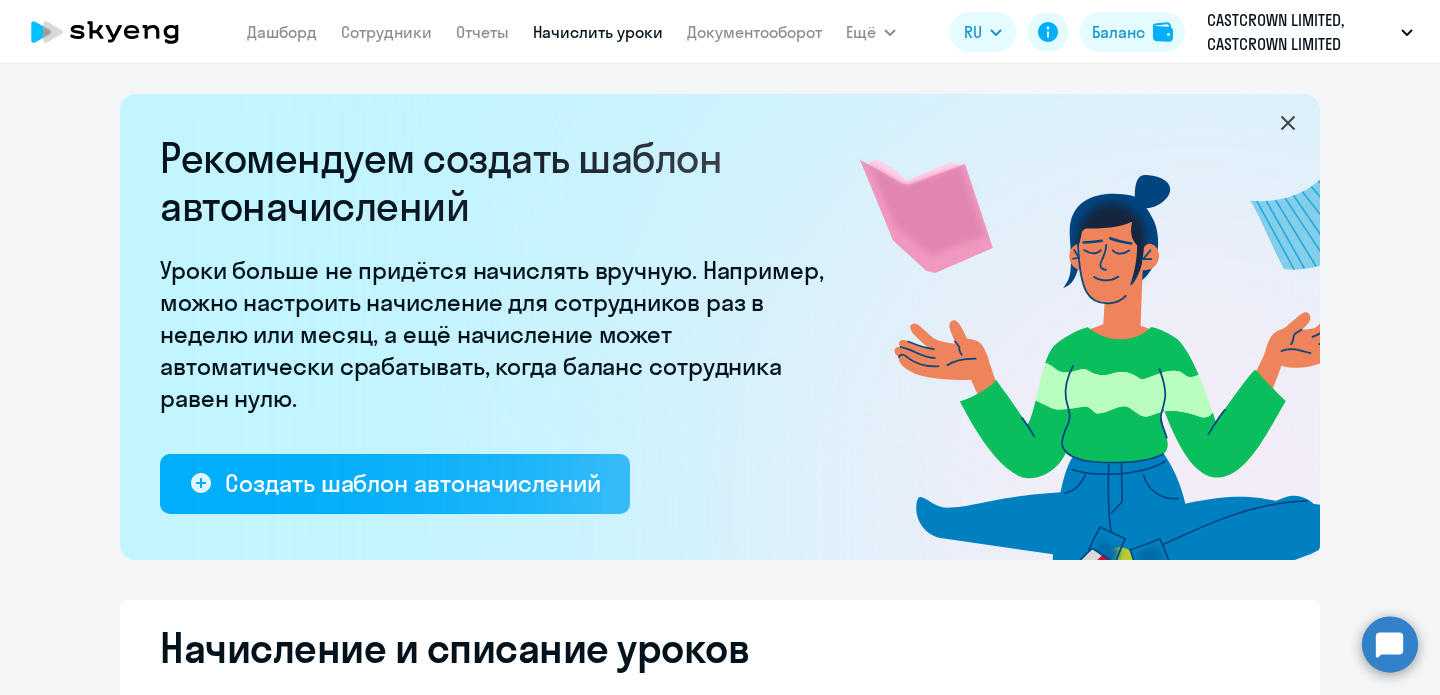 select on "10" 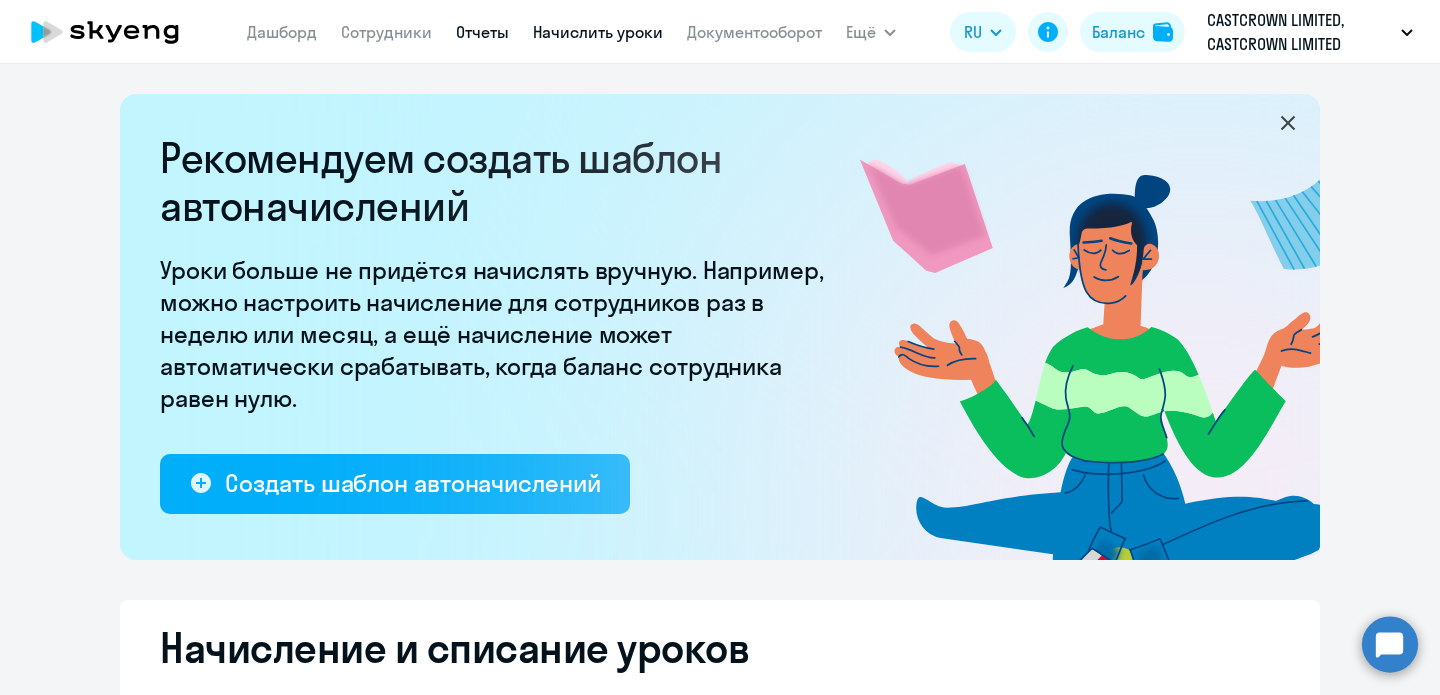 click on "Отчеты" at bounding box center [482, 32] 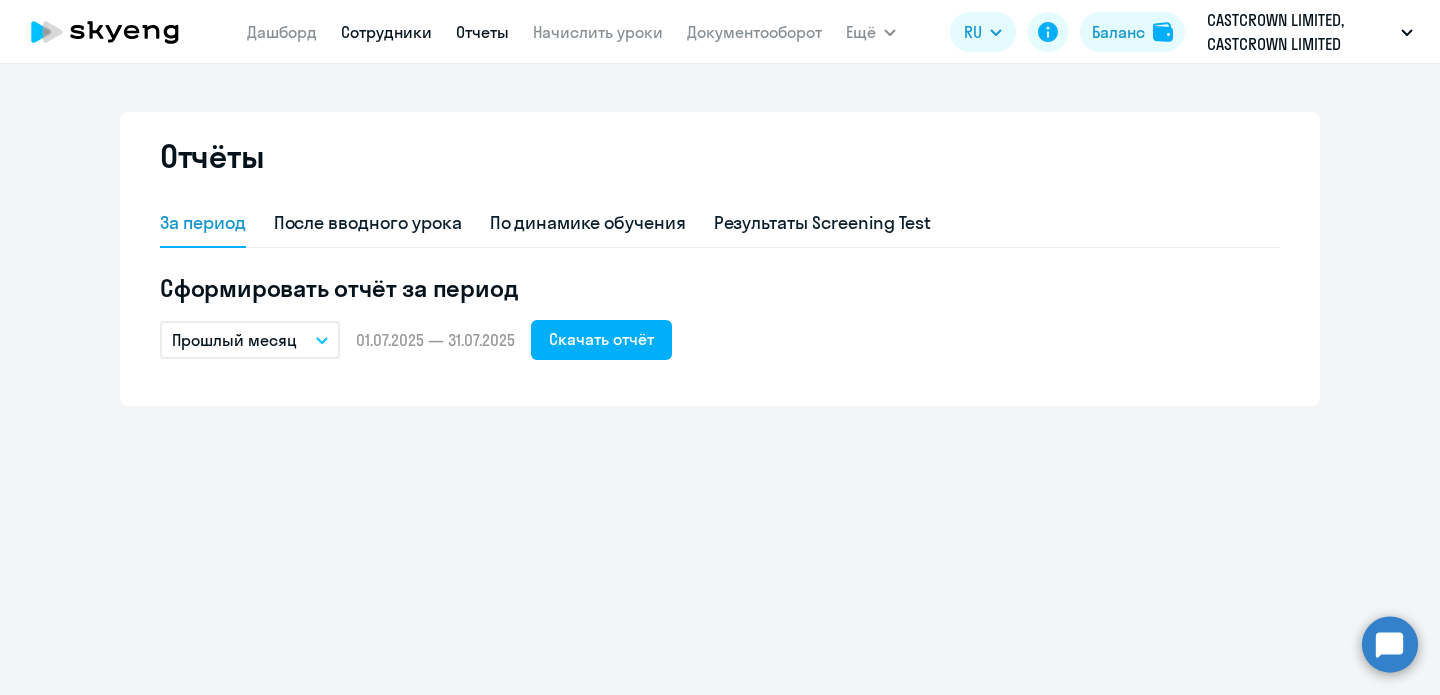 click on "Сотрудники" at bounding box center [386, 32] 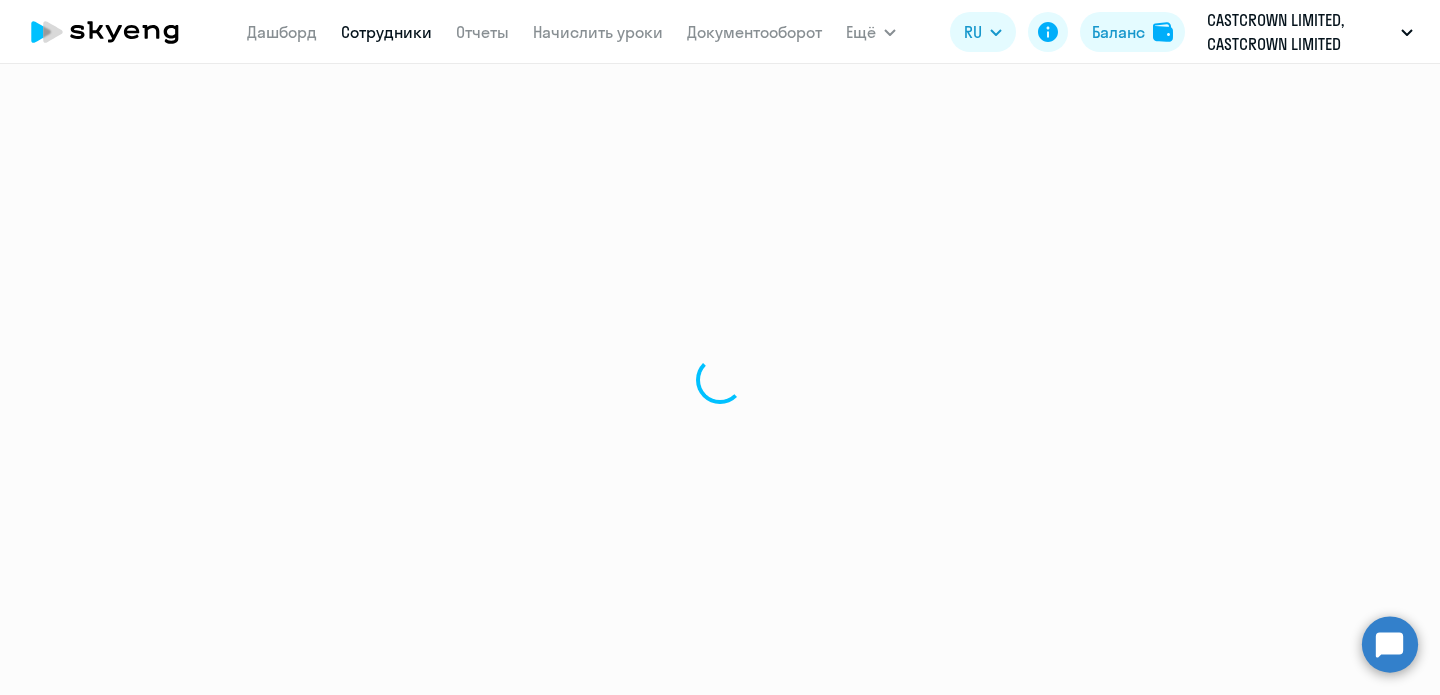select on "30" 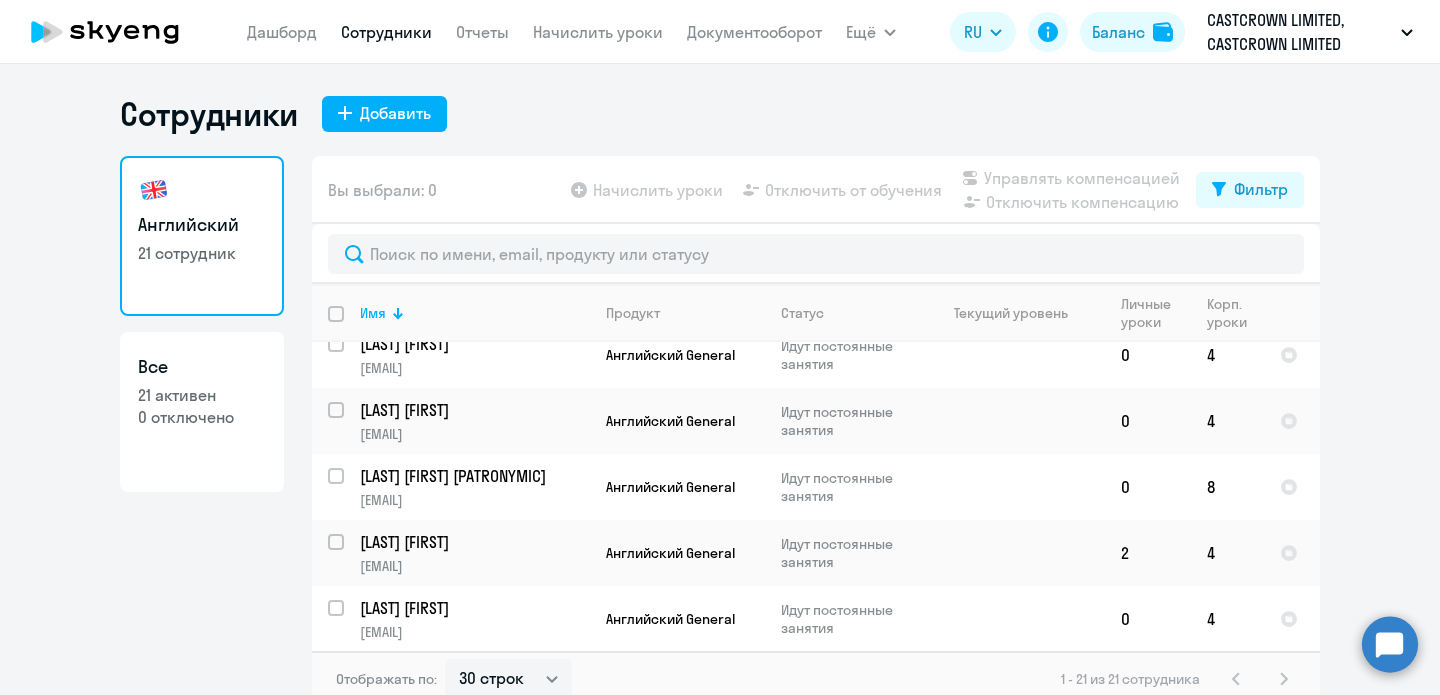 scroll, scrollTop: 162, scrollLeft: 0, axis: vertical 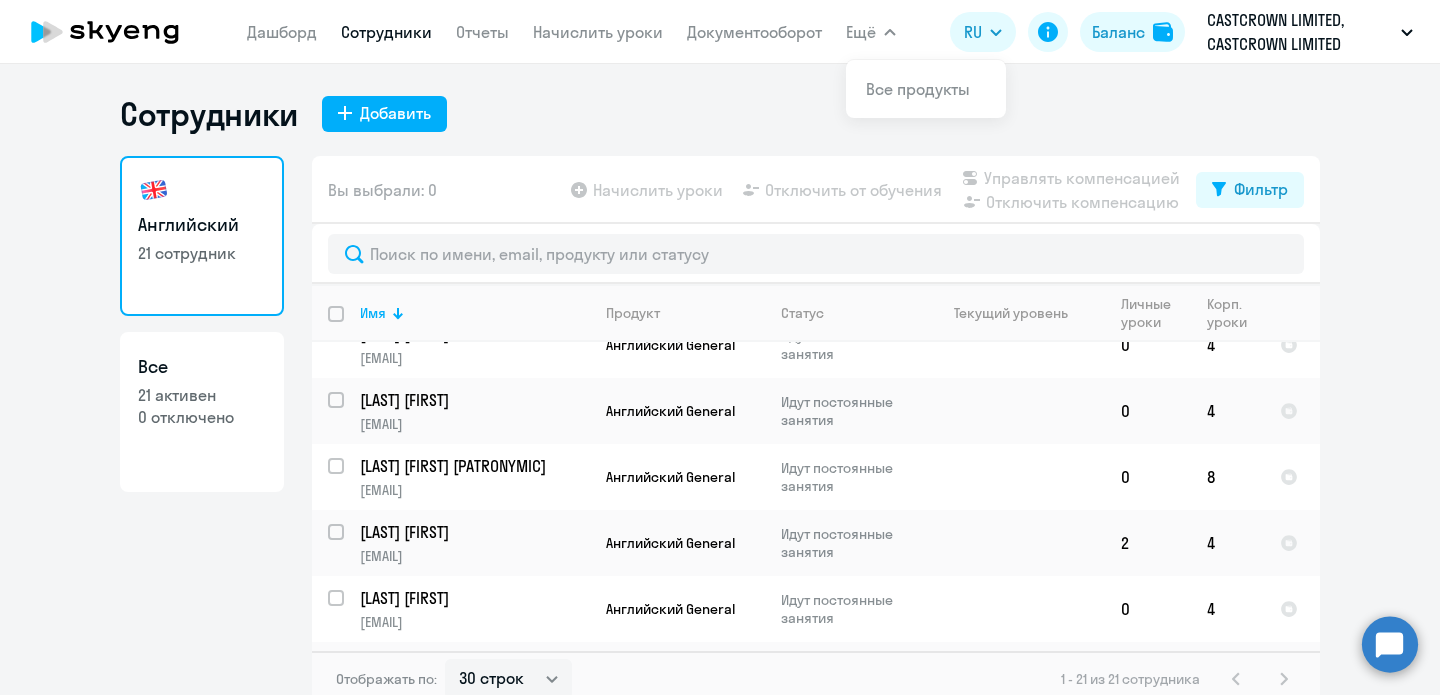 click on "Ещё" at bounding box center [871, 32] 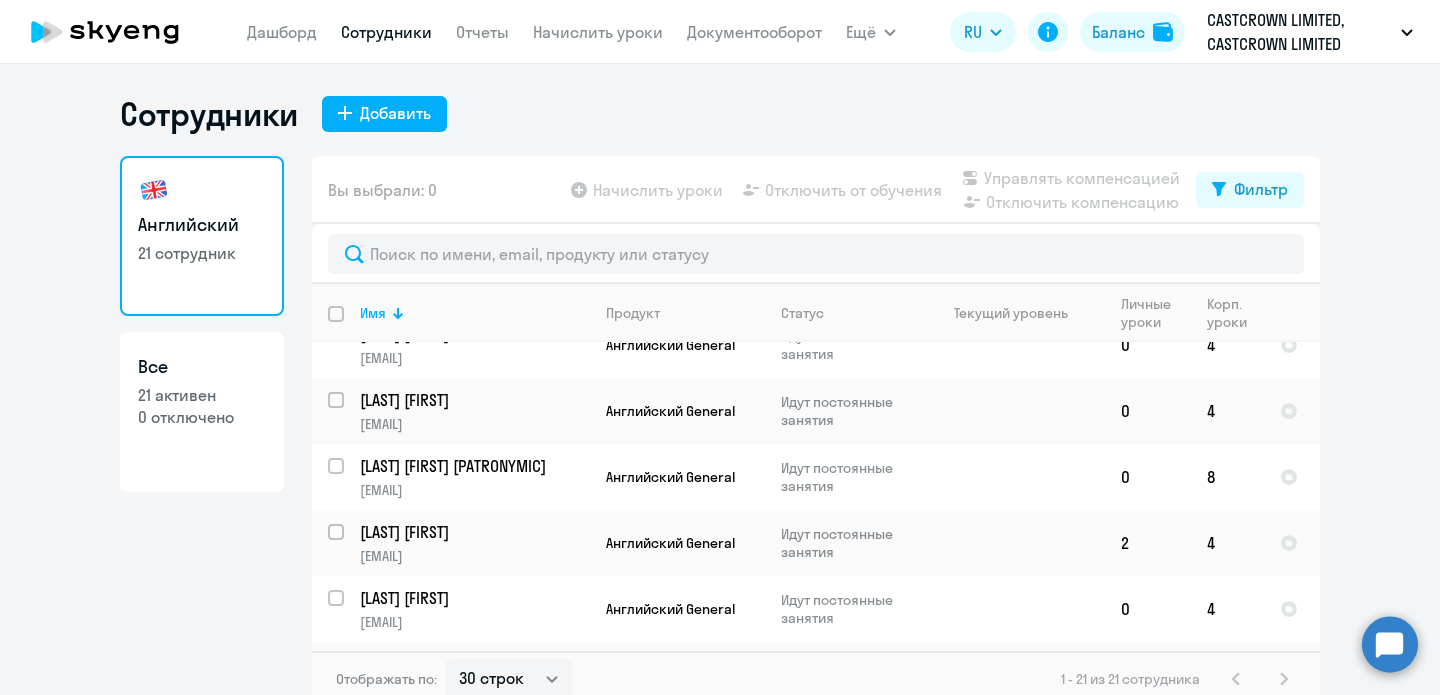 click on "Ещё" at bounding box center [861, 32] 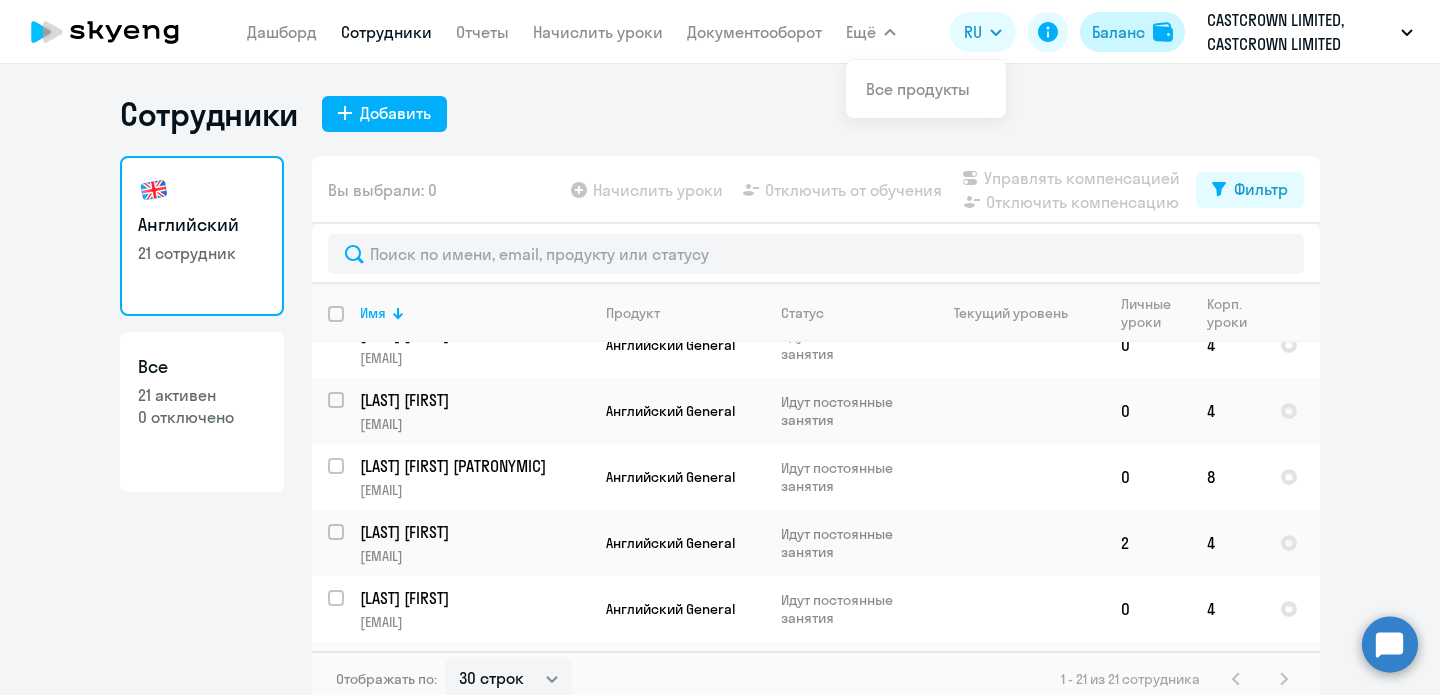 click on "Баланс" 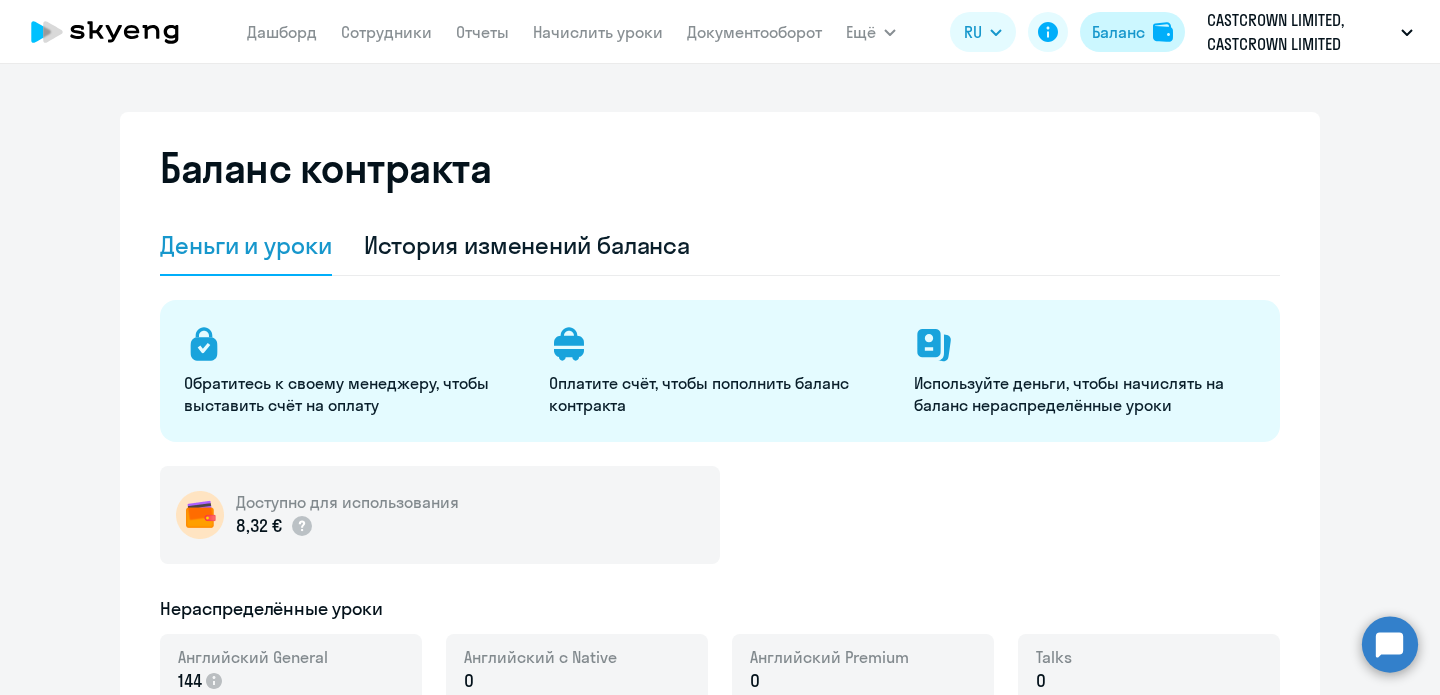 select on "english_adult_not_native_speaker" 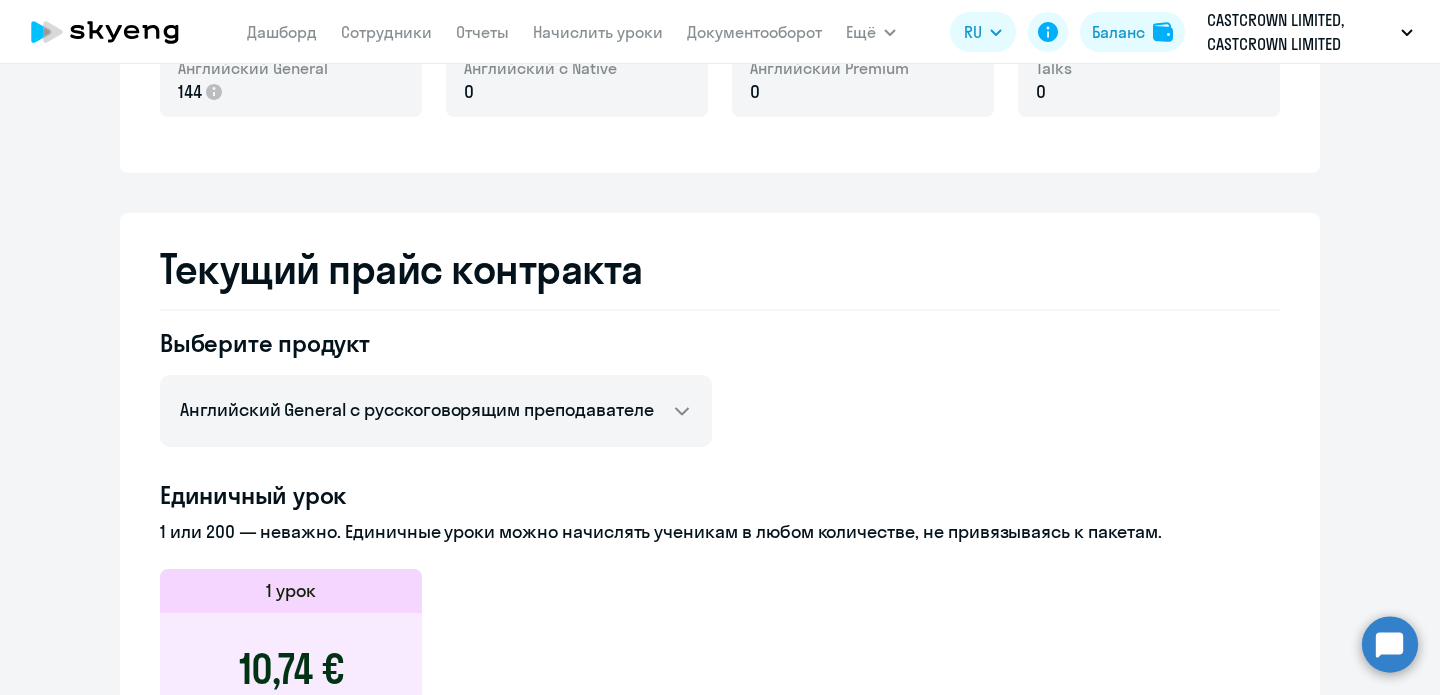 scroll, scrollTop: 0, scrollLeft: 0, axis: both 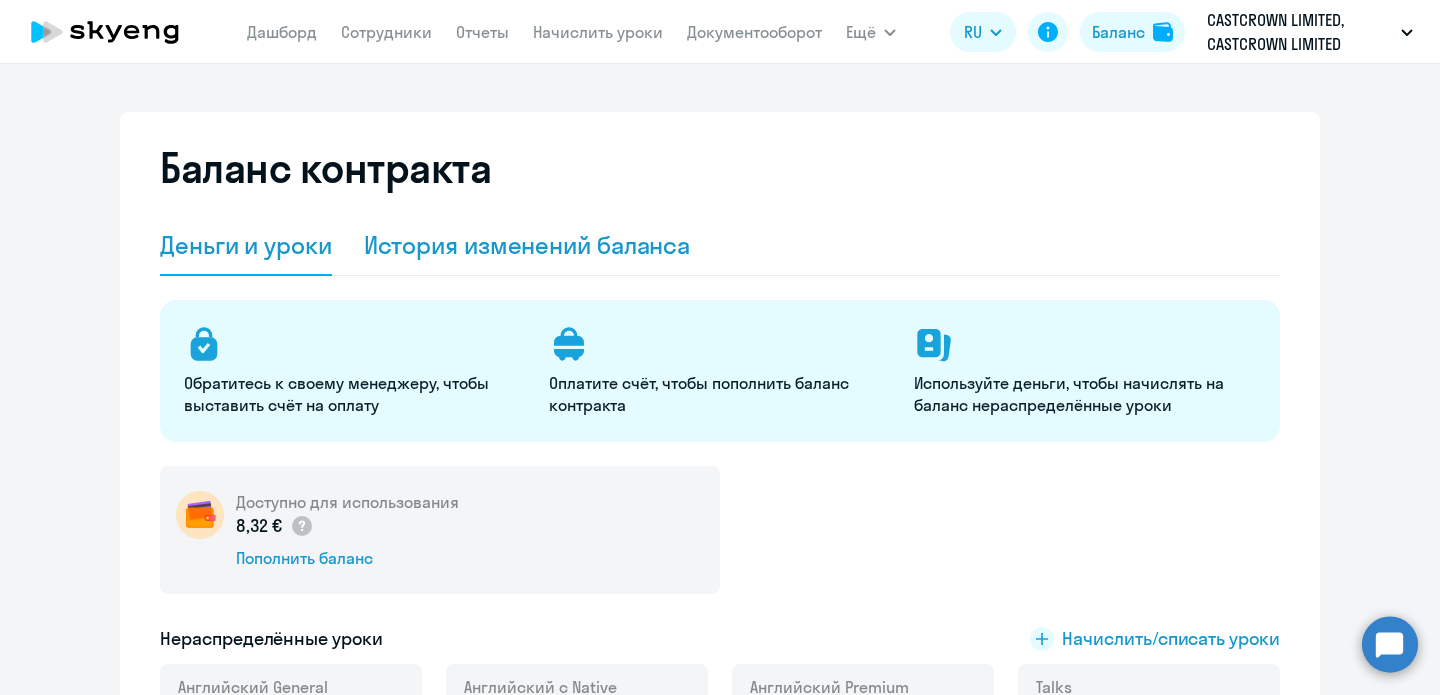 click on "История изменений баланса" 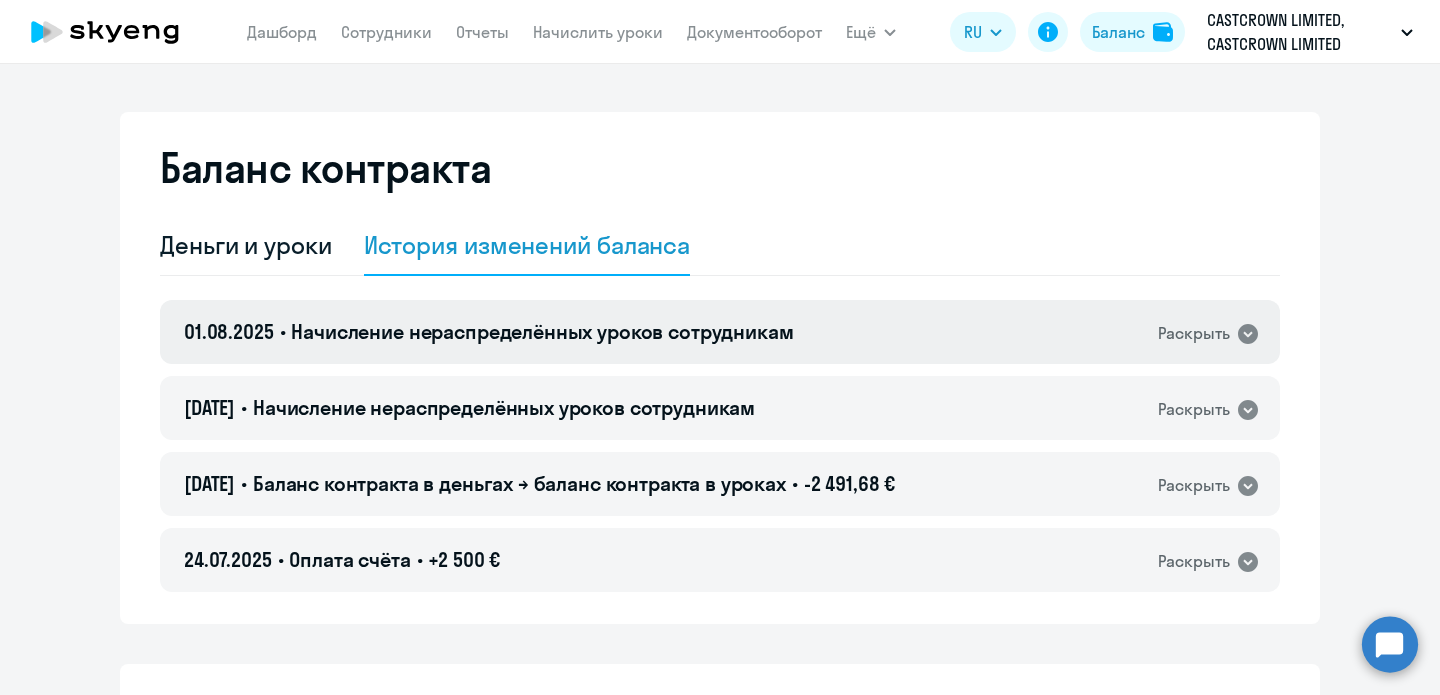 click on "Начисление нераспределённых уроков сотрудникам" 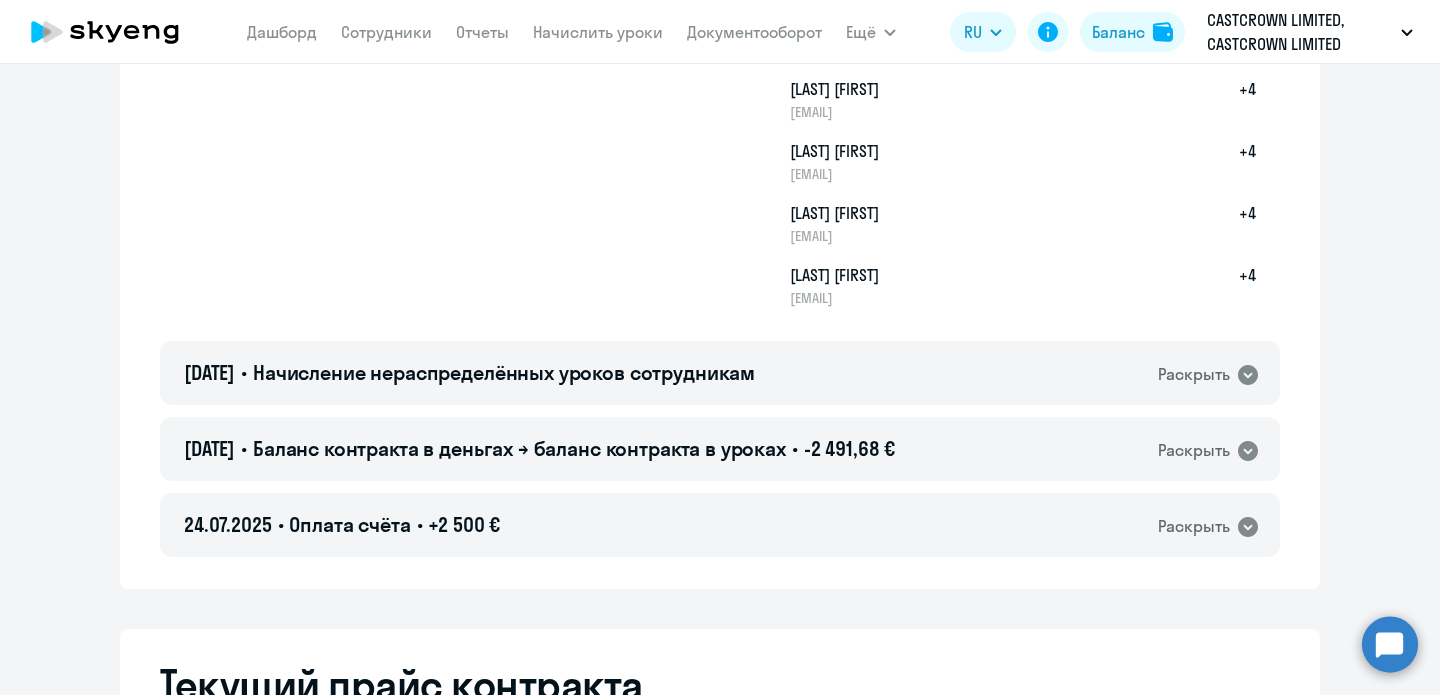 scroll, scrollTop: 1366, scrollLeft: 0, axis: vertical 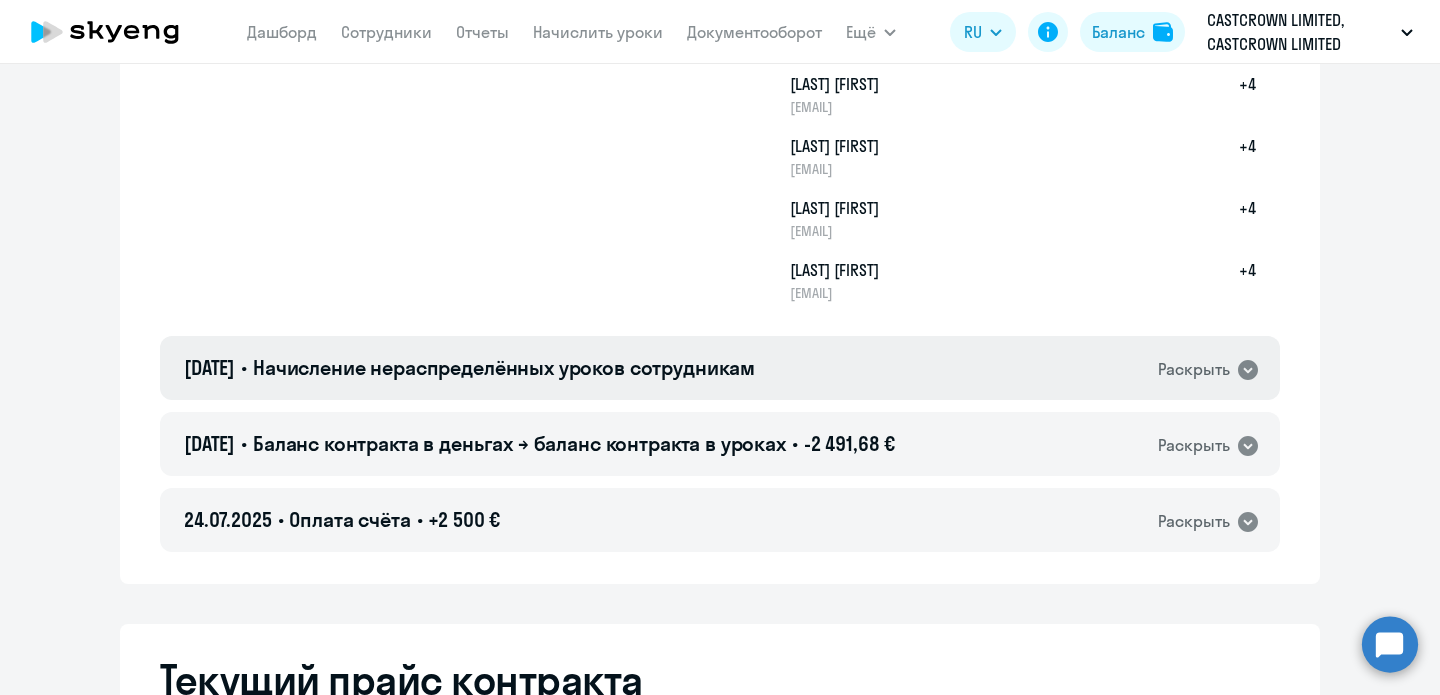 click on "Начисление нераспределённых уроков сотрудникам" 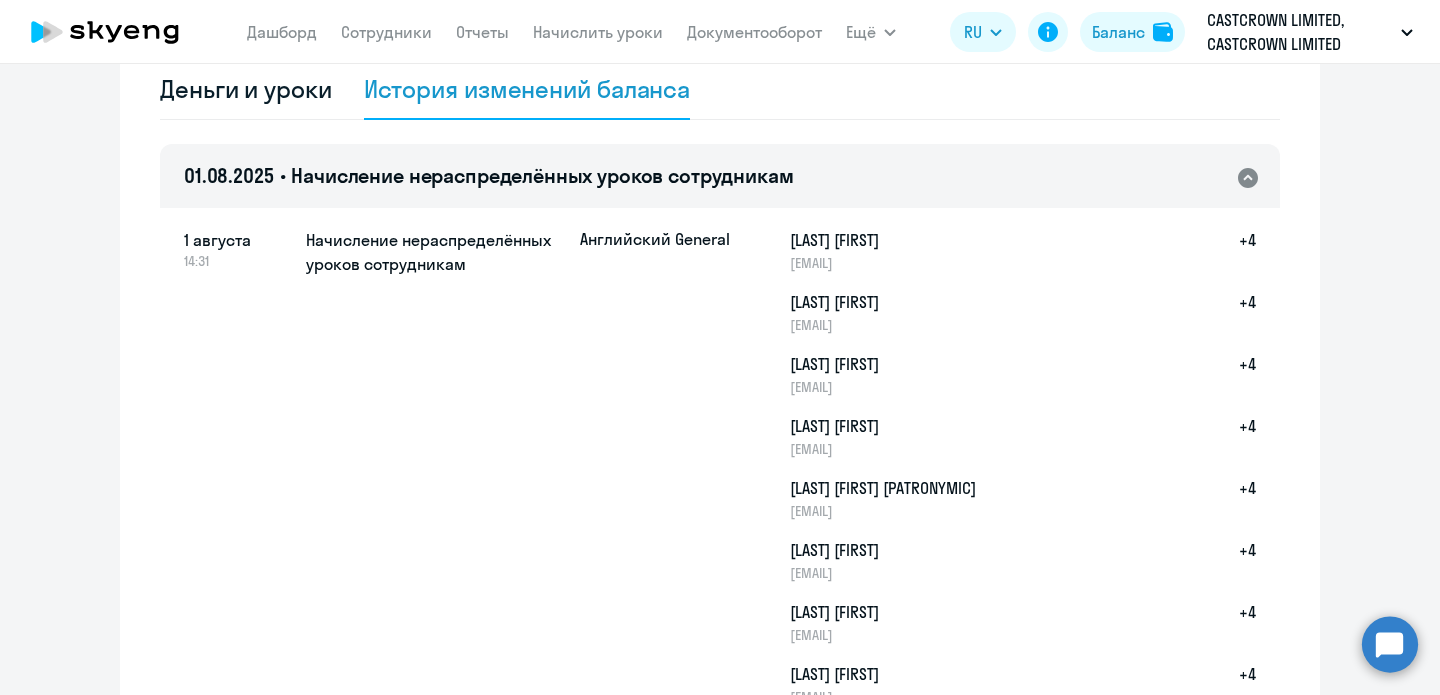 scroll, scrollTop: 0, scrollLeft: 0, axis: both 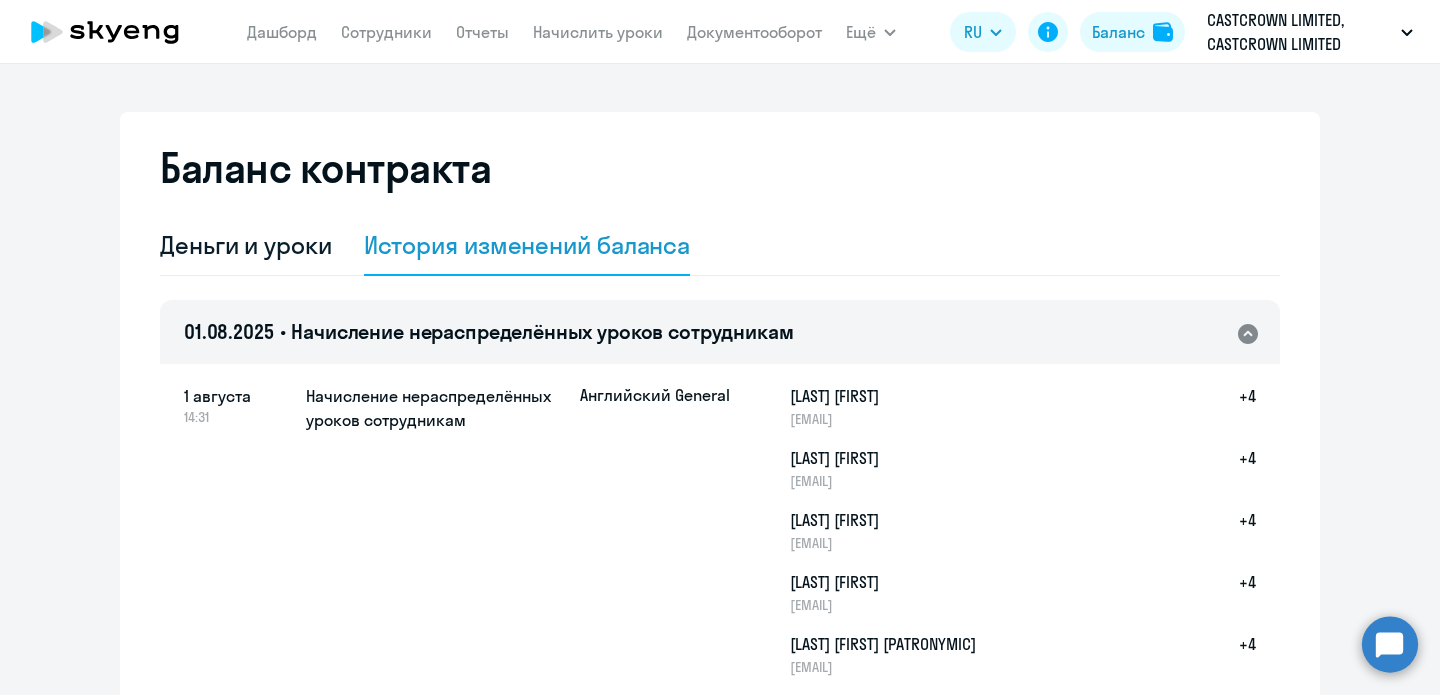 click on "Дашборд
Сотрудники
Отчеты
Начислить уроки
Документооборот" 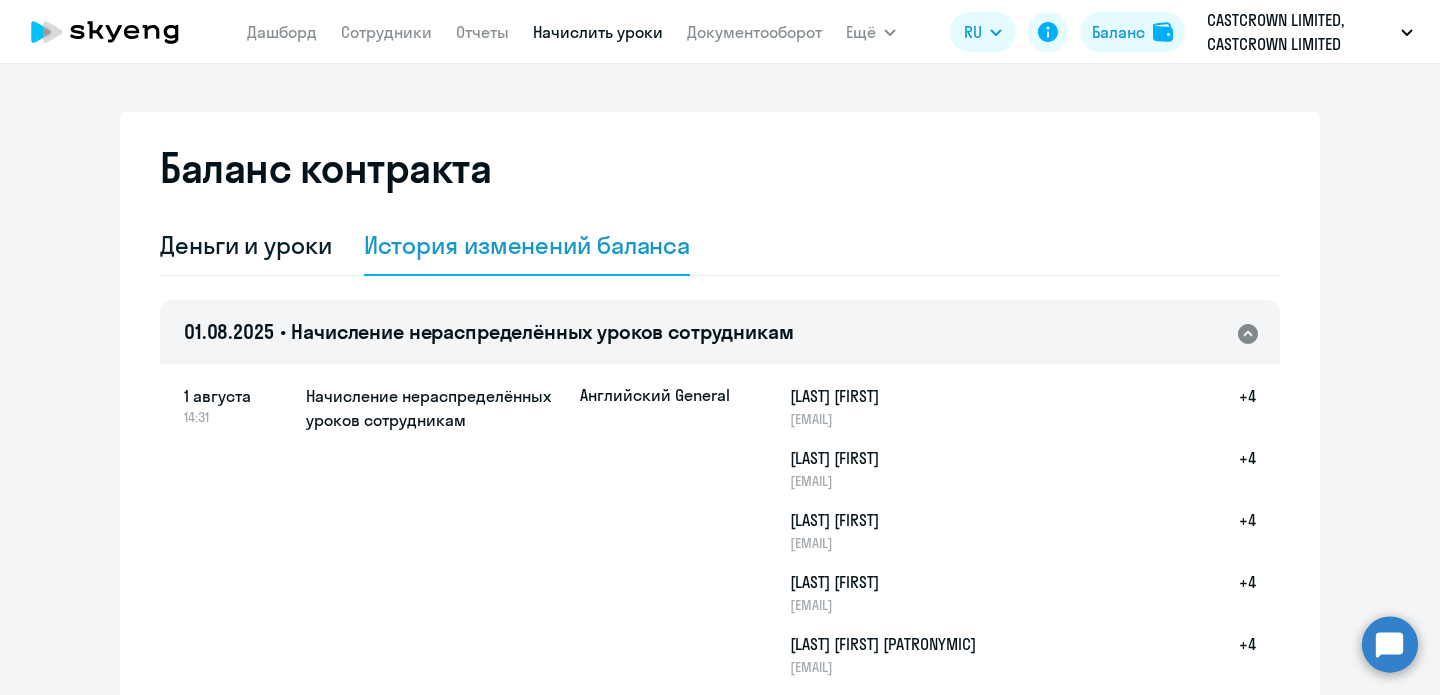 click on "Начислить уроки" at bounding box center (598, 32) 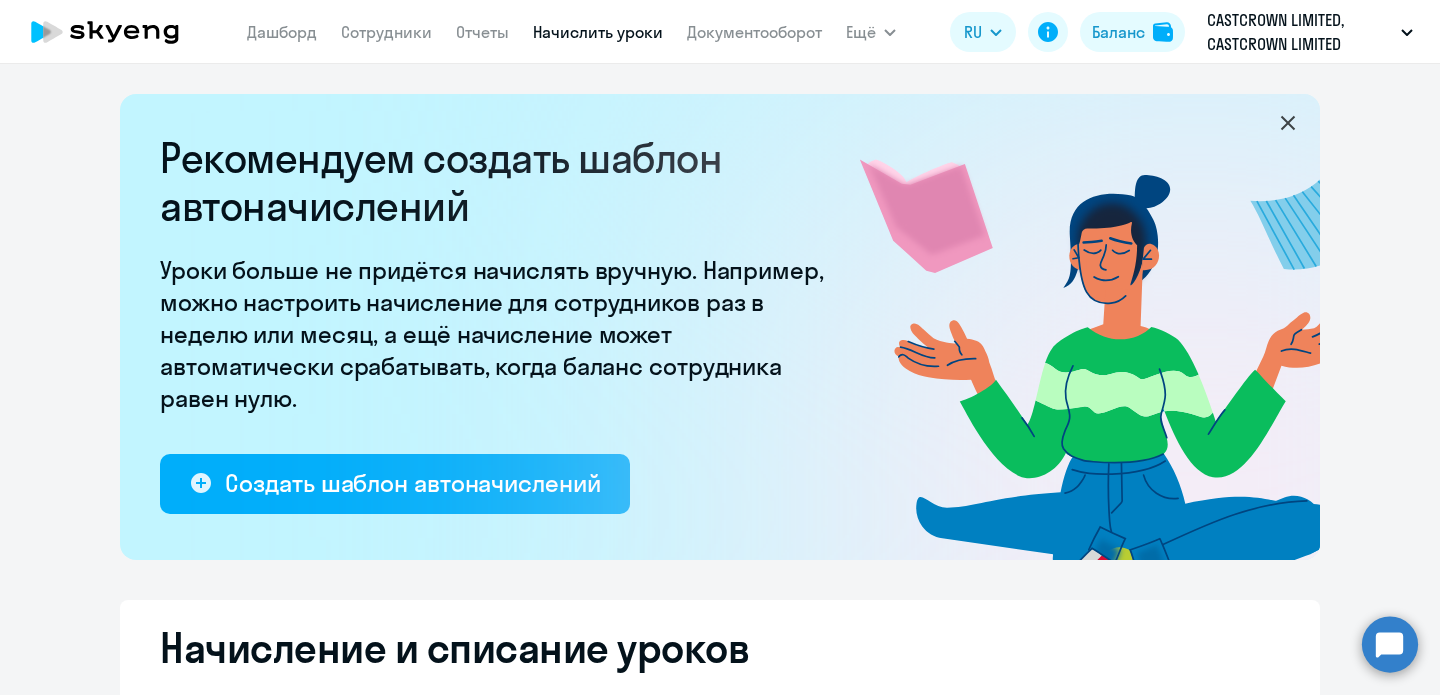 select on "10" 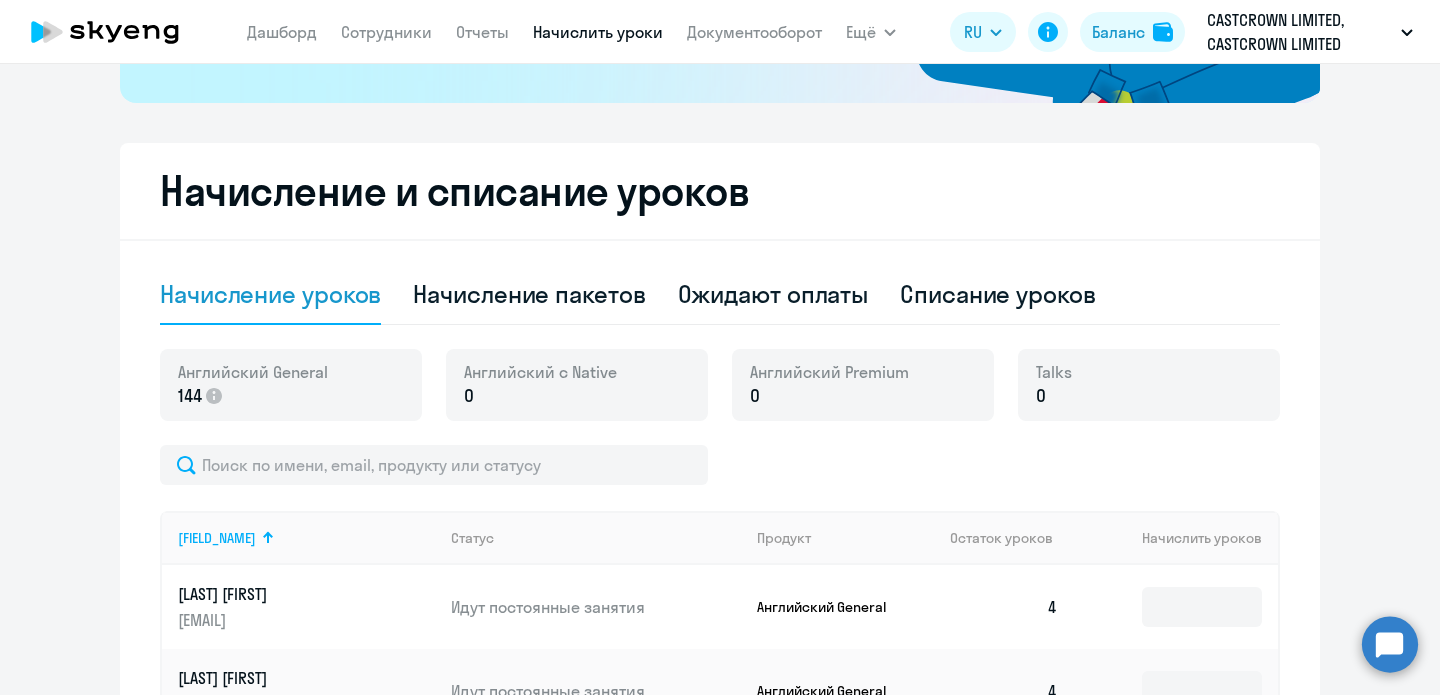 scroll, scrollTop: 458, scrollLeft: 0, axis: vertical 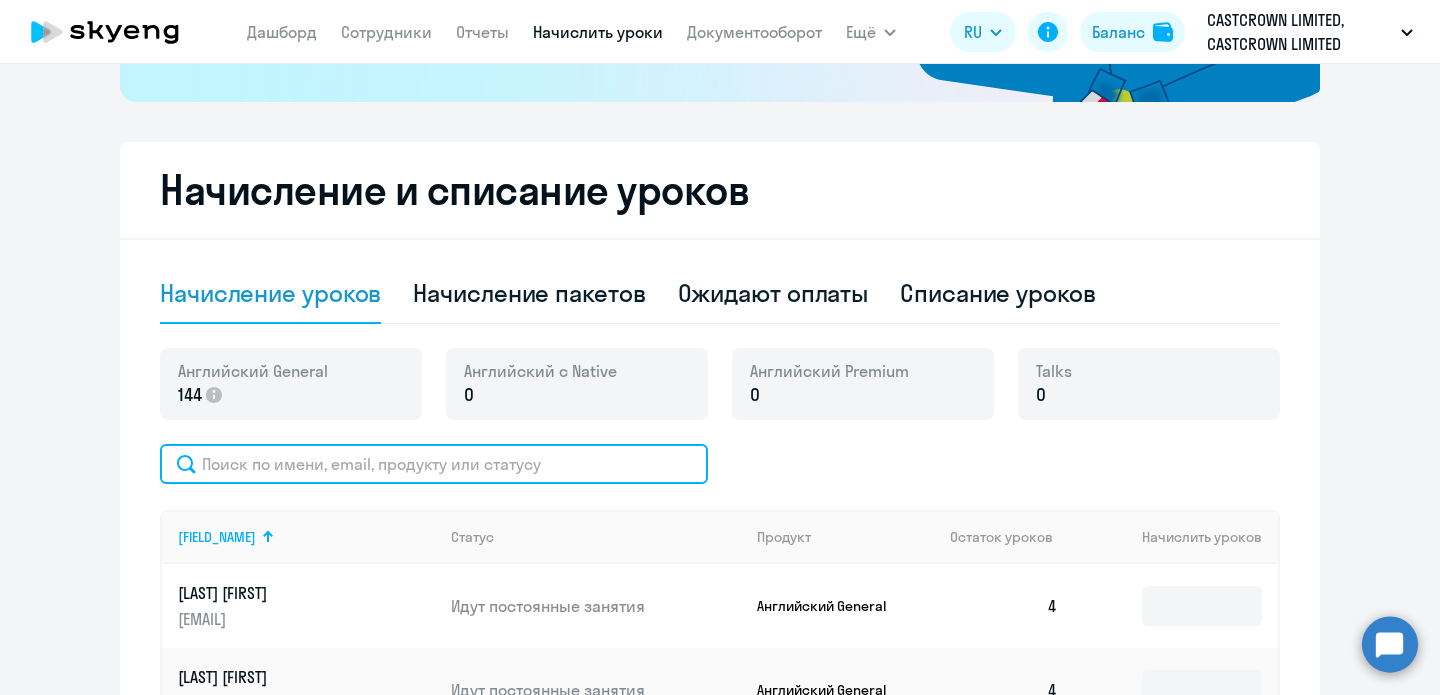 click 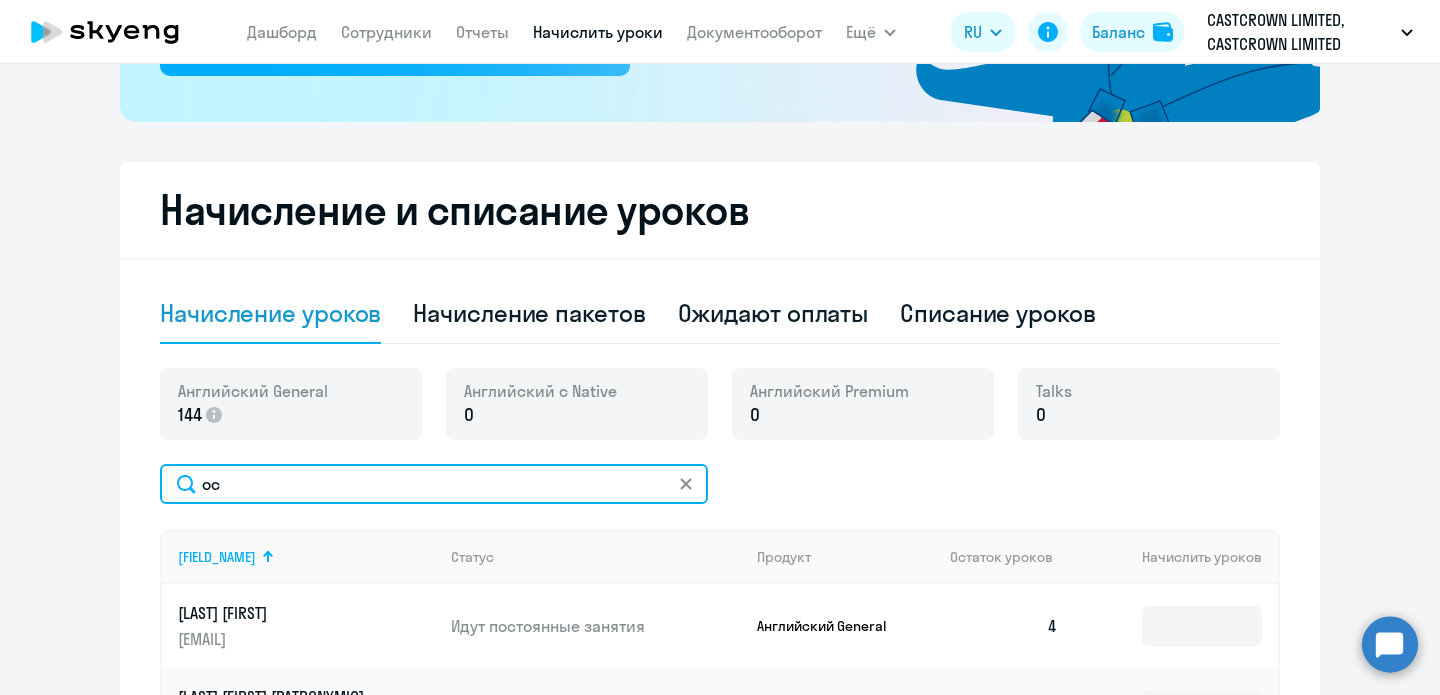 scroll, scrollTop: 413, scrollLeft: 0, axis: vertical 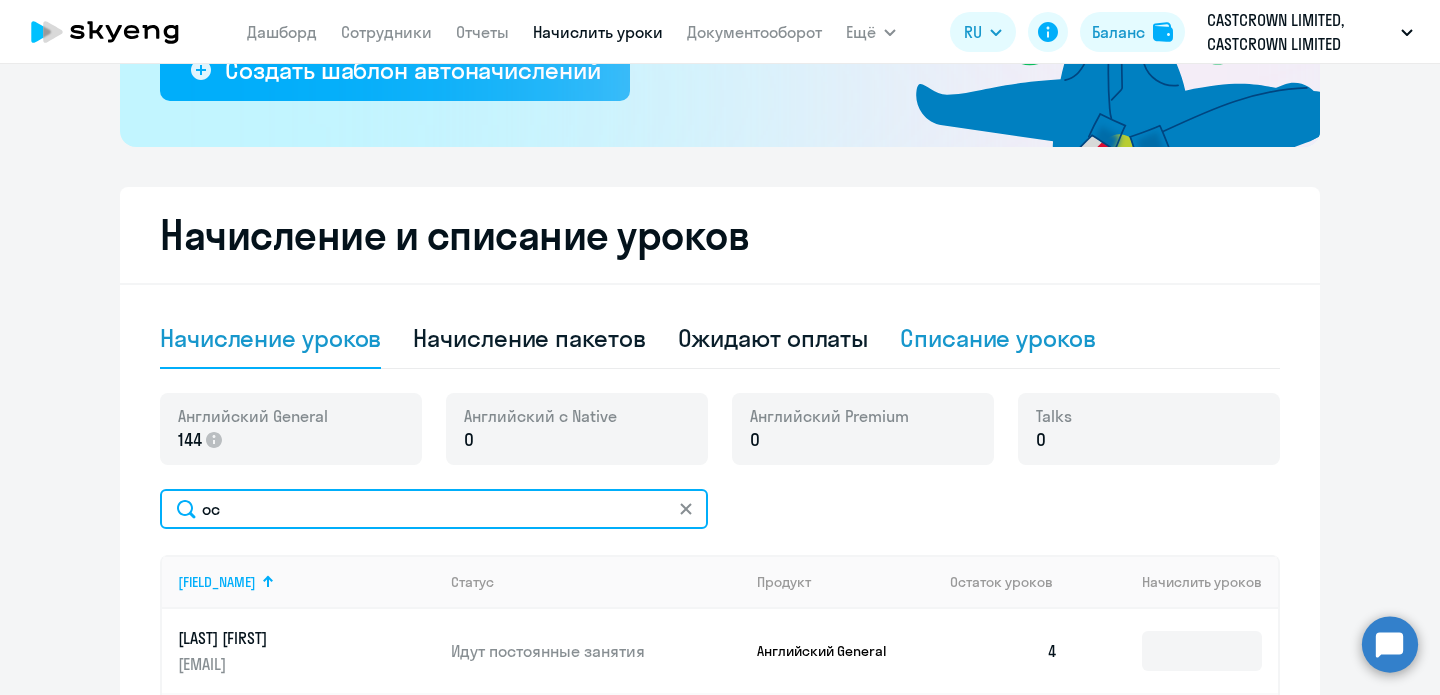 type on "ос" 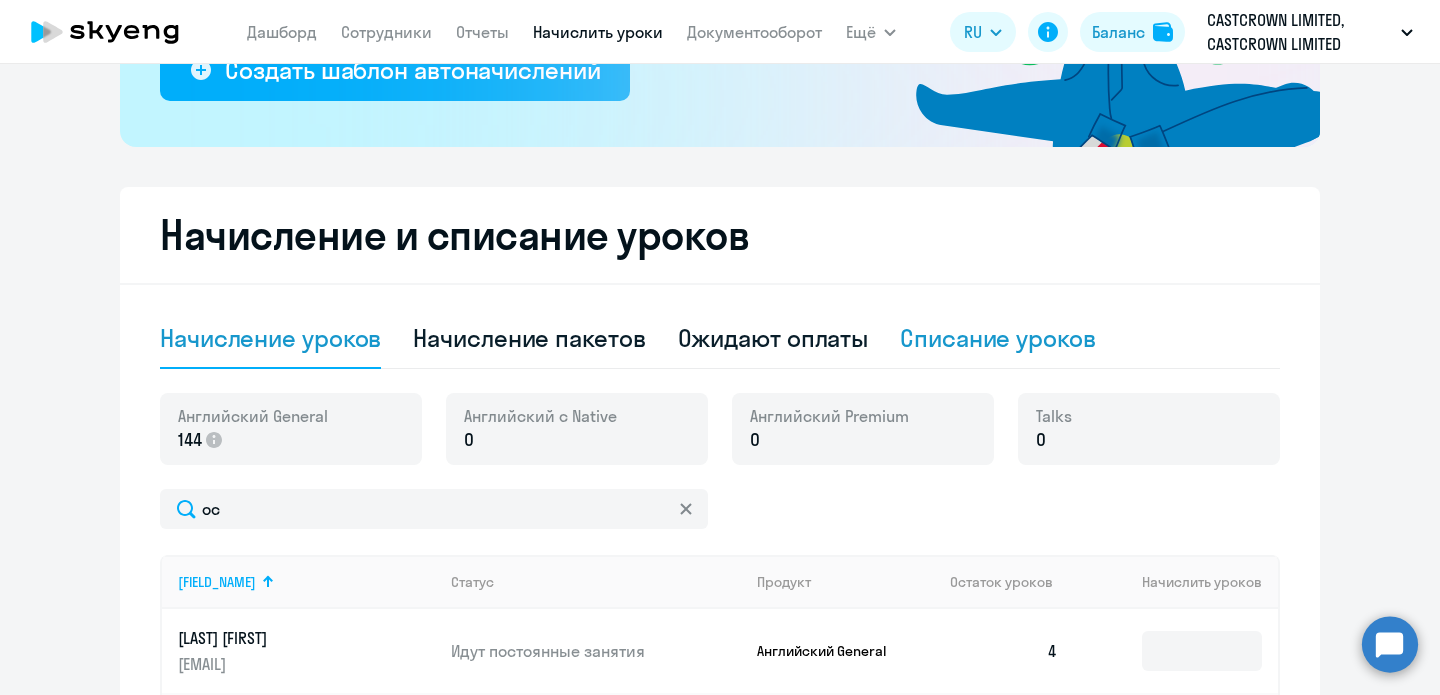 click on "Списание уроков" 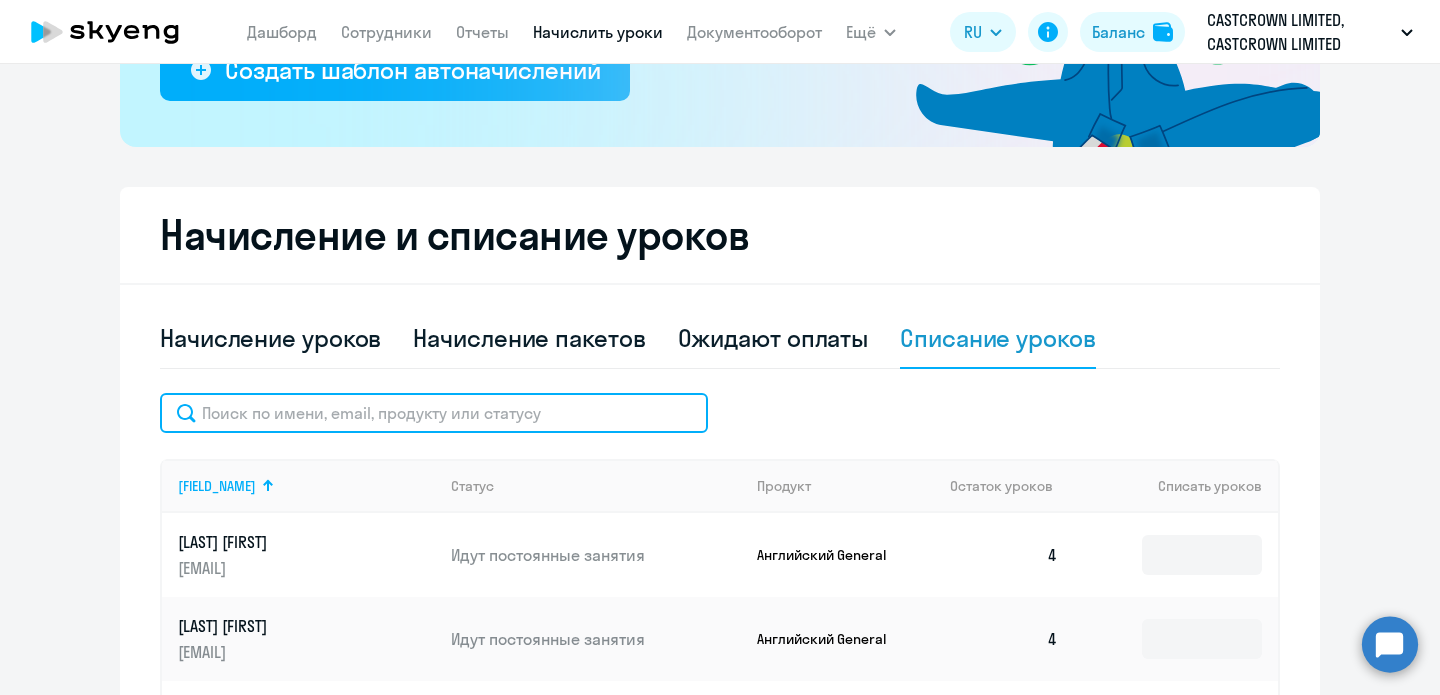 click 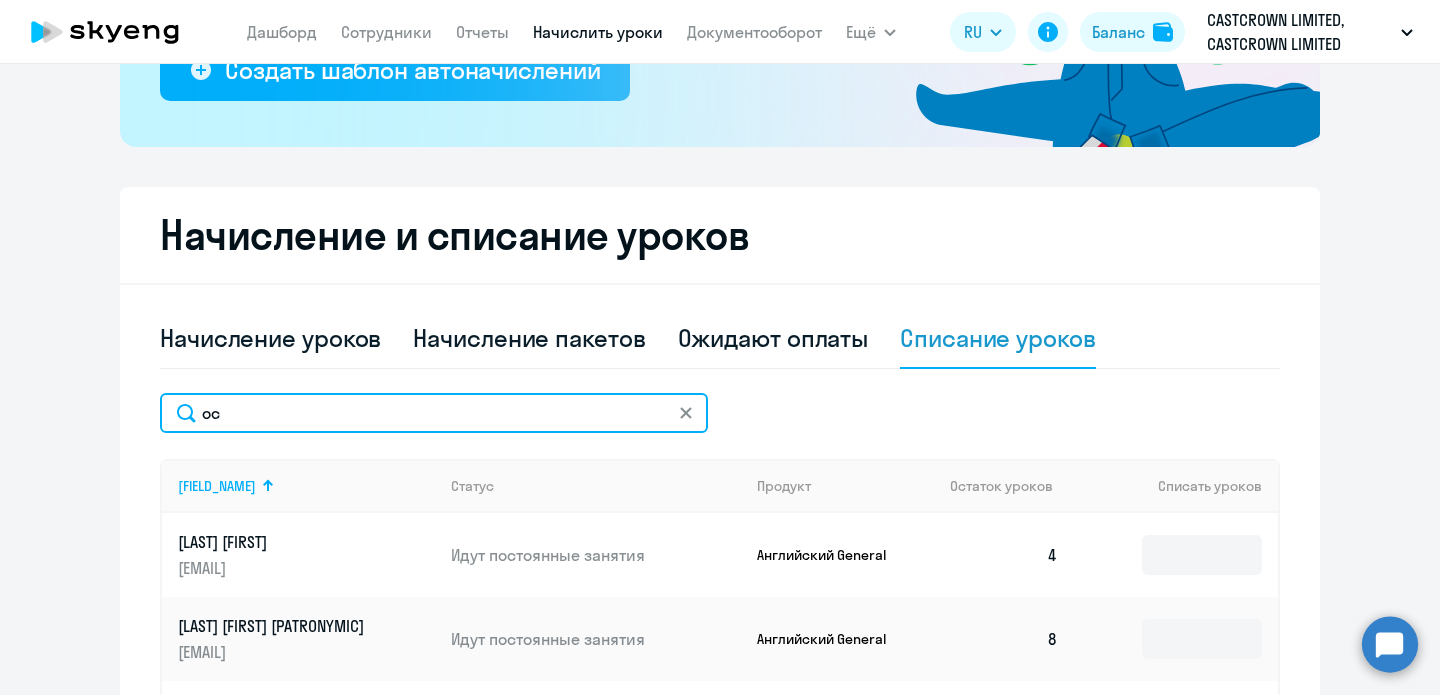 scroll, scrollTop: 645, scrollLeft: 0, axis: vertical 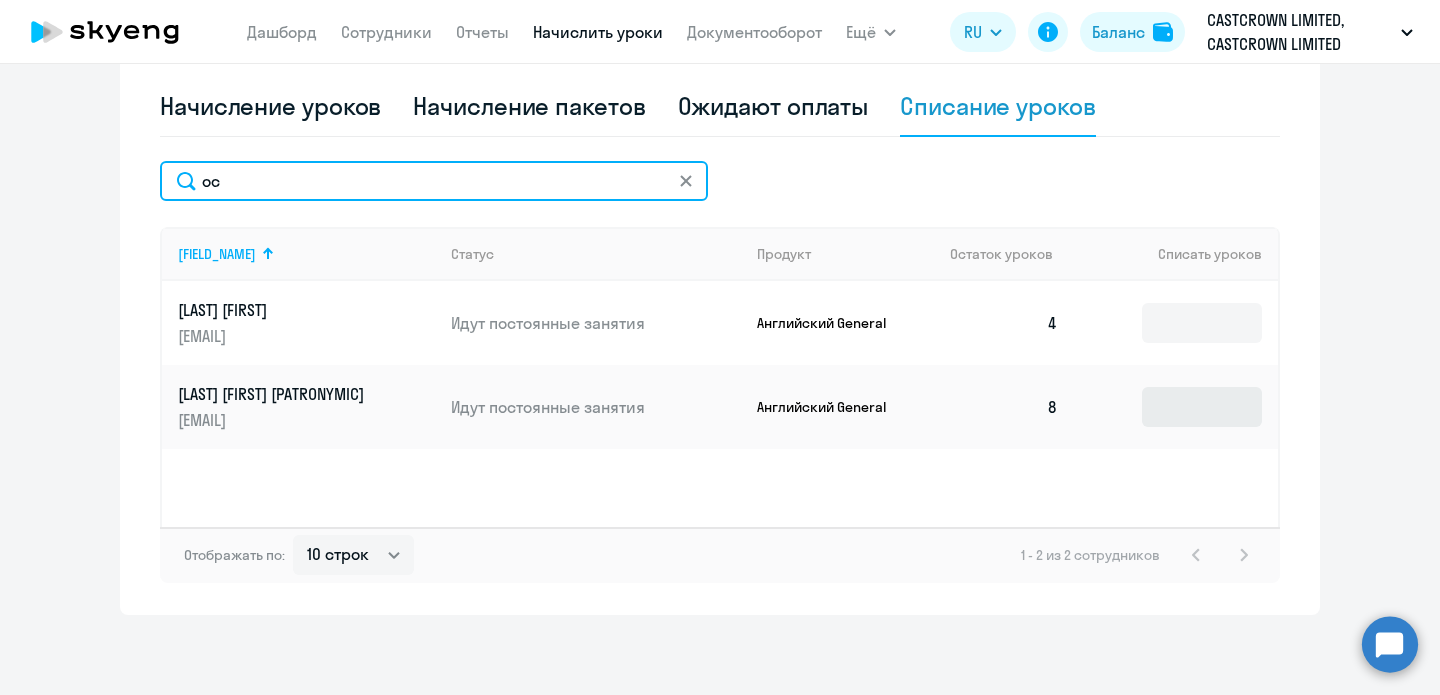type on "ос" 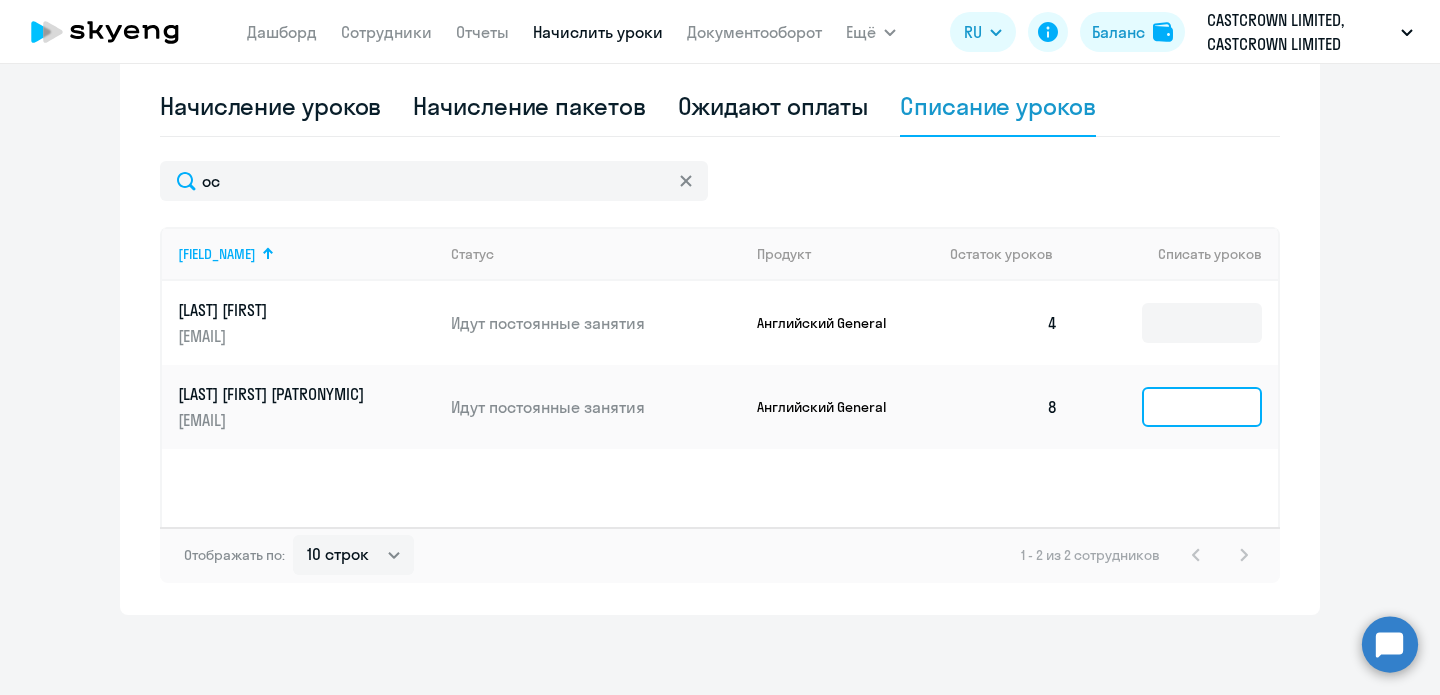 click 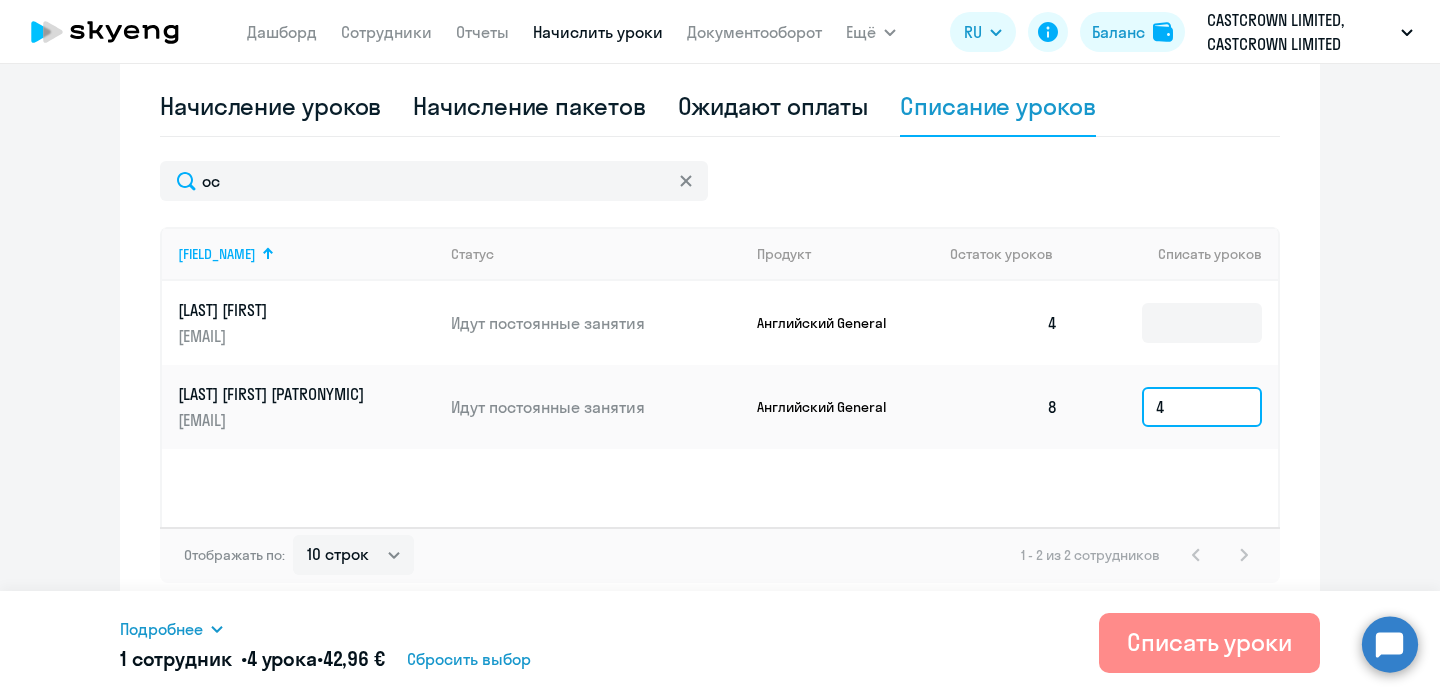 type on "4" 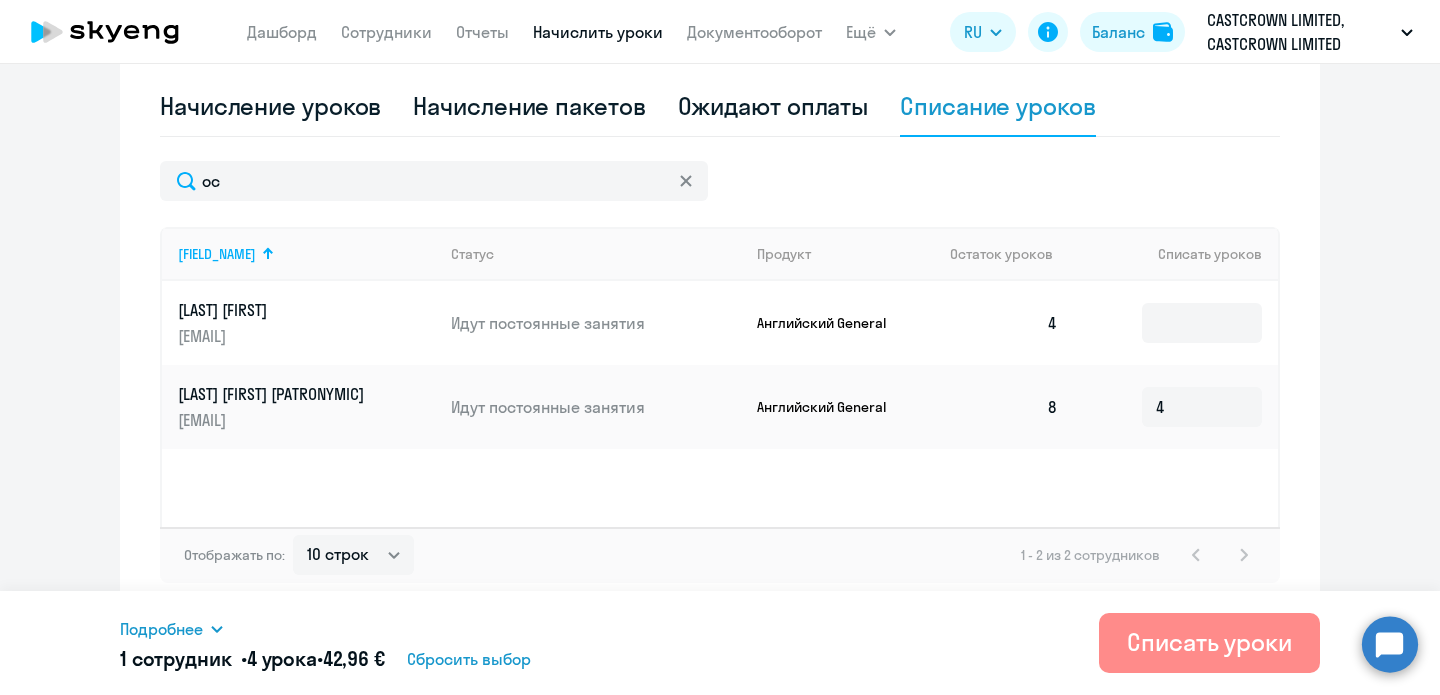 click on "Списать уроки" at bounding box center (1209, 643) 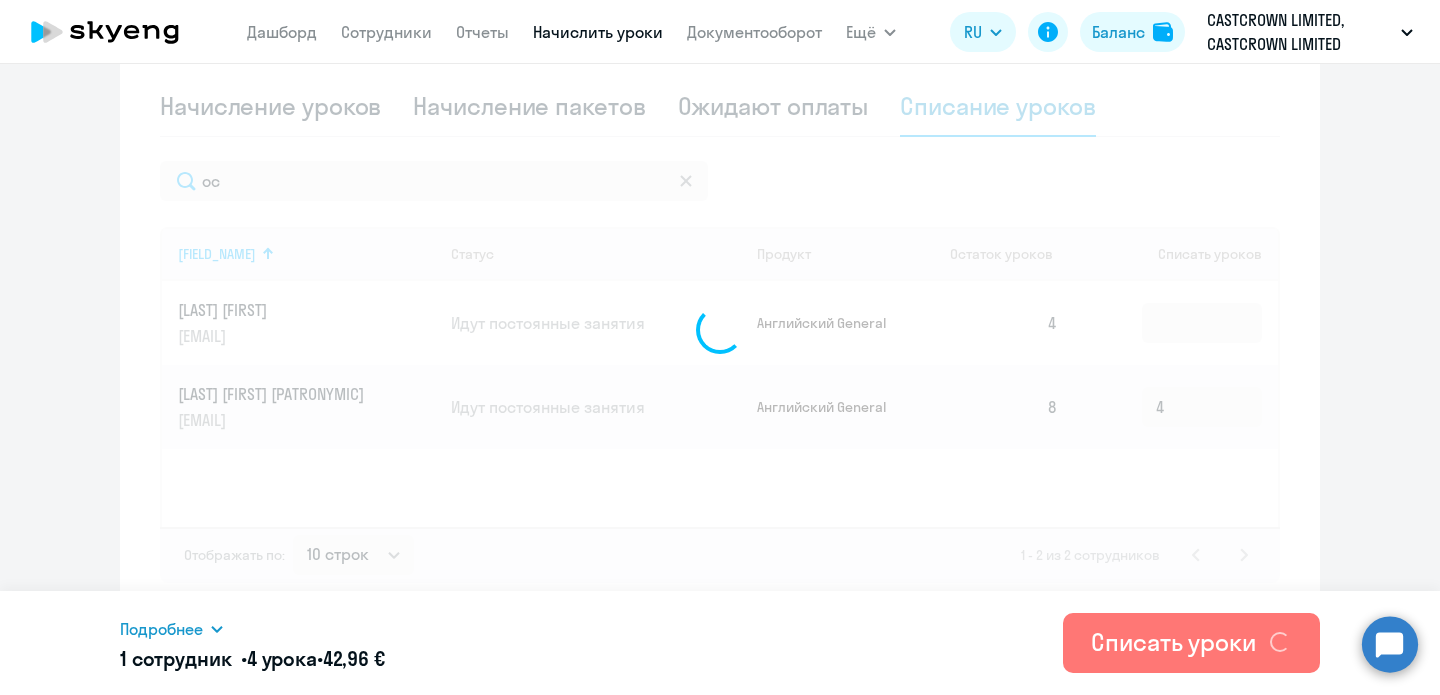 type 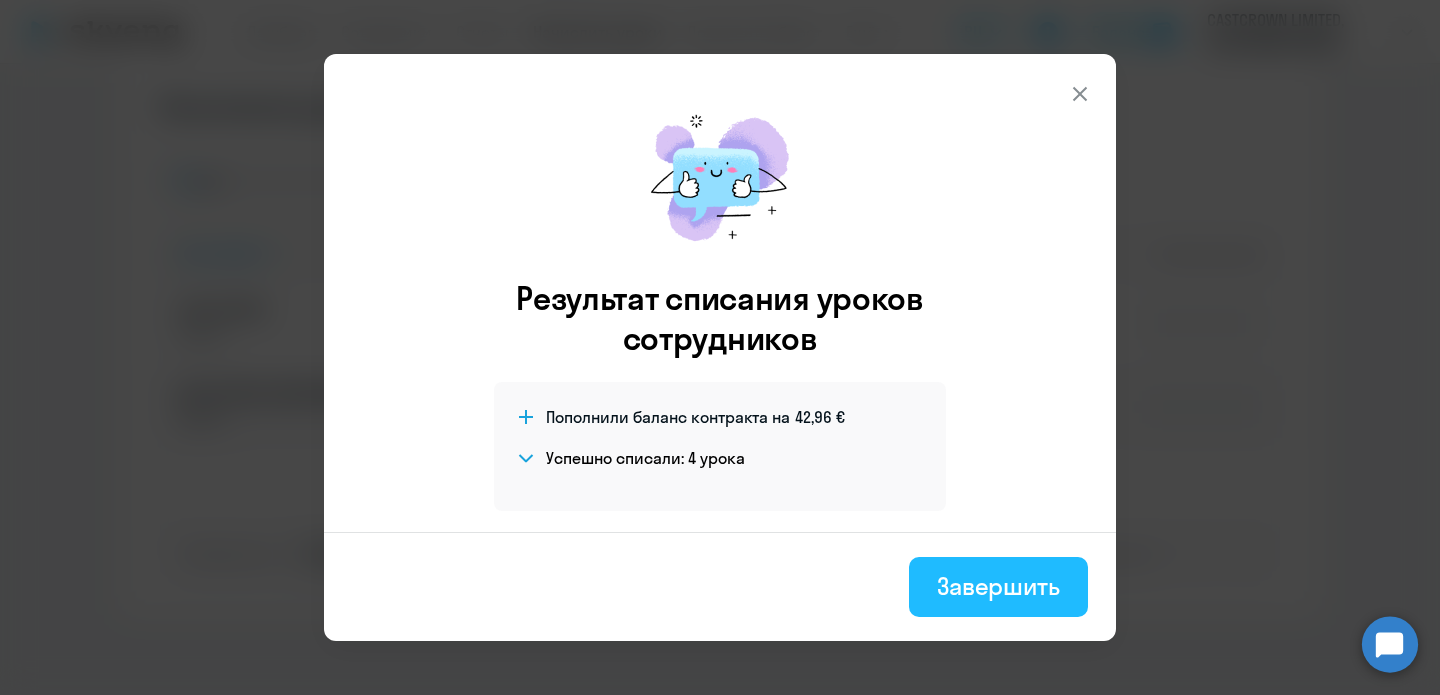 click on "Завершить" at bounding box center (998, 586) 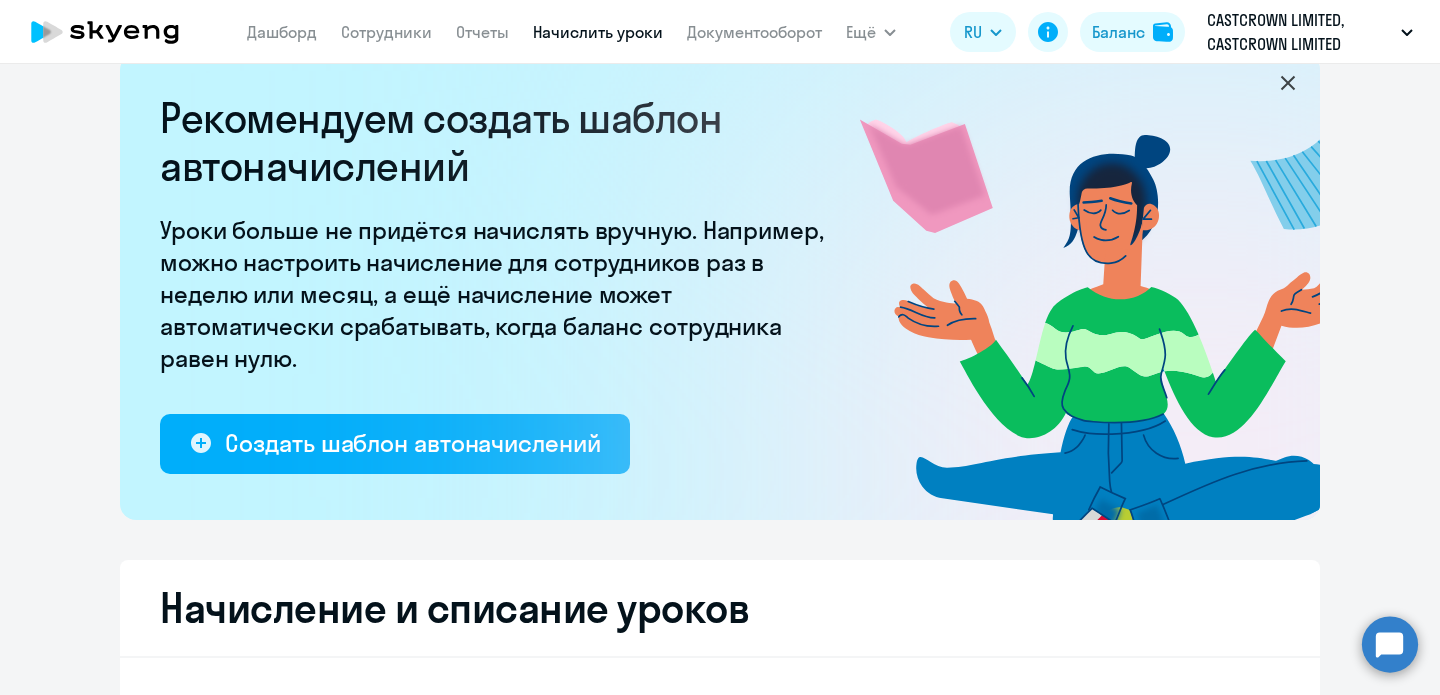 scroll, scrollTop: 0, scrollLeft: 0, axis: both 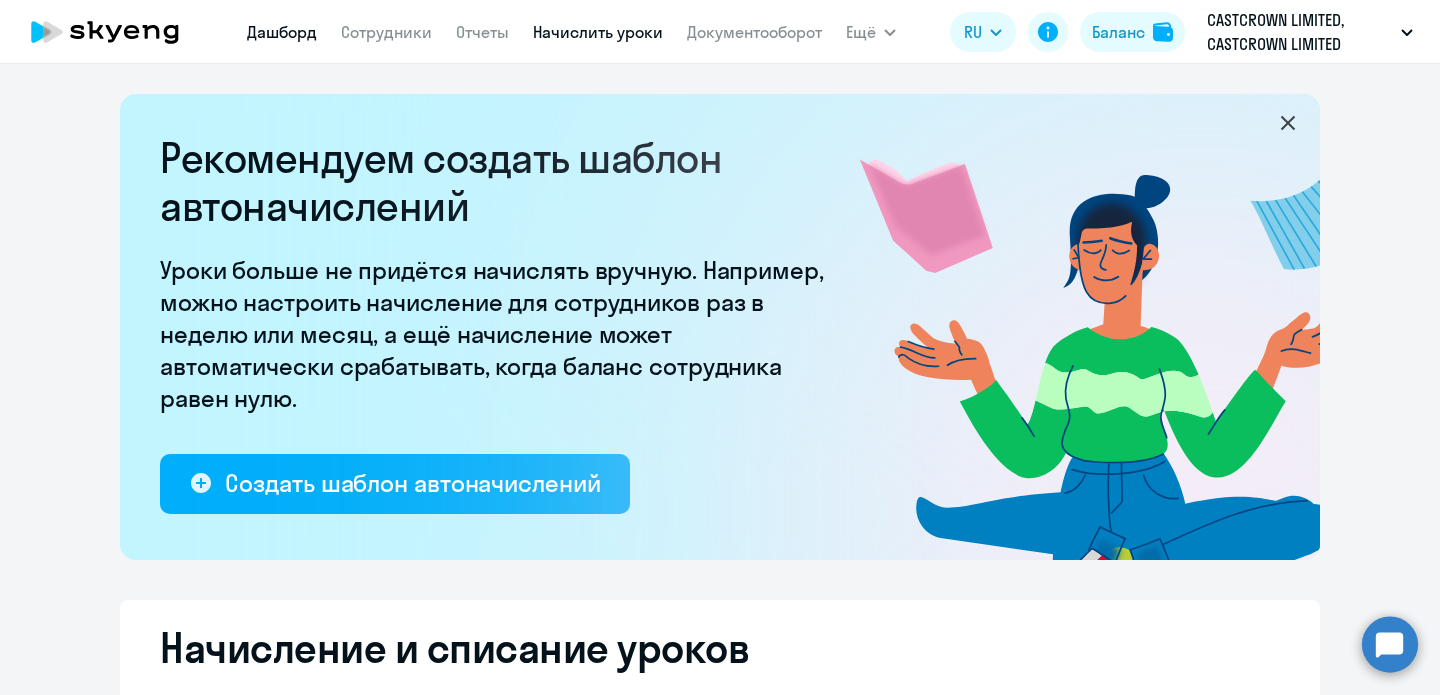 click on "Дашборд" at bounding box center (282, 32) 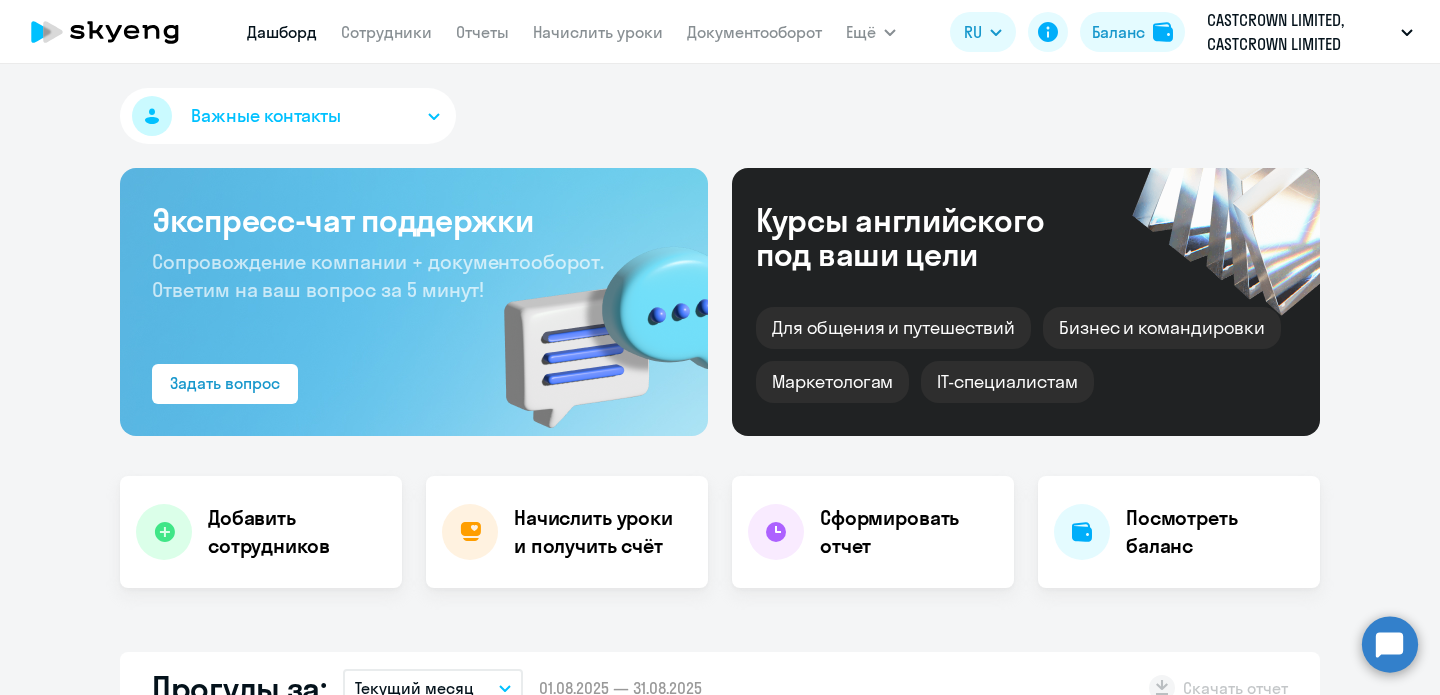 select on "30" 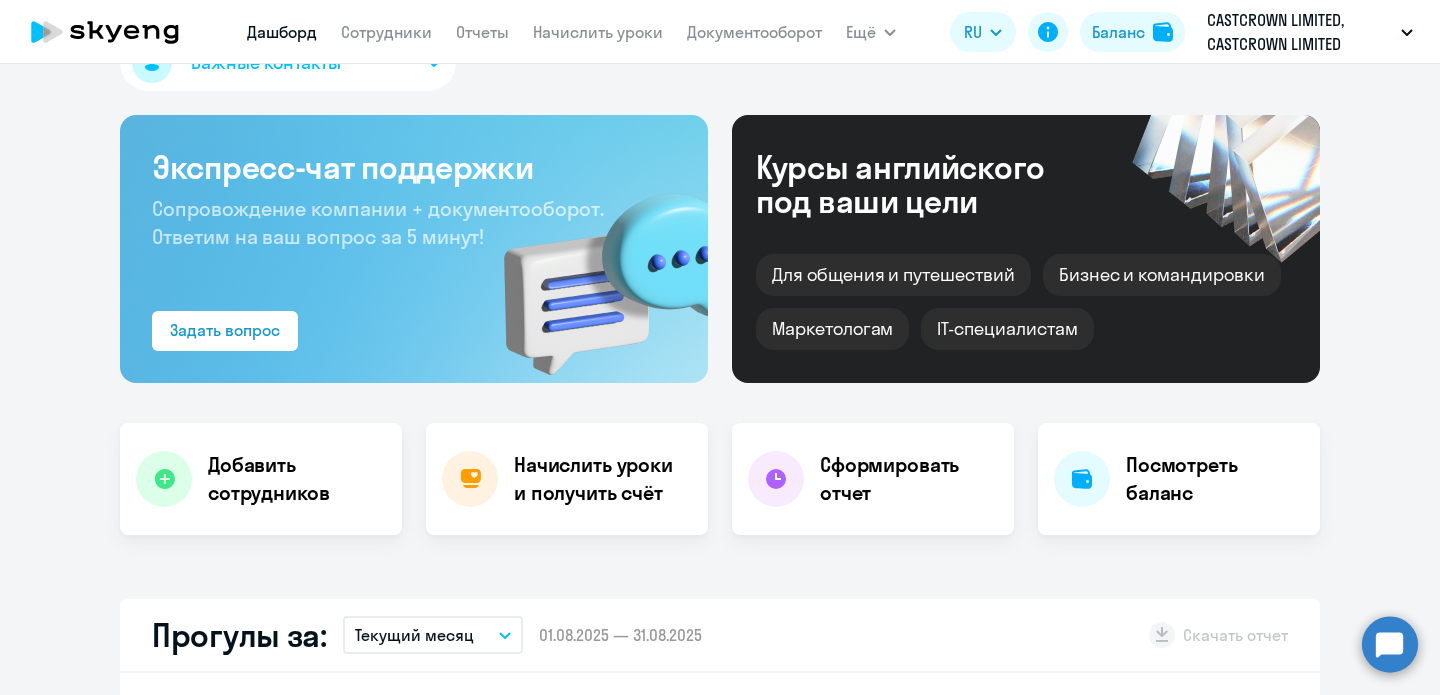 scroll, scrollTop: 0, scrollLeft: 0, axis: both 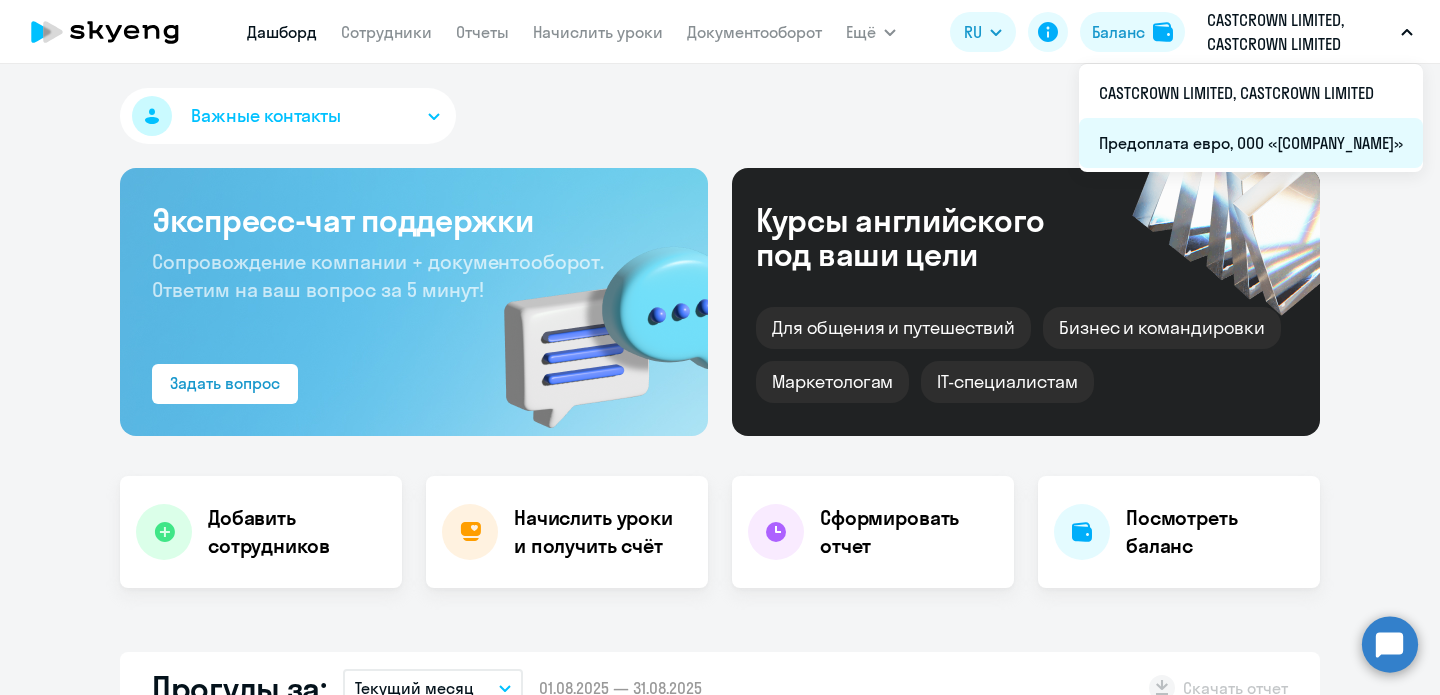 click on "Предоплата евро, ООО «[COMPANY_NAME]»" at bounding box center [1251, 143] 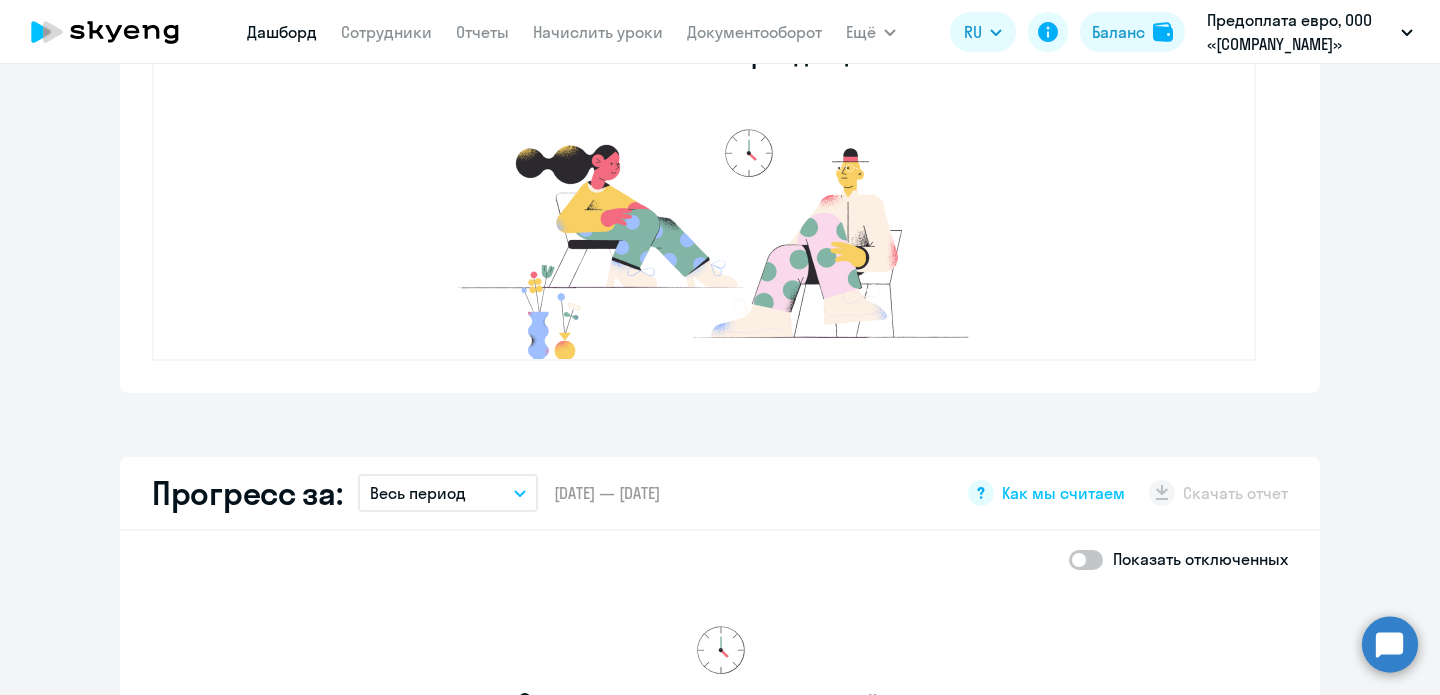 scroll, scrollTop: 504, scrollLeft: 0, axis: vertical 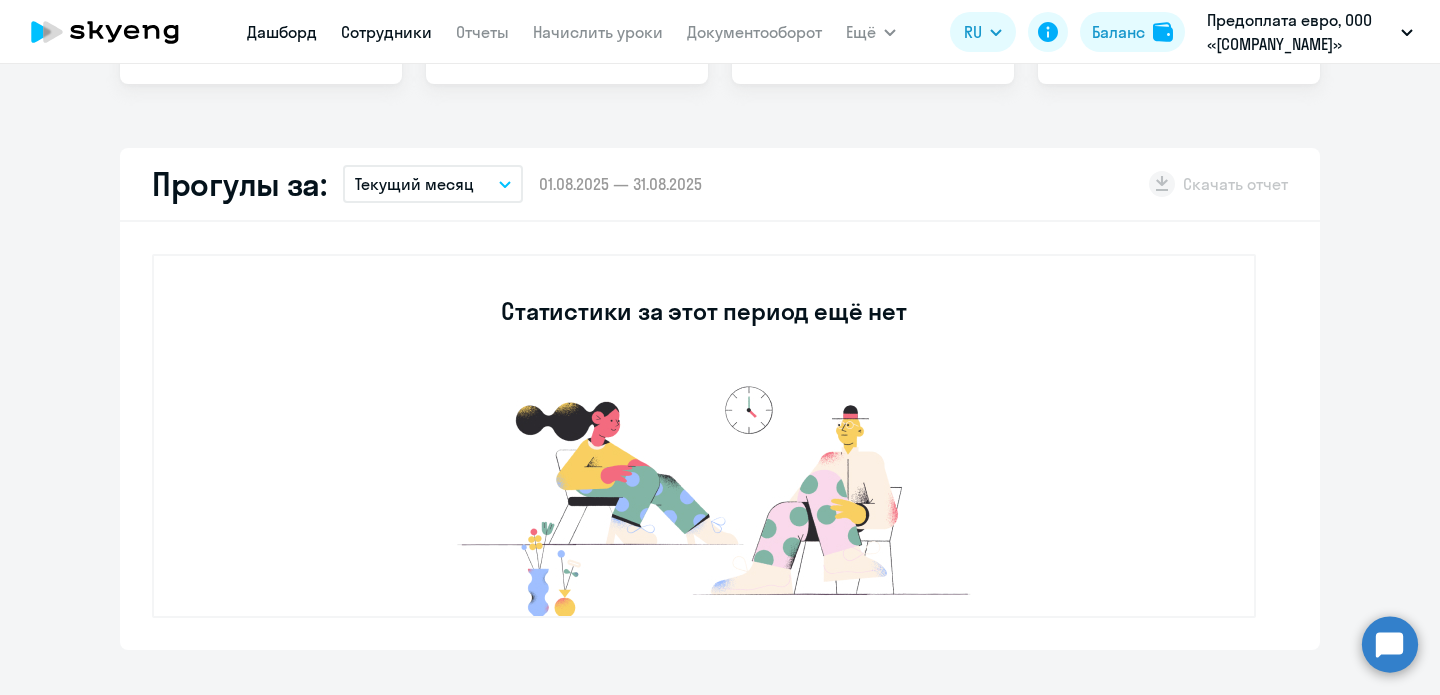 click on "Сотрудники" at bounding box center [386, 32] 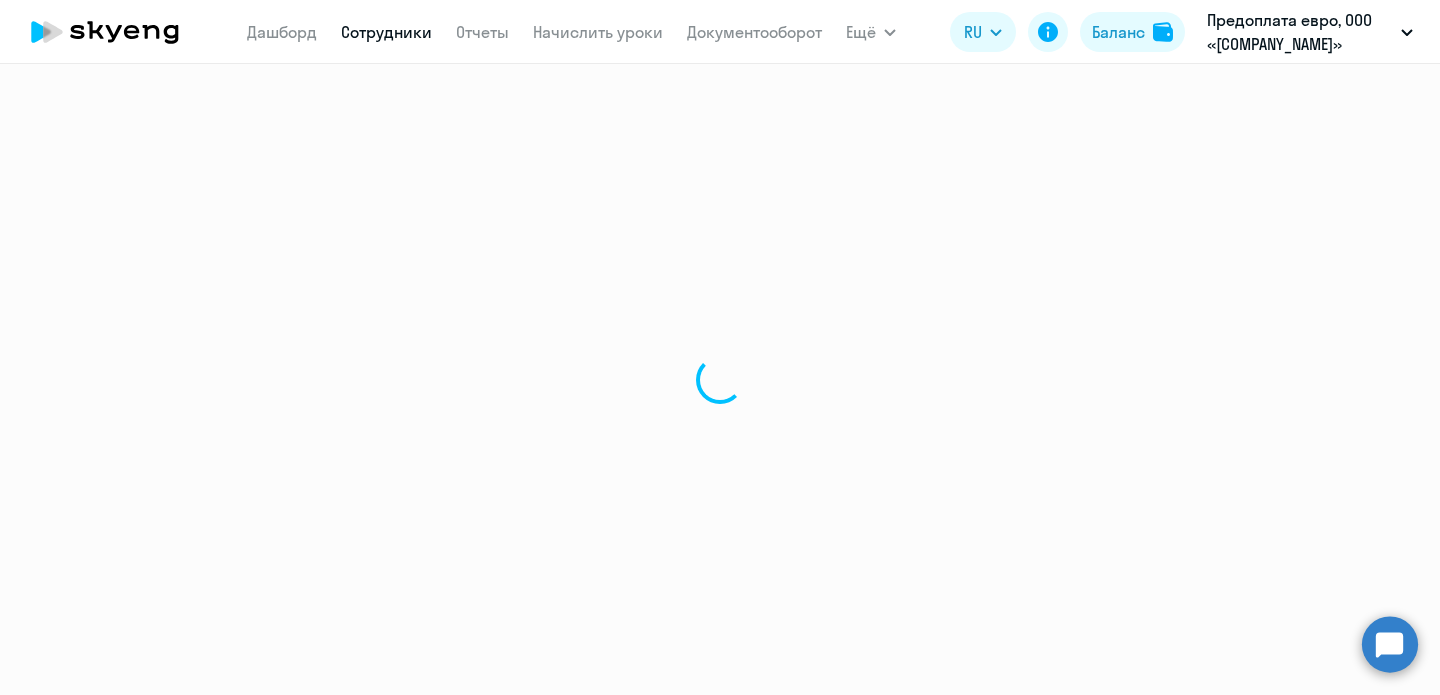 scroll, scrollTop: 0, scrollLeft: 0, axis: both 